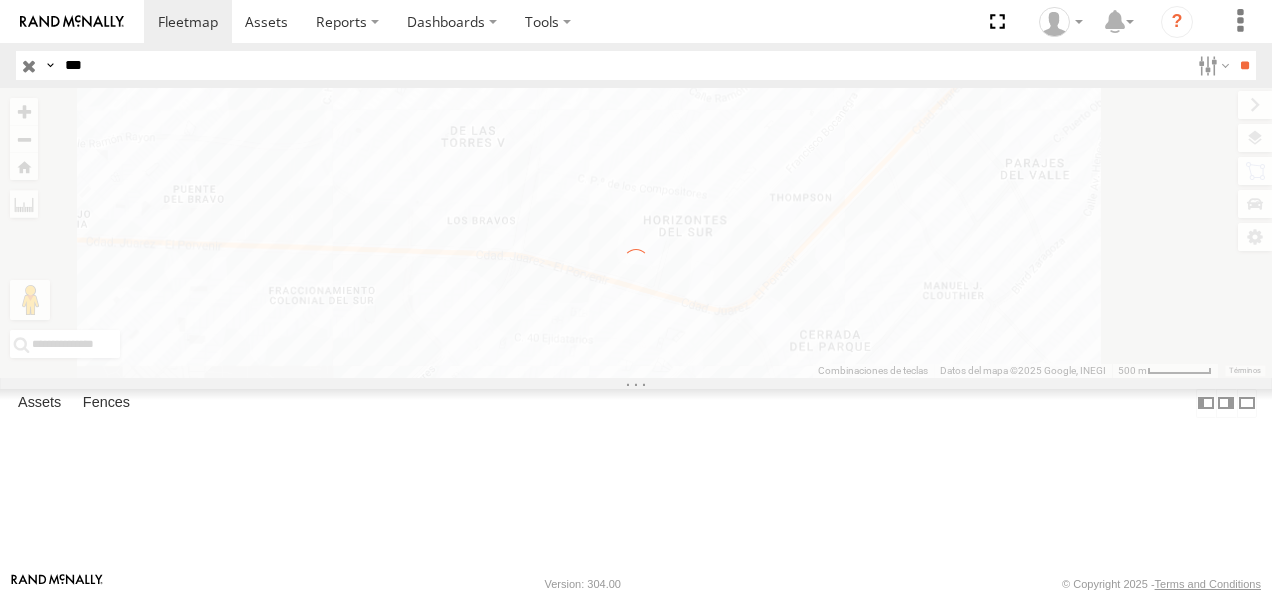 scroll, scrollTop: 0, scrollLeft: 0, axis: both 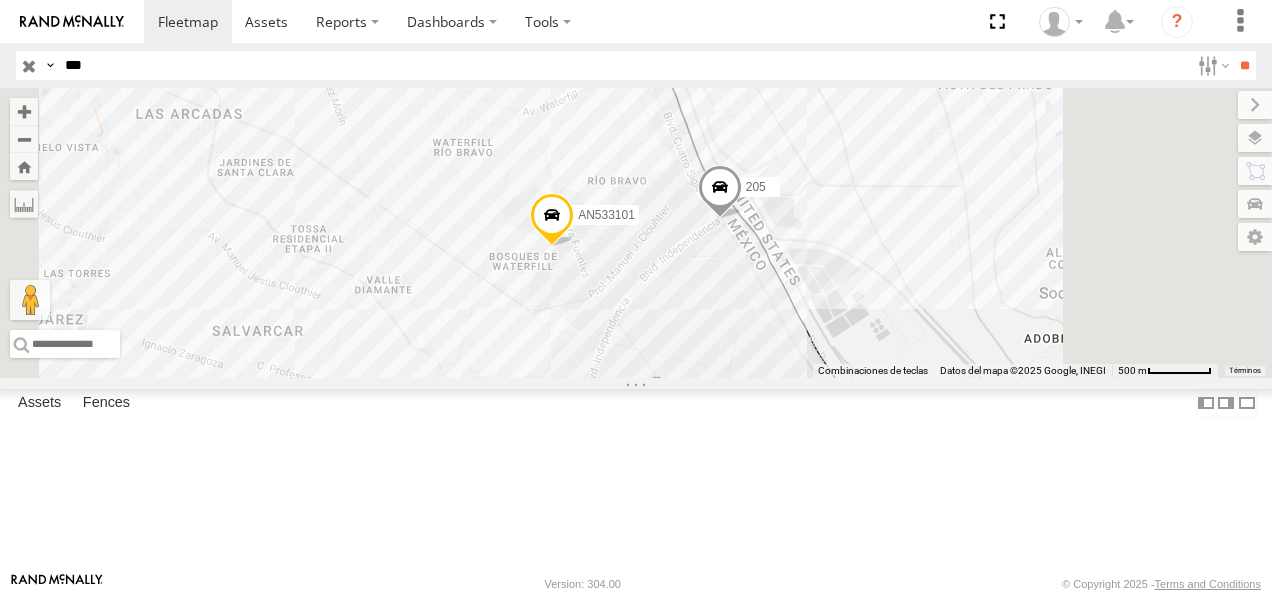click on "205" at bounding box center (0, 0) 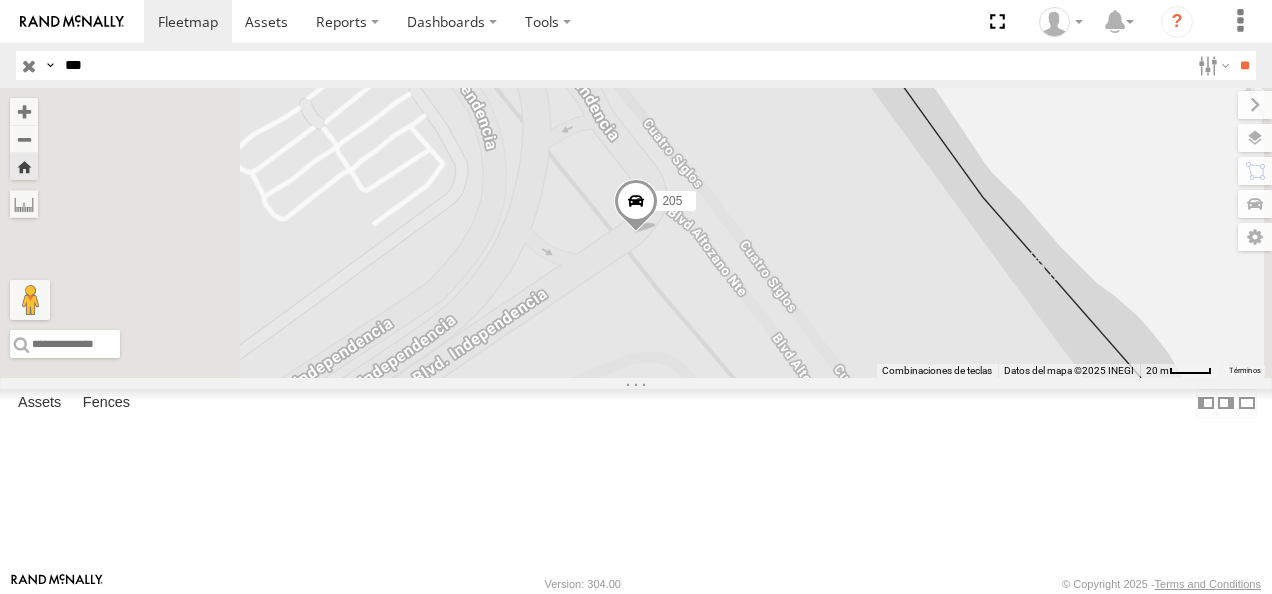 drag, startPoint x: 105, startPoint y: 54, endPoint x: -4, endPoint y: 52, distance: 109.01835 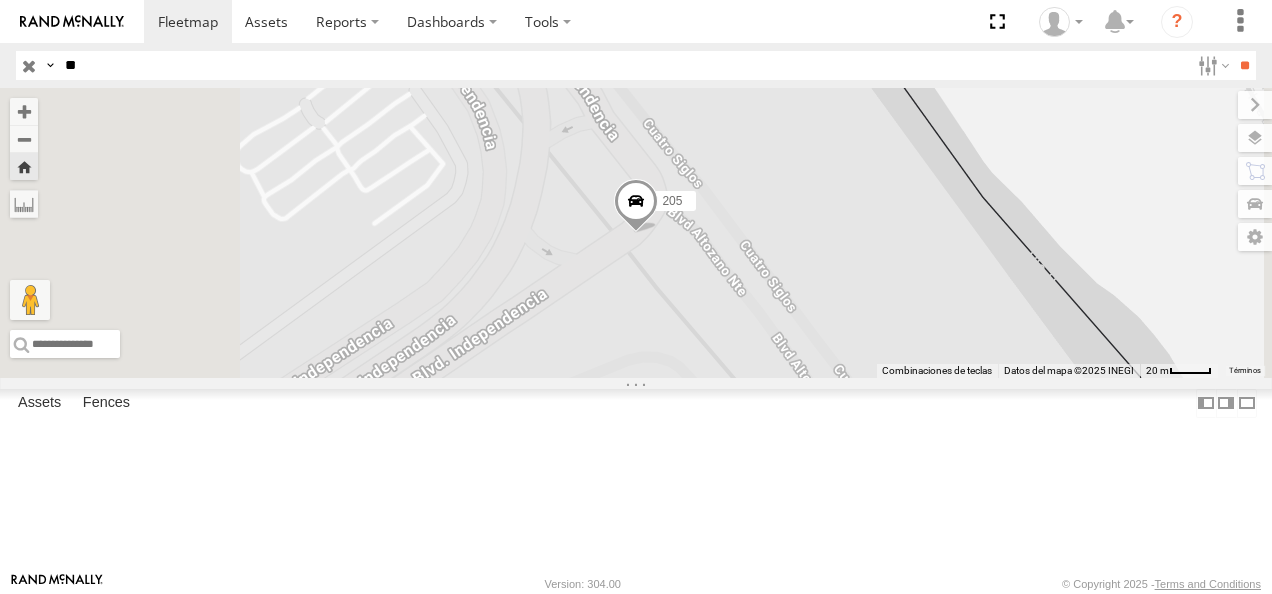 click on "**" at bounding box center [1244, 65] 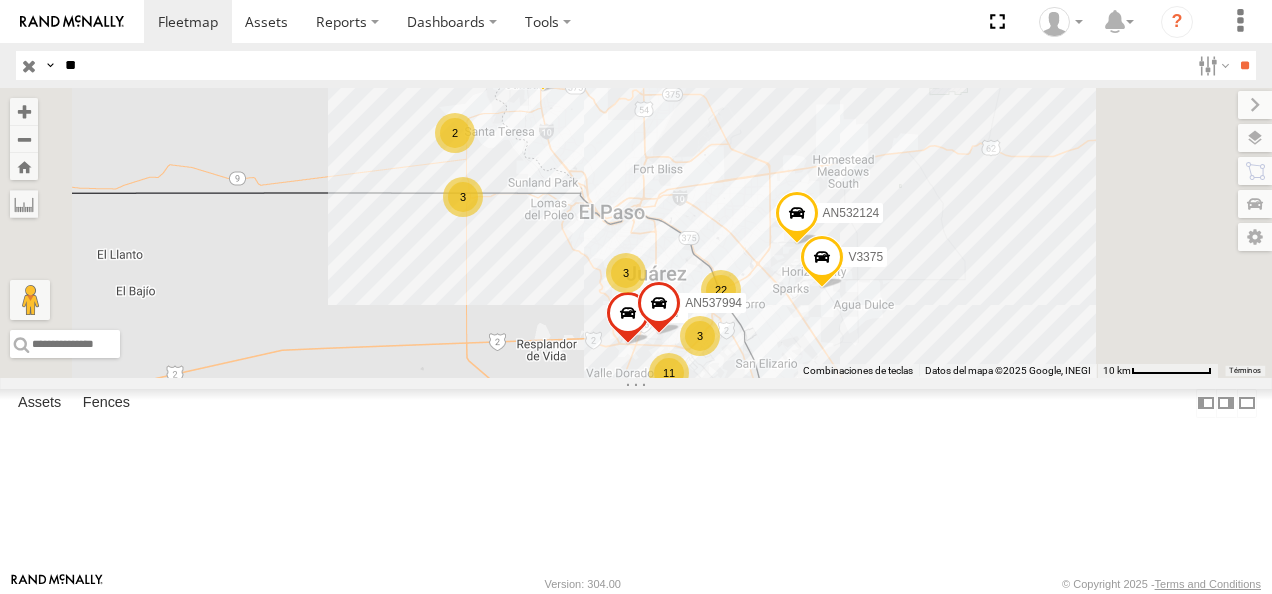 scroll, scrollTop: 200, scrollLeft: 0, axis: vertical 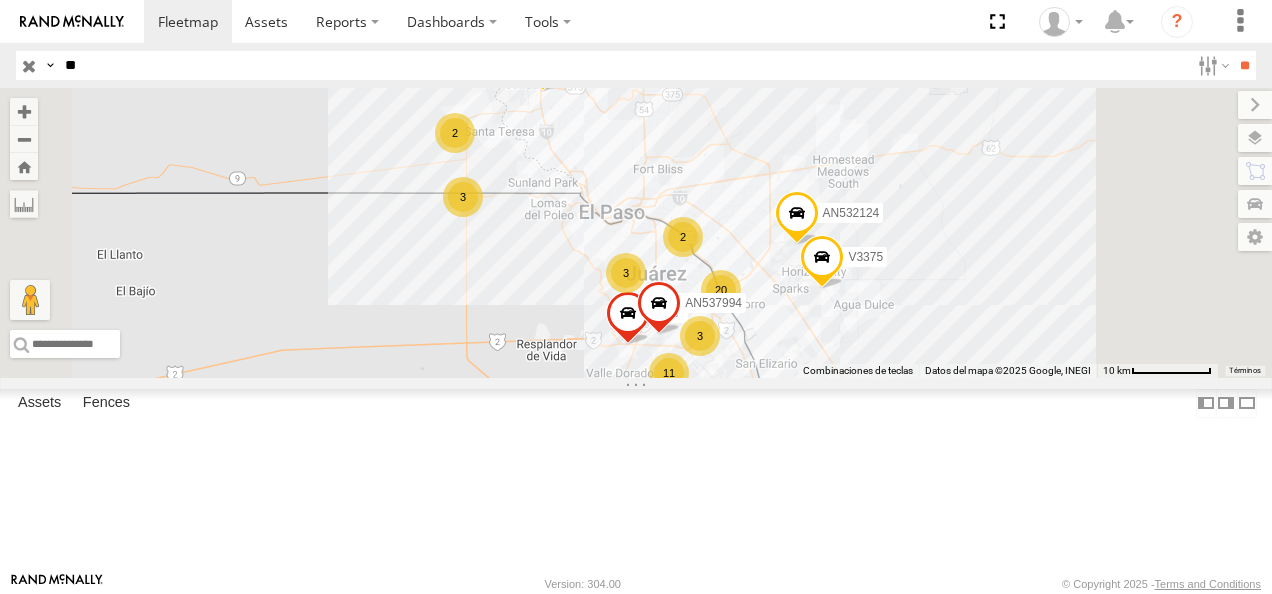 drag, startPoint x: 90, startPoint y: 72, endPoint x: -4, endPoint y: 92, distance: 96.10411 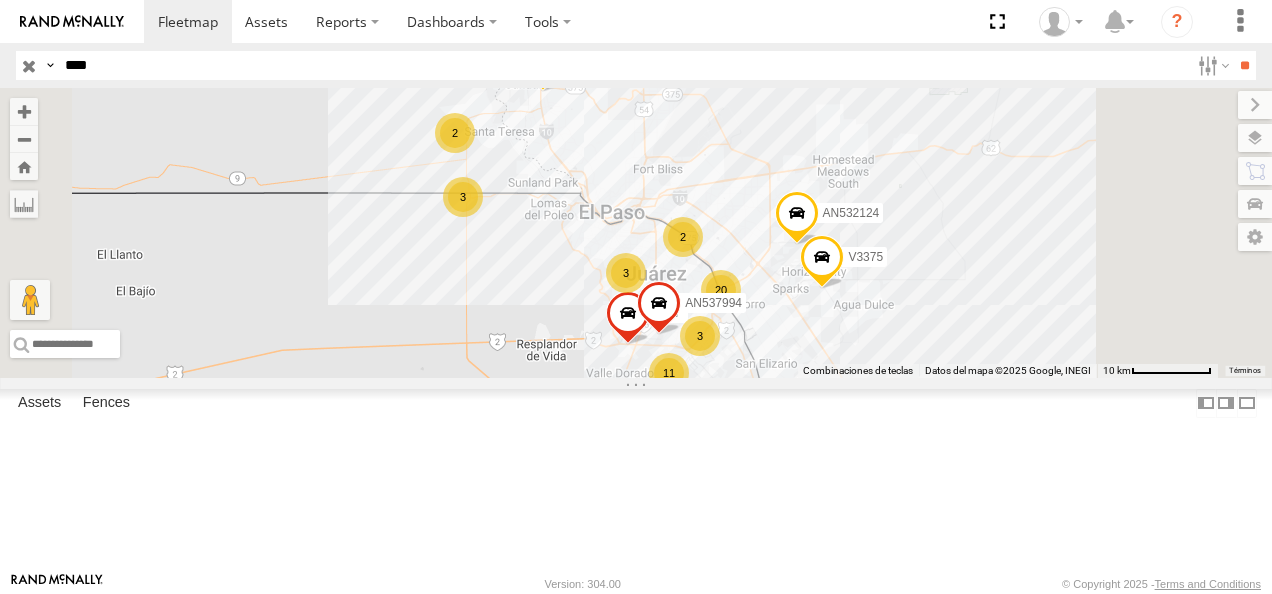 click on "**" at bounding box center (1244, 65) 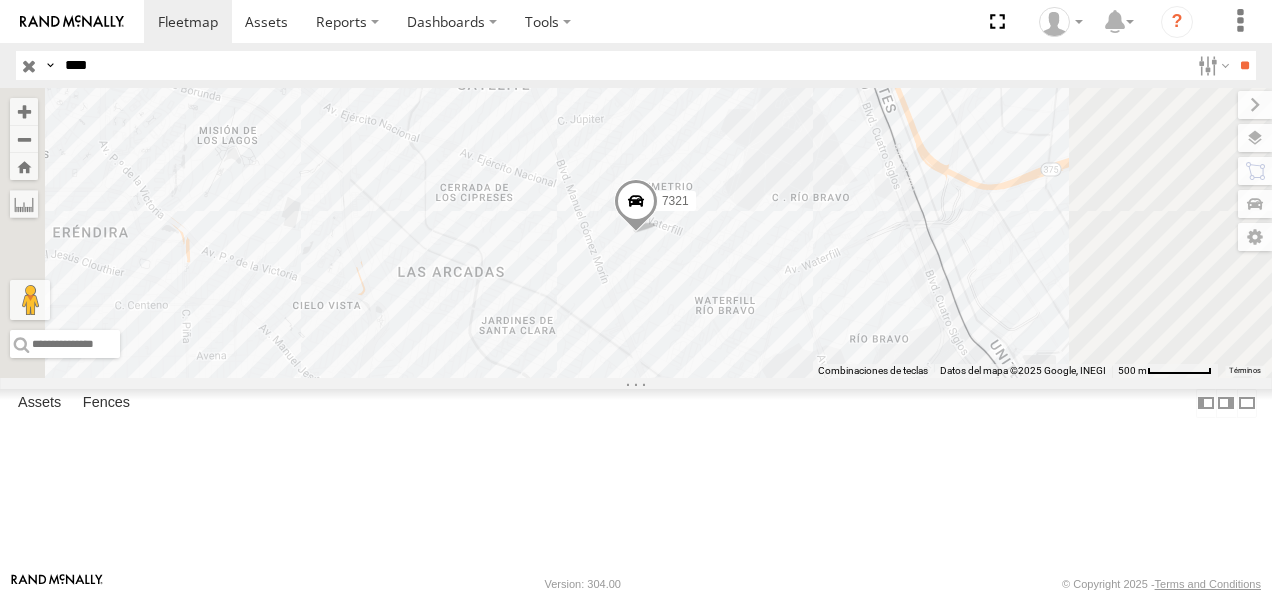 click on "FLEX NORTE" at bounding box center (0, 0) 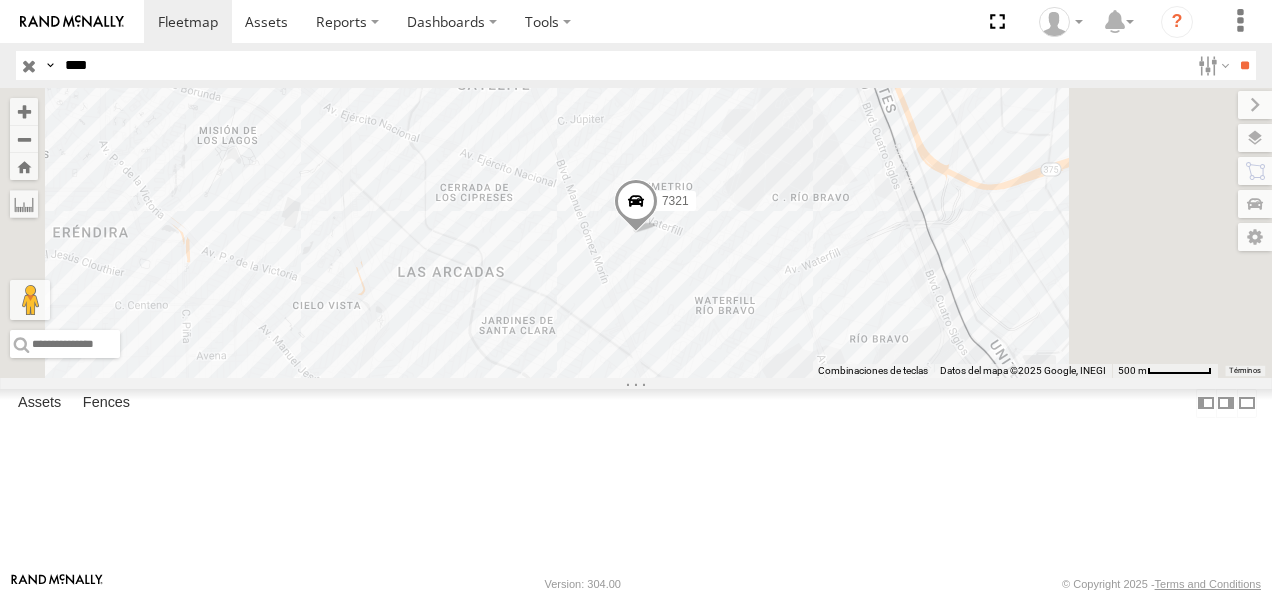 drag, startPoint x: 106, startPoint y: 69, endPoint x: 22, endPoint y: 70, distance: 84.00595 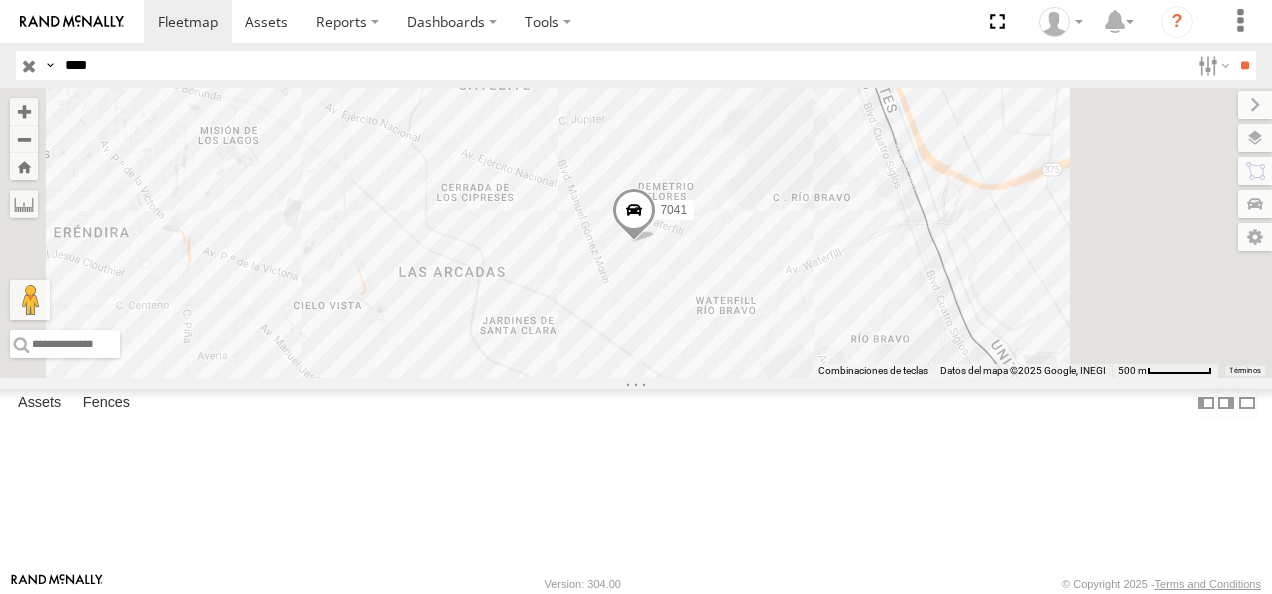 drag, startPoint x: 180, startPoint y: 58, endPoint x: 26, endPoint y: 62, distance: 154.05194 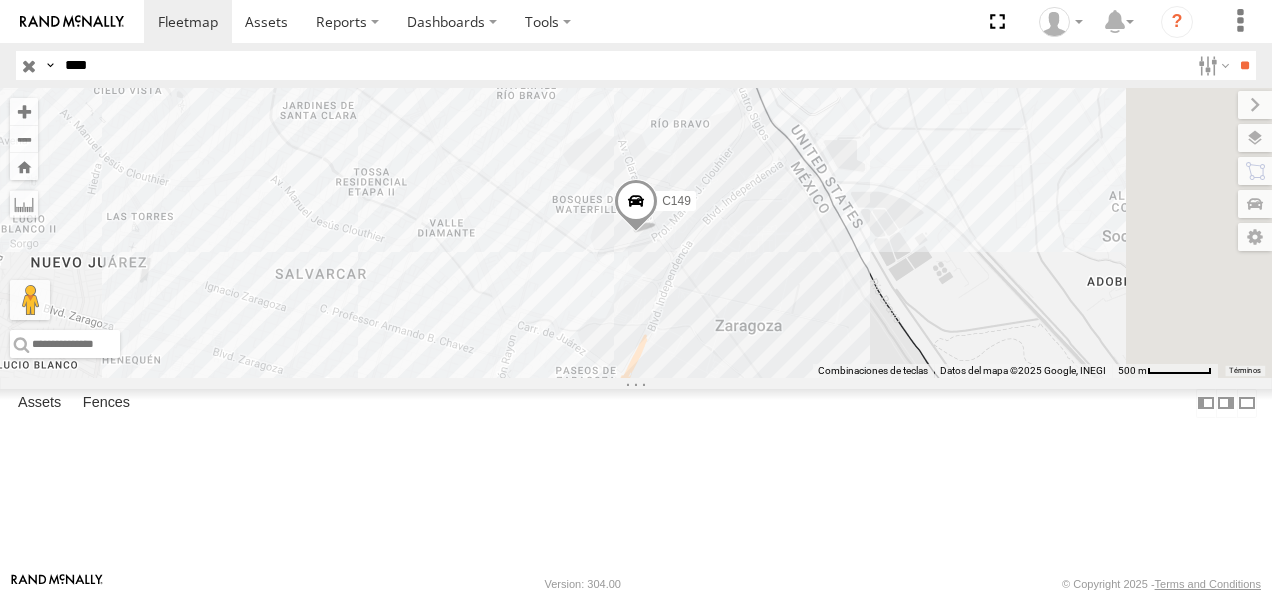 click on "Cruce" at bounding box center [0, 0] 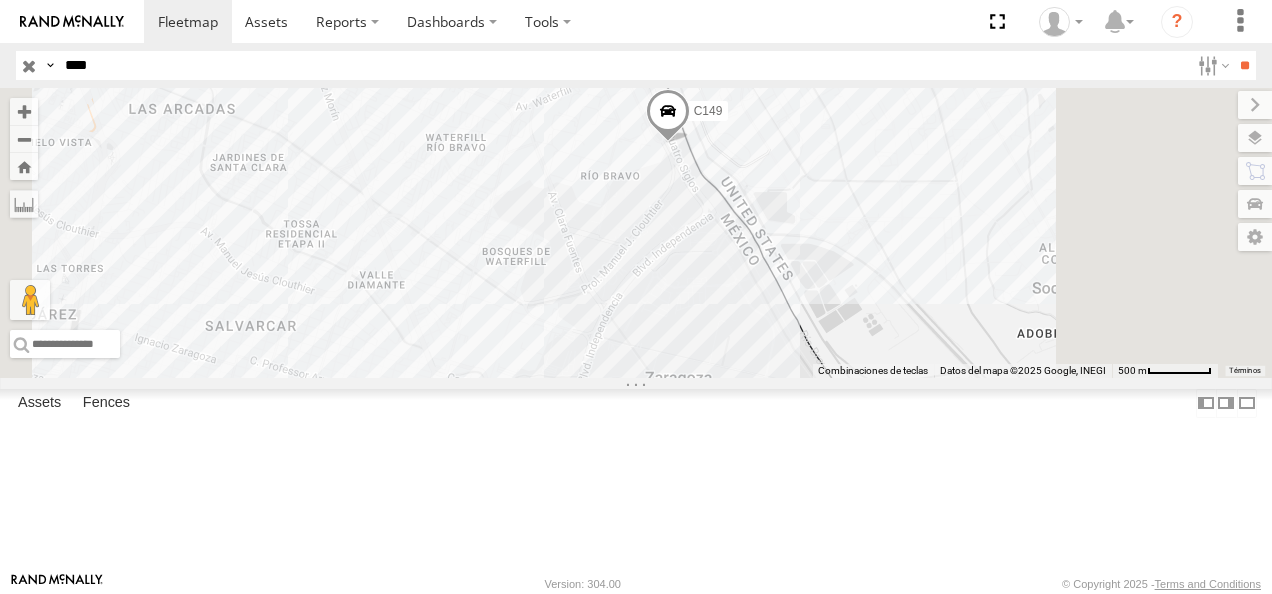 click on "Search Query
Asset ID
Asset Label
Registration
Manufacturer
Model
VIN
Job ID Driver Id" at bounding box center (624, 65) 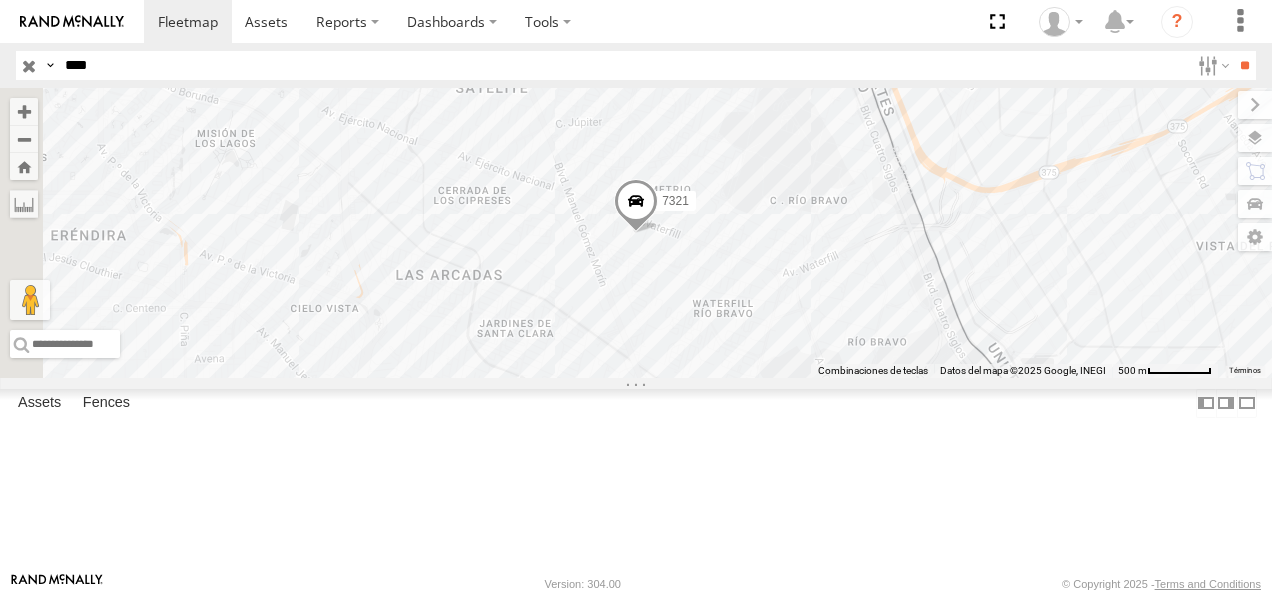 click on "7321" at bounding box center [0, 0] 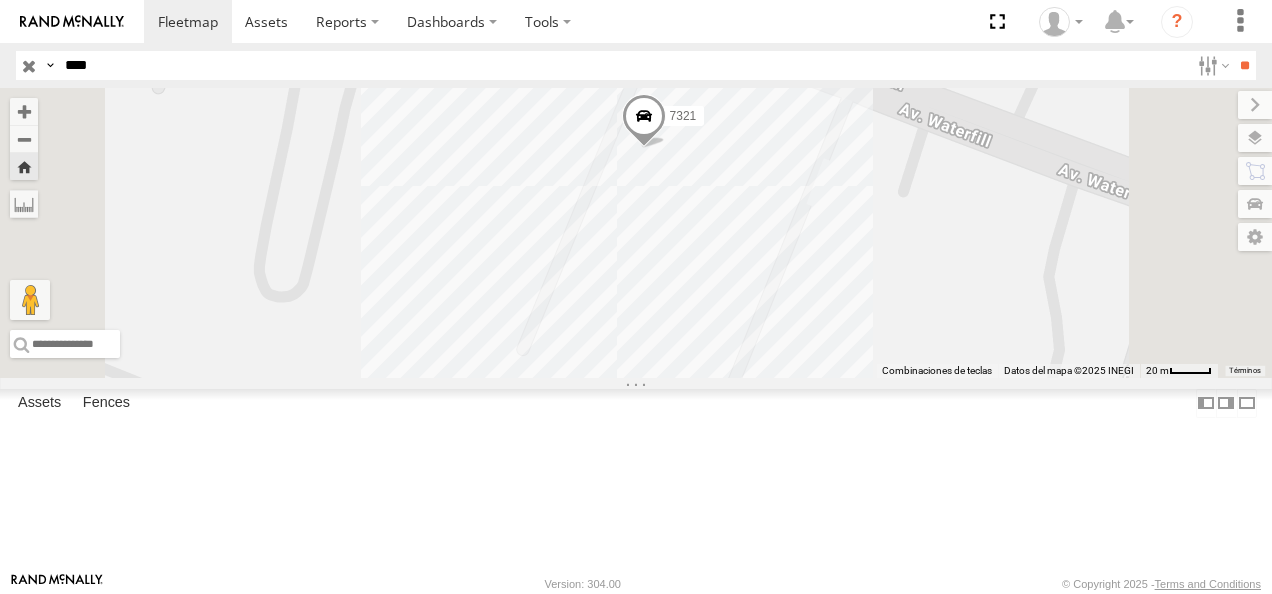 click on "7321" at bounding box center (0, 0) 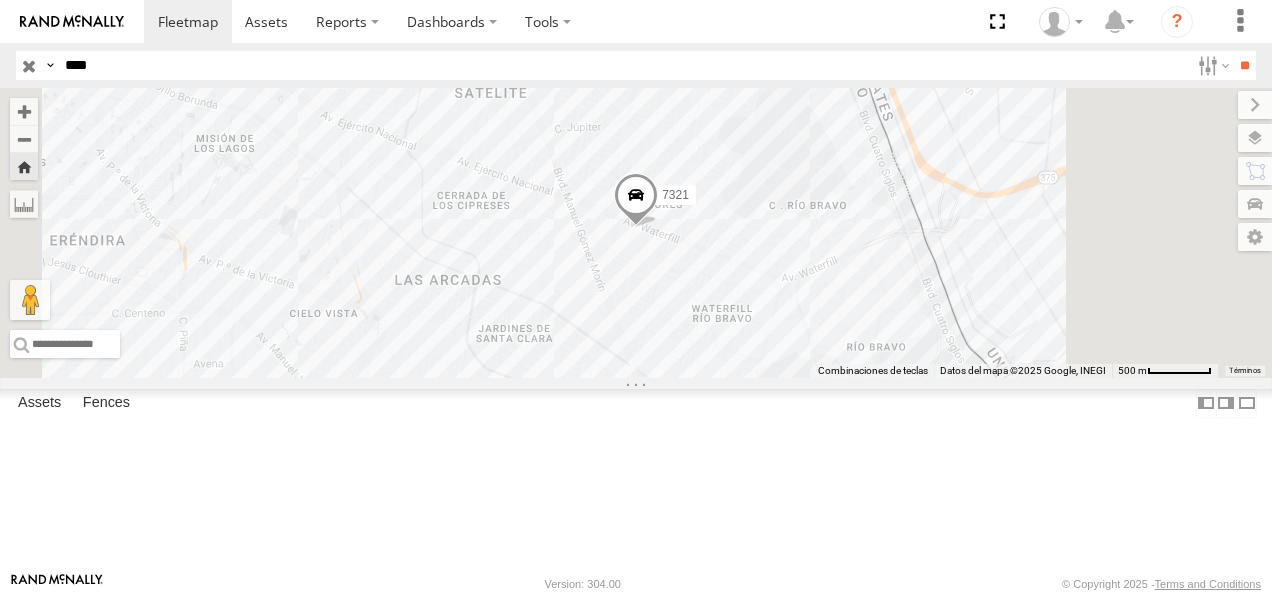 click on "7321" at bounding box center (0, 0) 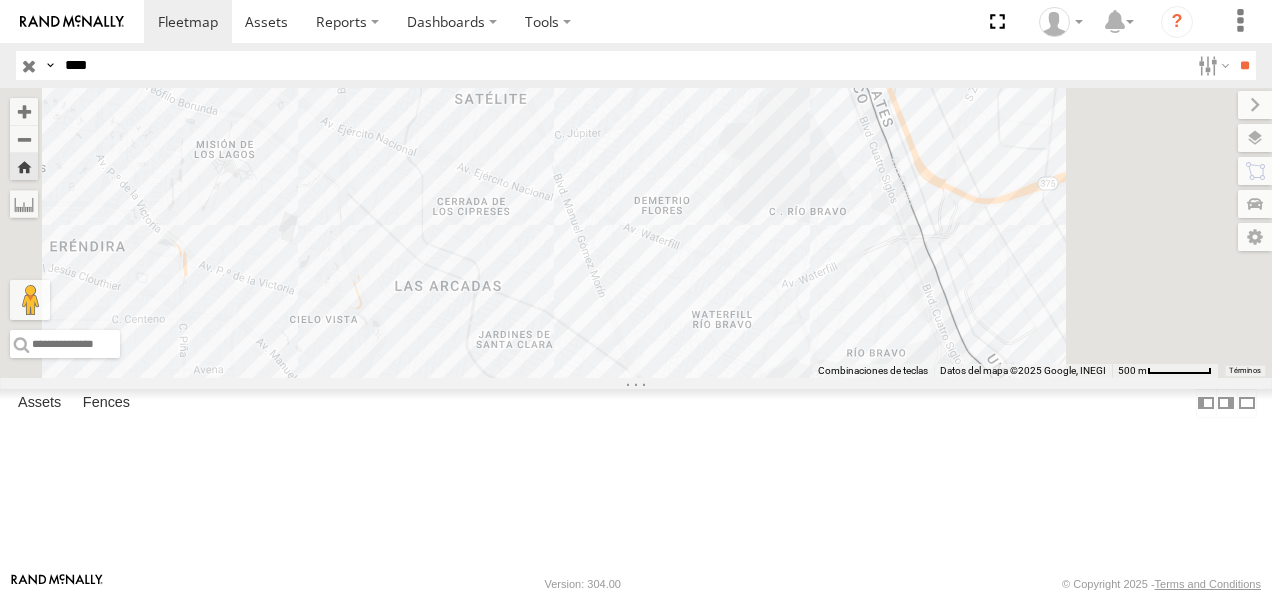 drag, startPoint x: 116, startPoint y: 72, endPoint x: 20, endPoint y: 68, distance: 96.0833 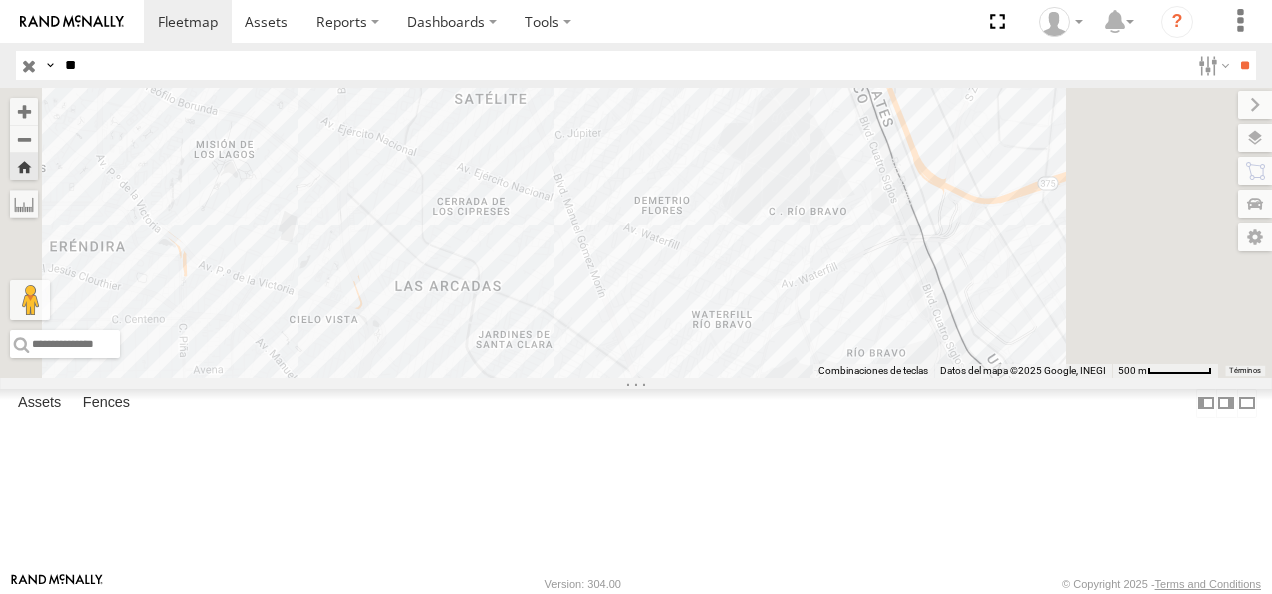 click on "**" at bounding box center (1244, 65) 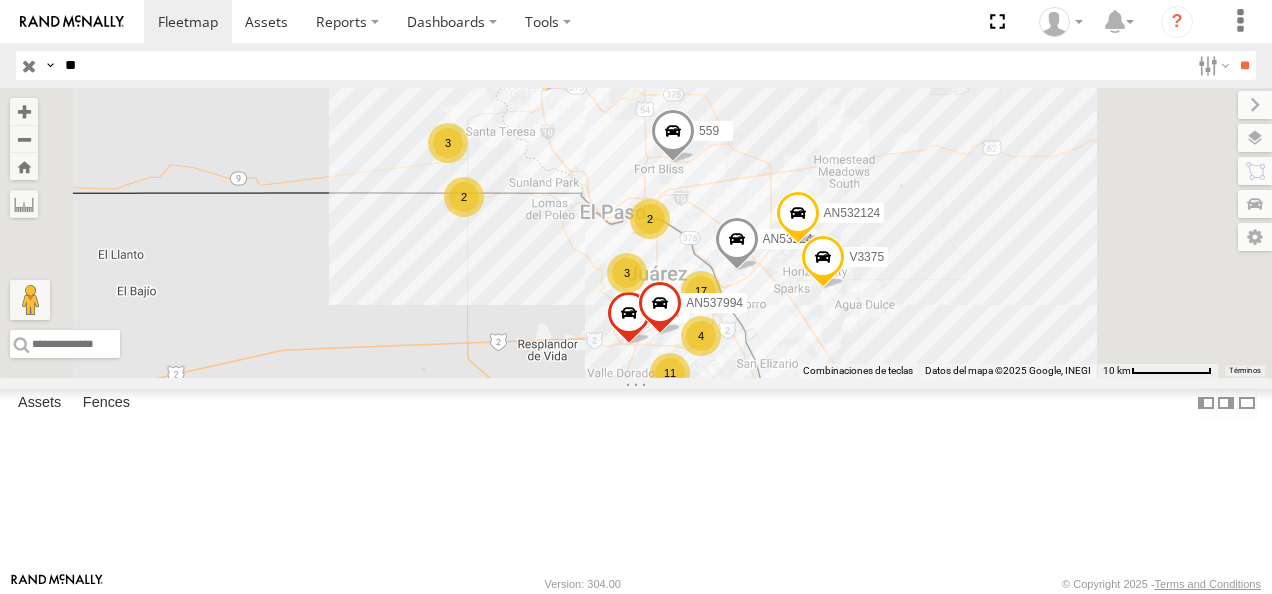 scroll, scrollTop: 100, scrollLeft: 0, axis: vertical 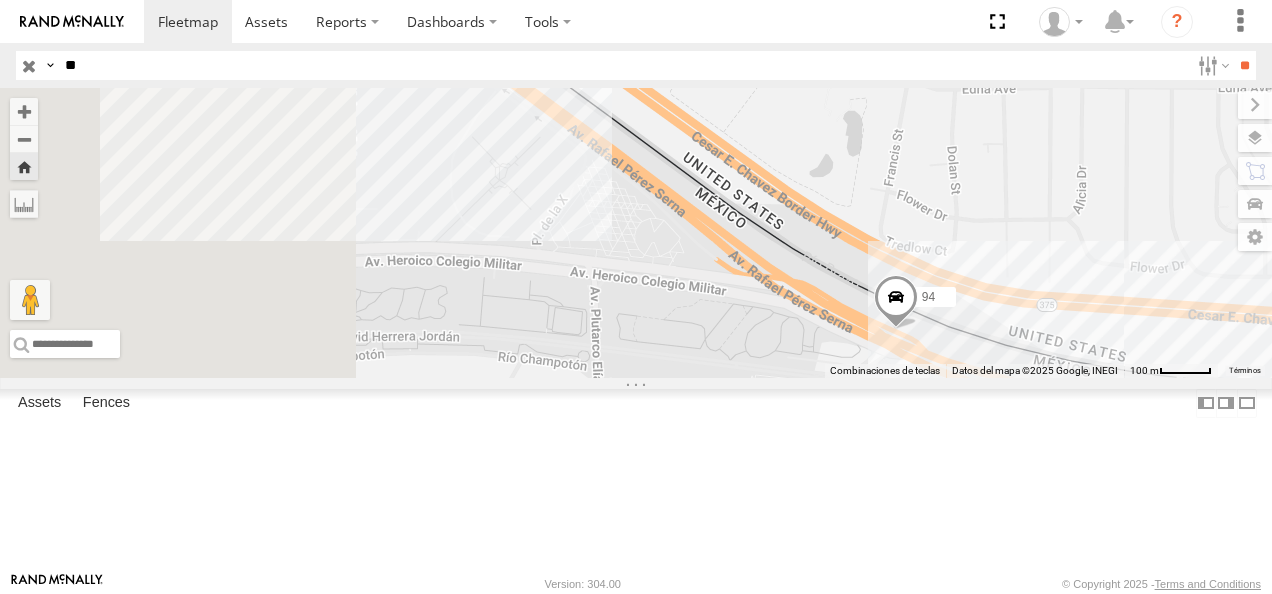 drag, startPoint x: 596, startPoint y: 395, endPoint x: 1074, endPoint y: 422, distance: 478.76193 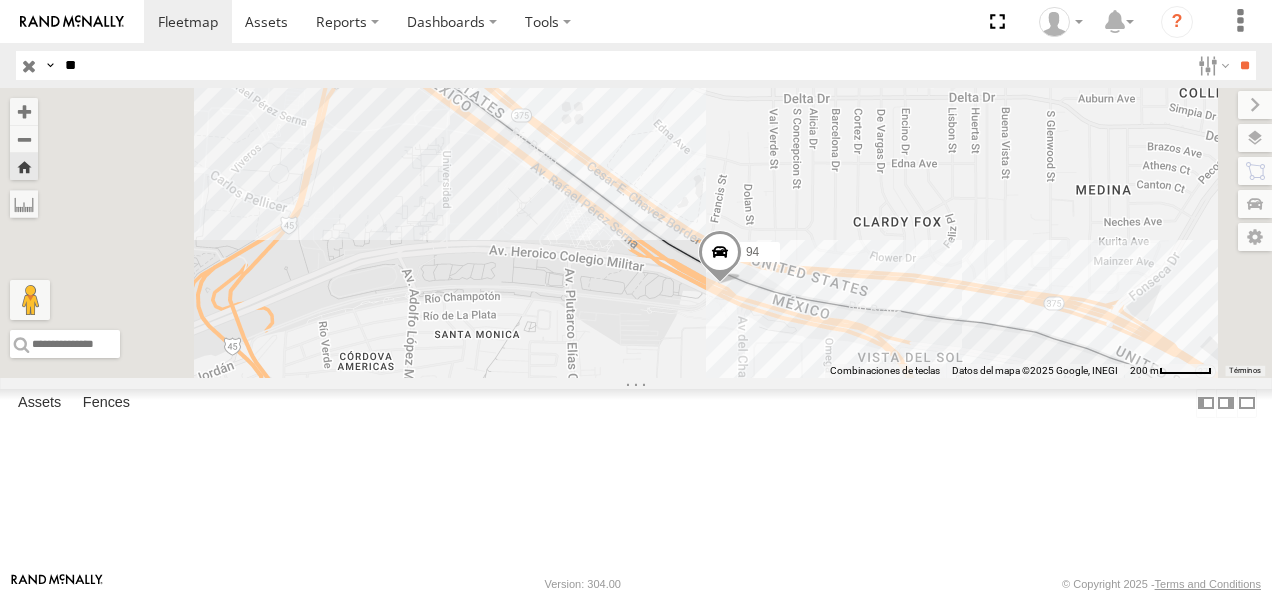 drag, startPoint x: 40, startPoint y: 77, endPoint x: -4, endPoint y: 77, distance: 44 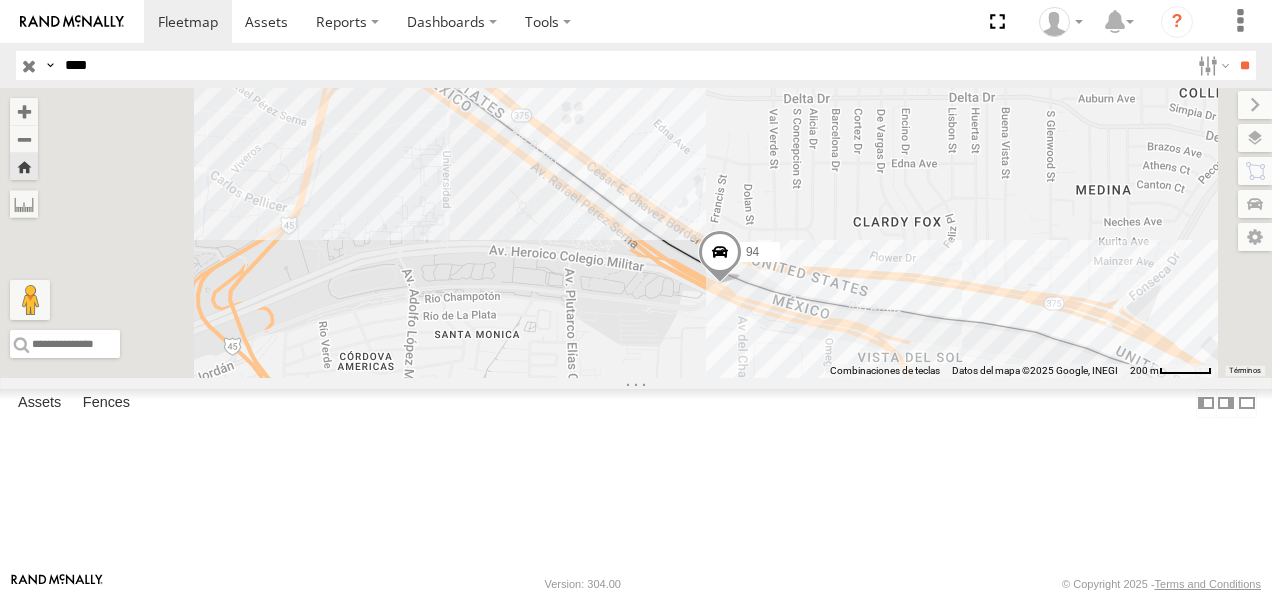 click on "**" at bounding box center [1244, 65] 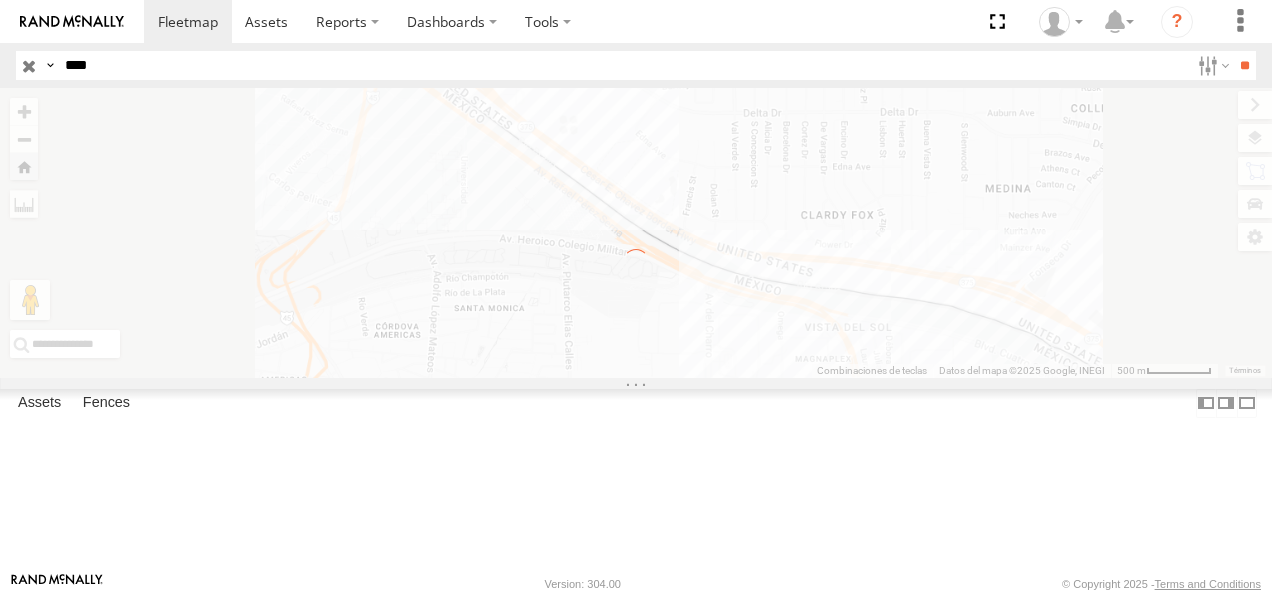 scroll, scrollTop: 0, scrollLeft: 0, axis: both 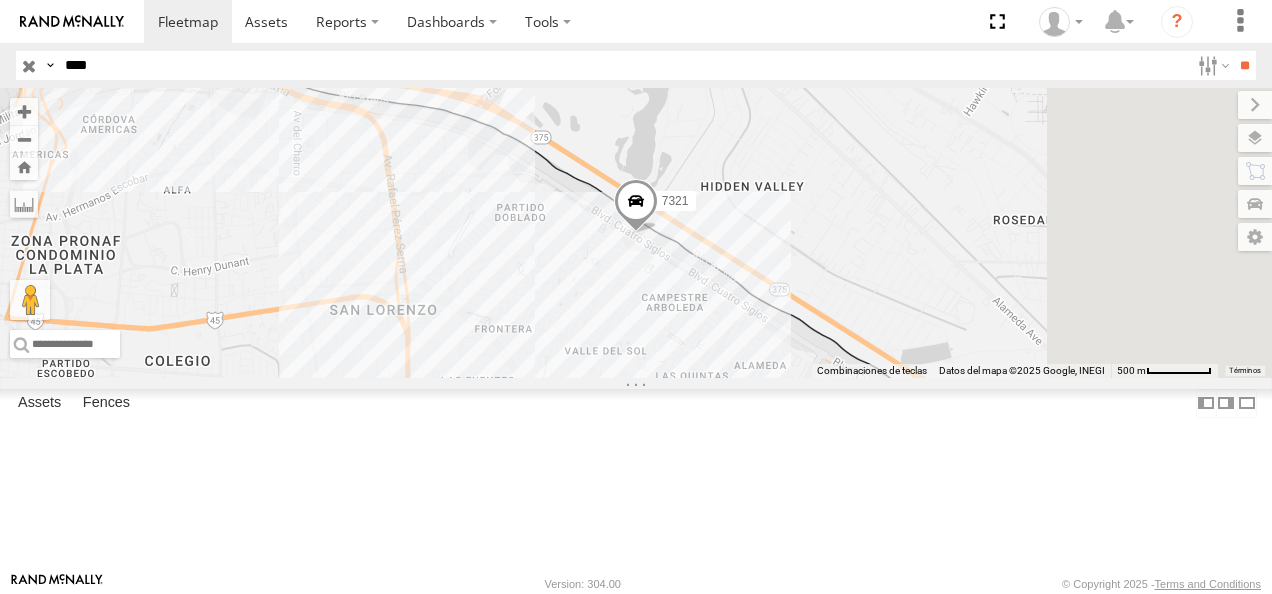 click on "Video" at bounding box center (0, 0) 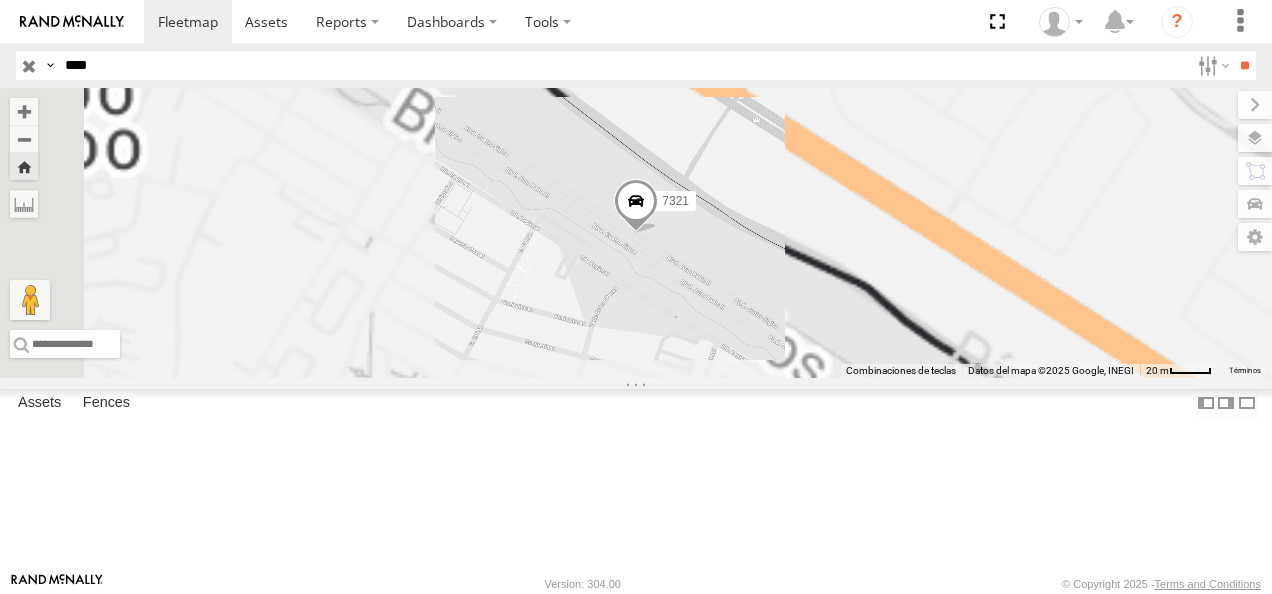 click at bounding box center (636, 207) 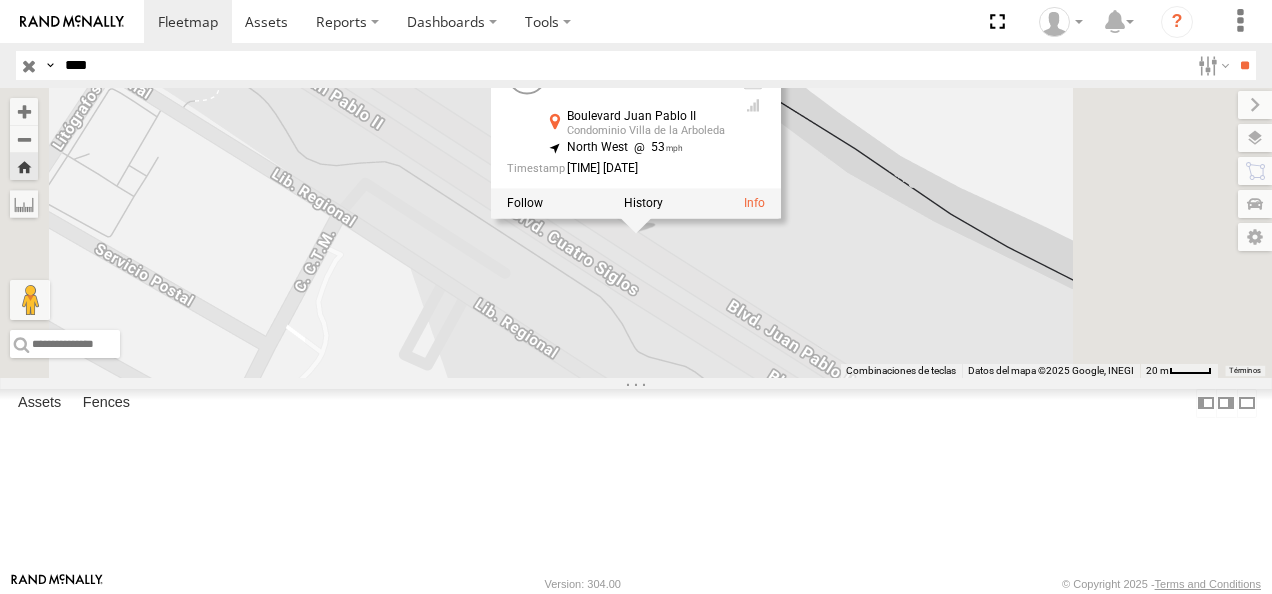 click on "7321 7321 FLEX NORTE Boulevard Juan Pablo II Condominio Villa de la Arboleda 31.74388 ,  -106.40493 North West 53 09:38:36 08/05/2025" at bounding box center [636, 233] 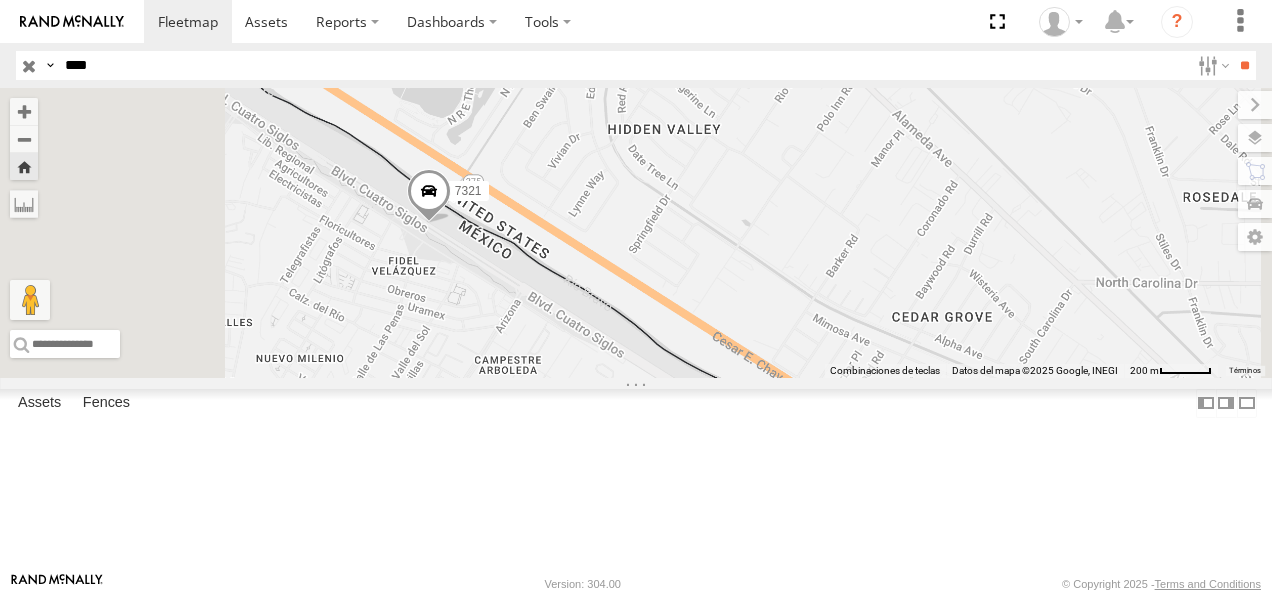 drag, startPoint x: 620, startPoint y: 300, endPoint x: 951, endPoint y: 320, distance: 331.60367 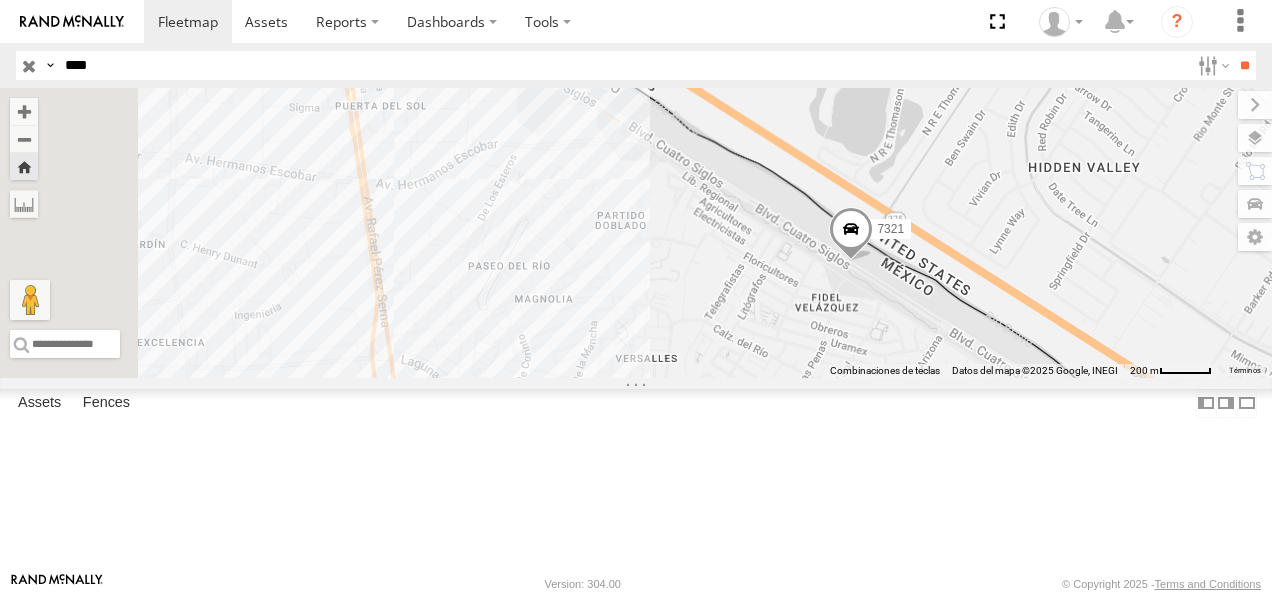drag, startPoint x: 920, startPoint y: 342, endPoint x: 1128, endPoint y: 336, distance: 208.08652 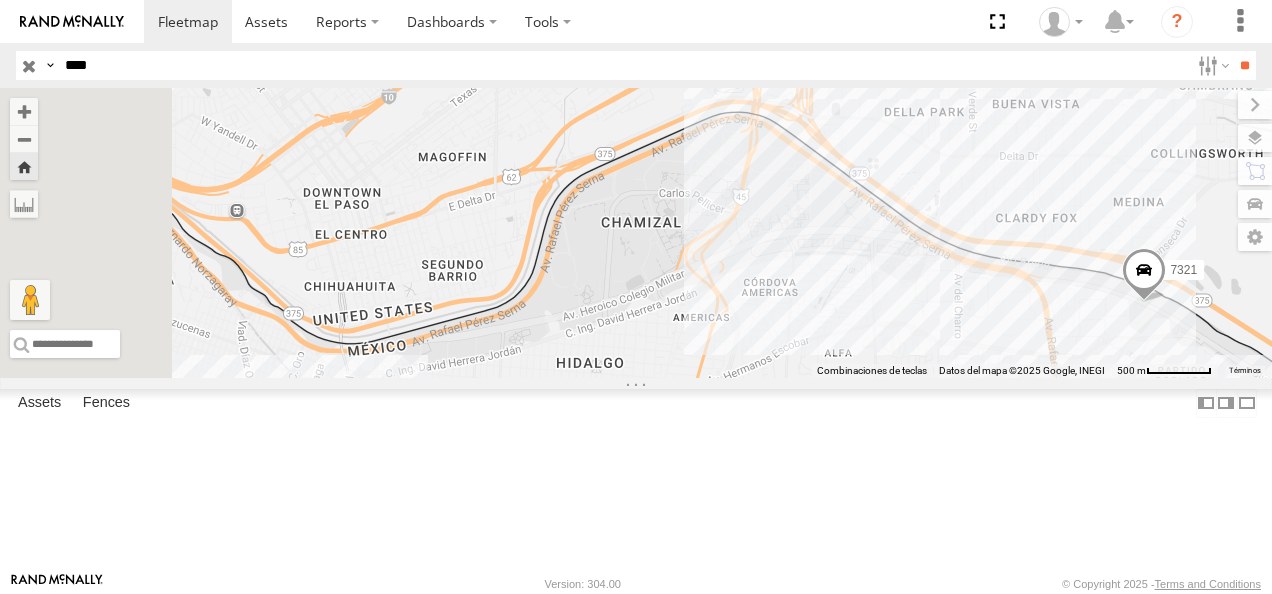 drag, startPoint x: 620, startPoint y: 270, endPoint x: 1287, endPoint y: 436, distance: 687.3464 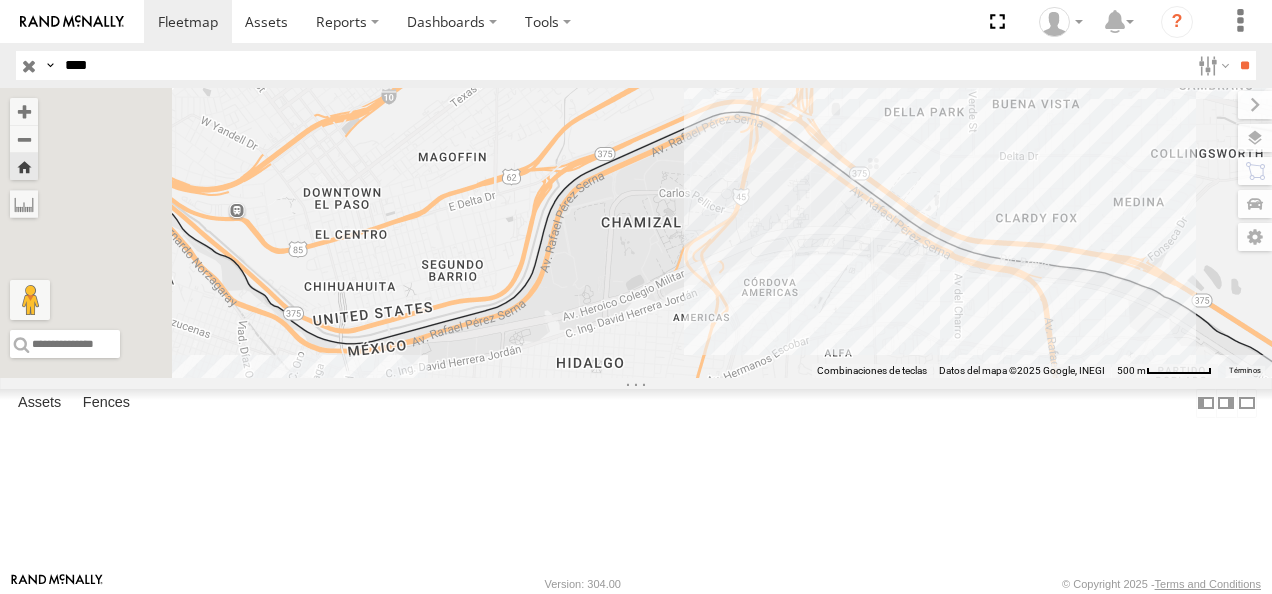 click on "7321" at bounding box center (0, 0) 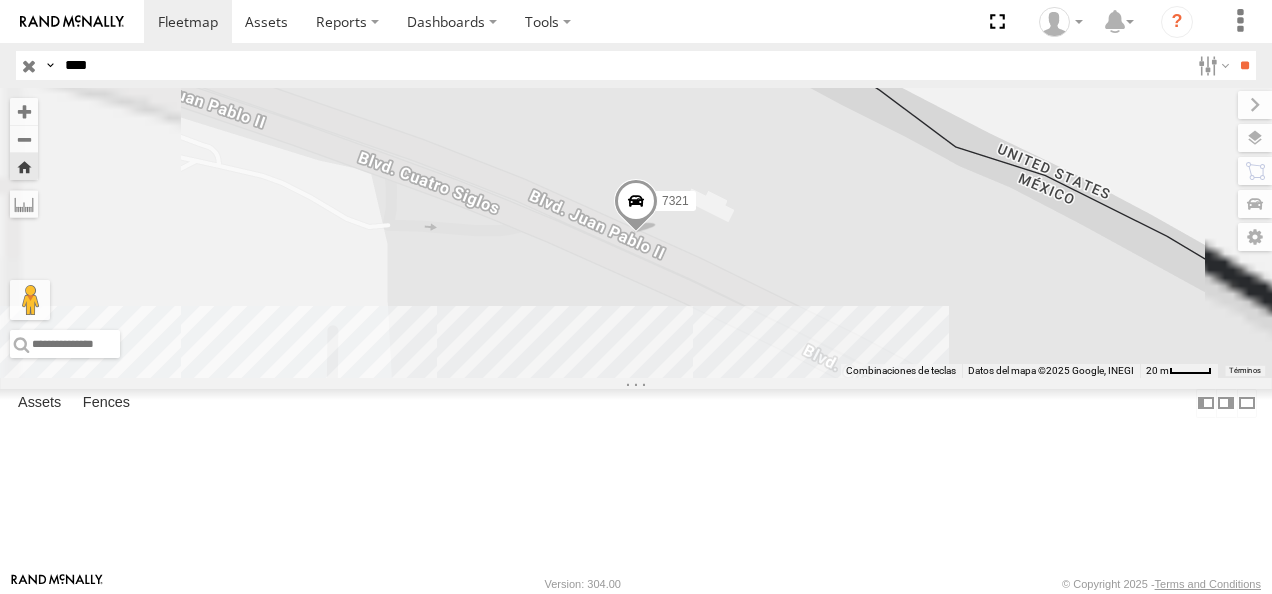 click at bounding box center [636, 206] 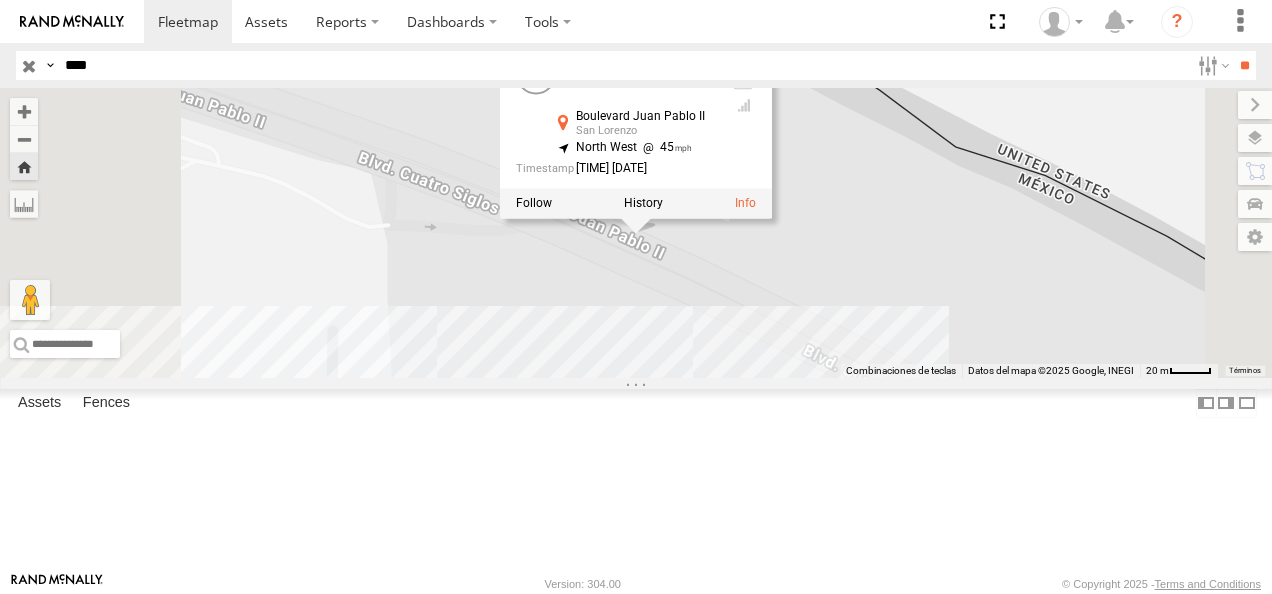 click on "7321 7321 FLEX NORTE Boulevard Juan Pablo II San Lorenzo 31.75069 ,  -106.418 North West 45 09:39:40 08/05/2025" at bounding box center (636, 233) 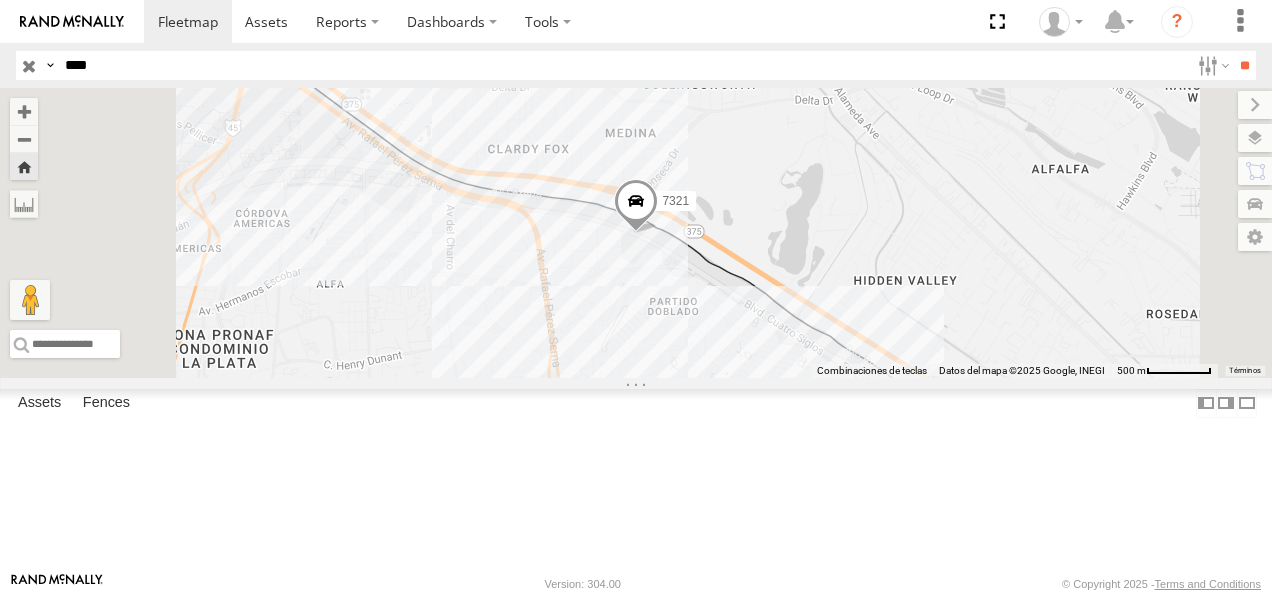click on "7321
FLEX NORTE" at bounding box center [0, 0] 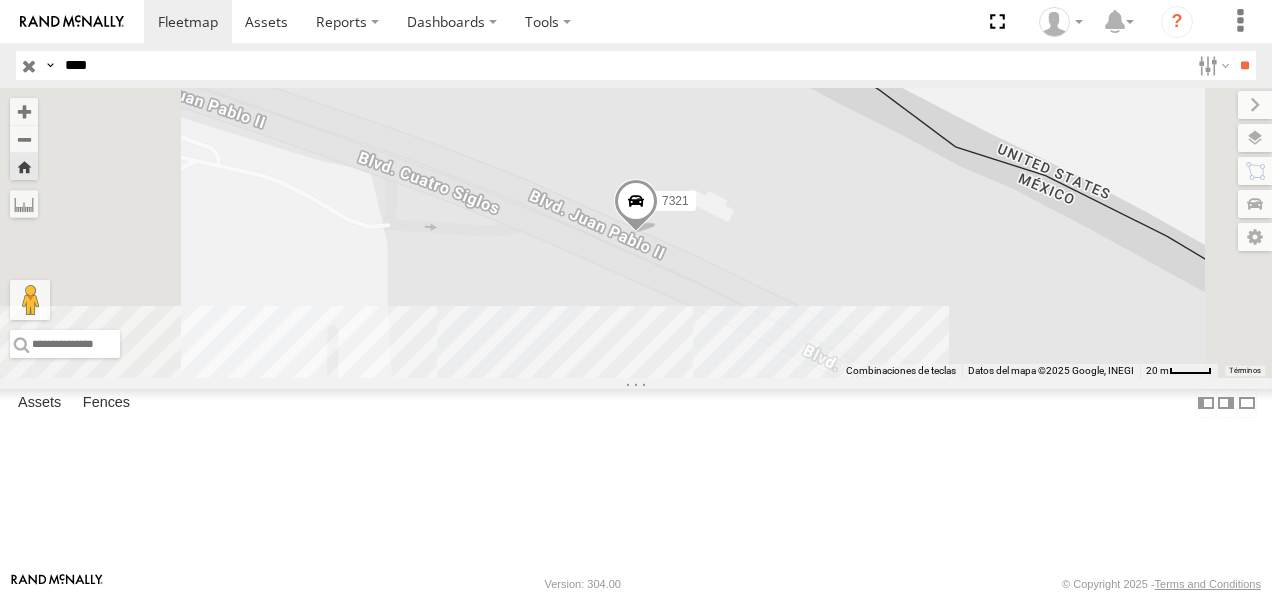 click at bounding box center (636, 206) 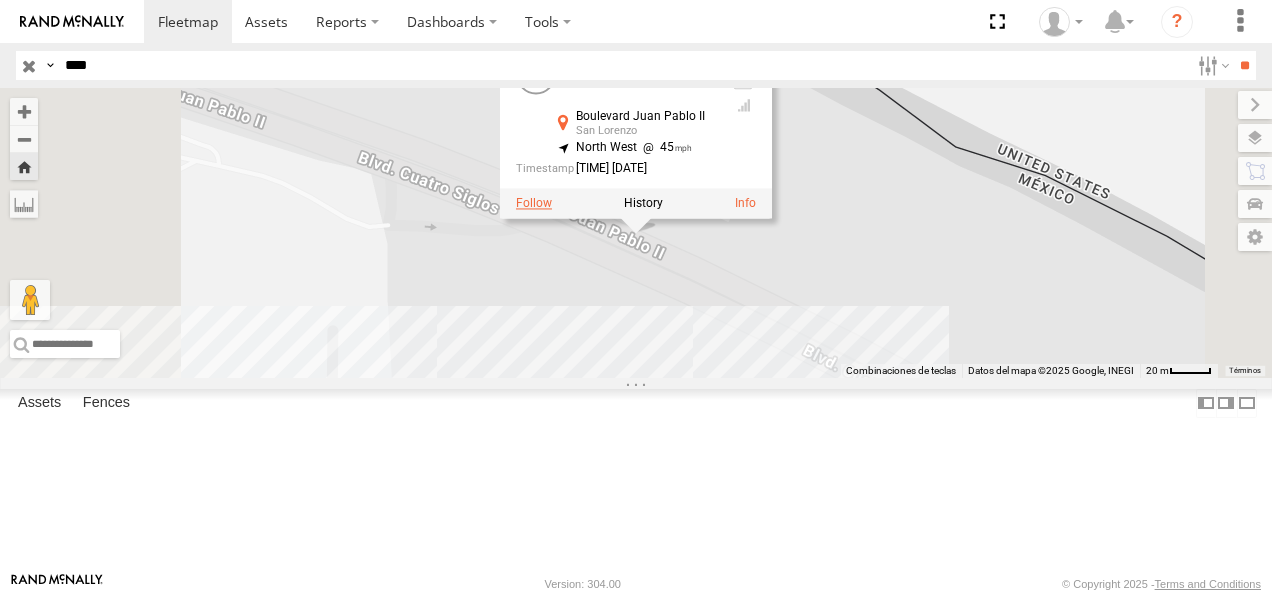 click at bounding box center (534, 203) 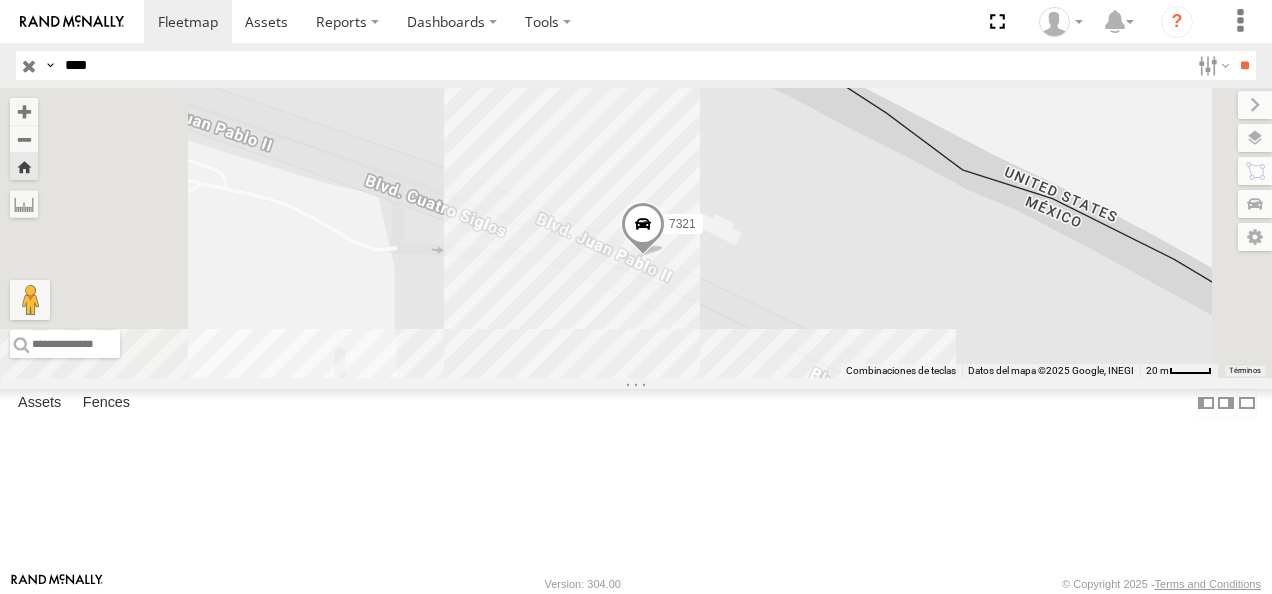 drag, startPoint x: 802, startPoint y: 326, endPoint x: 862, endPoint y: 482, distance: 167.14066 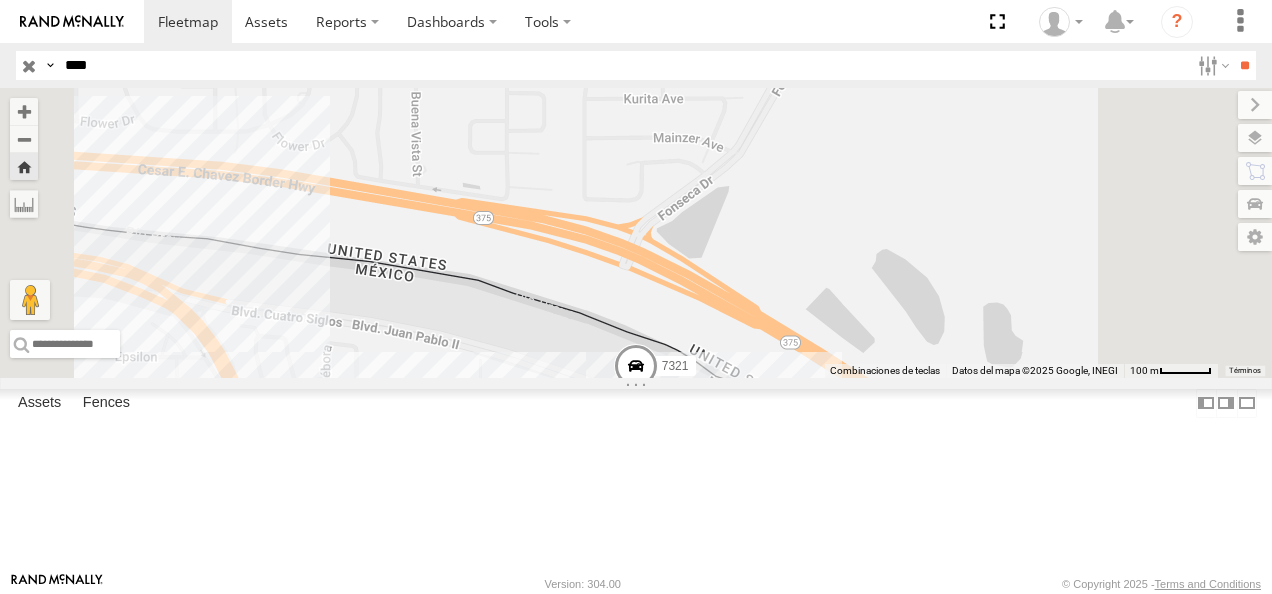drag, startPoint x: 827, startPoint y: 493, endPoint x: 883, endPoint y: 369, distance: 136.0588 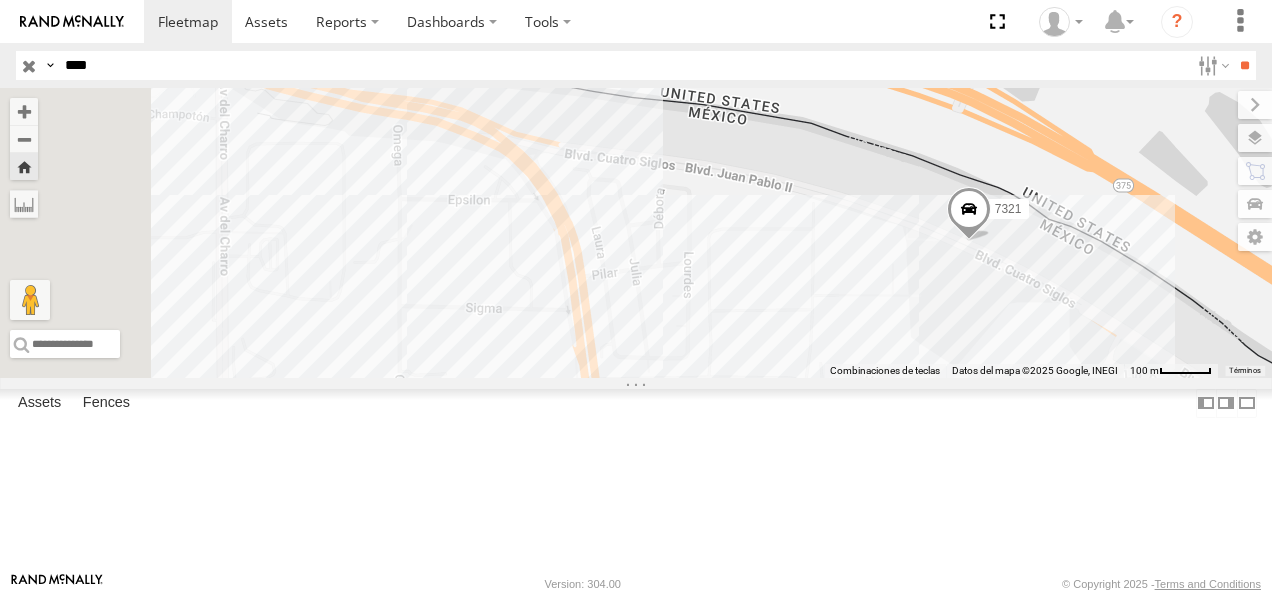 drag, startPoint x: 672, startPoint y: 384, endPoint x: 936, endPoint y: 384, distance: 264 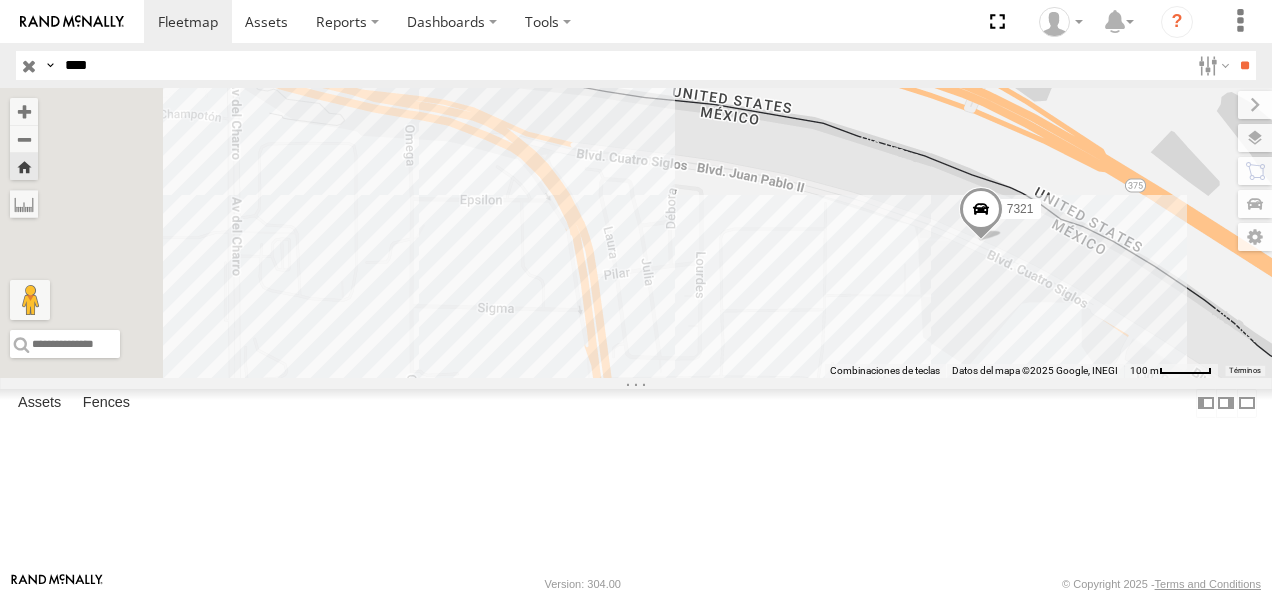 drag, startPoint x: 154, startPoint y: 85, endPoint x: 35, endPoint y: 81, distance: 119.06721 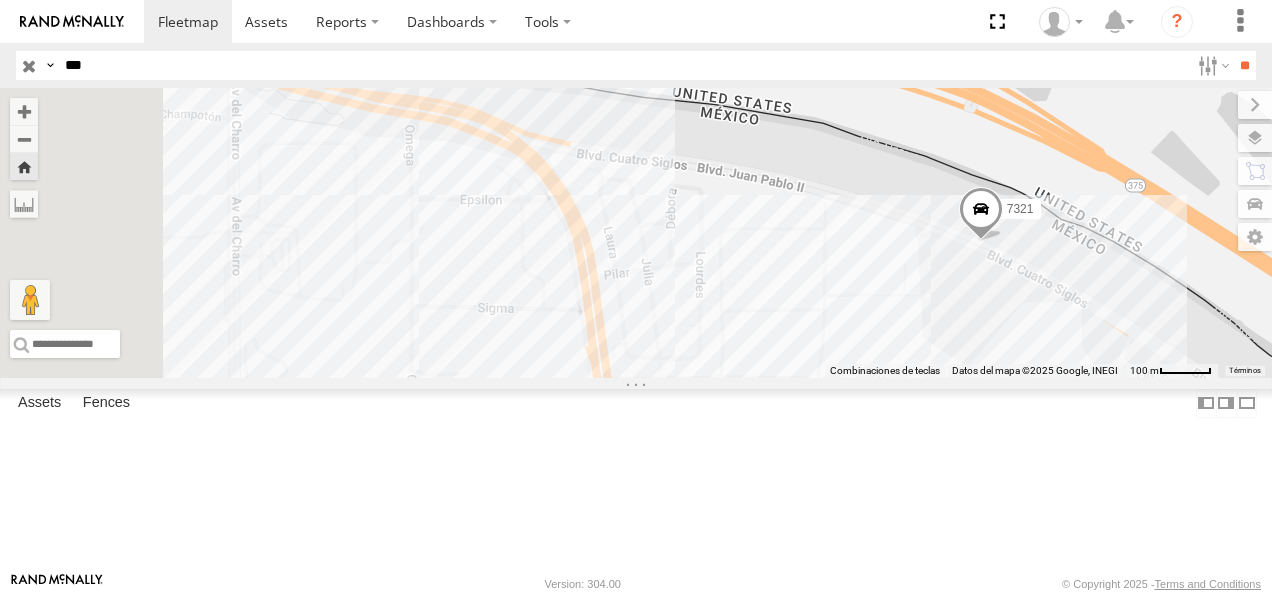 click on "**" at bounding box center [1244, 65] 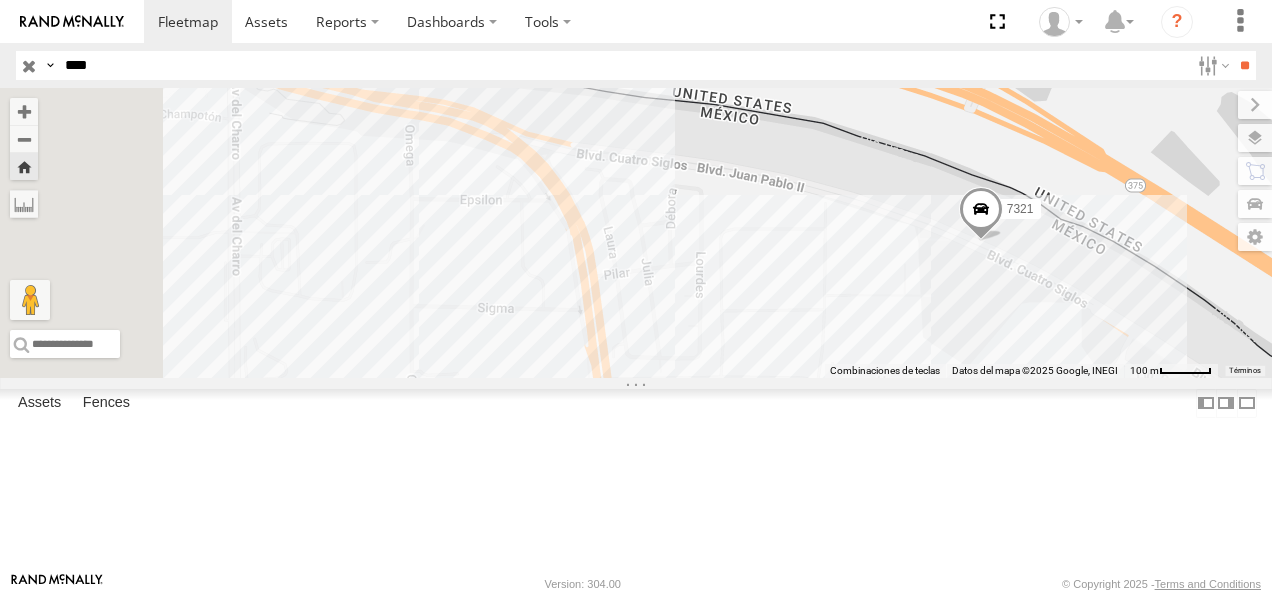 click on "**" at bounding box center (1244, 65) 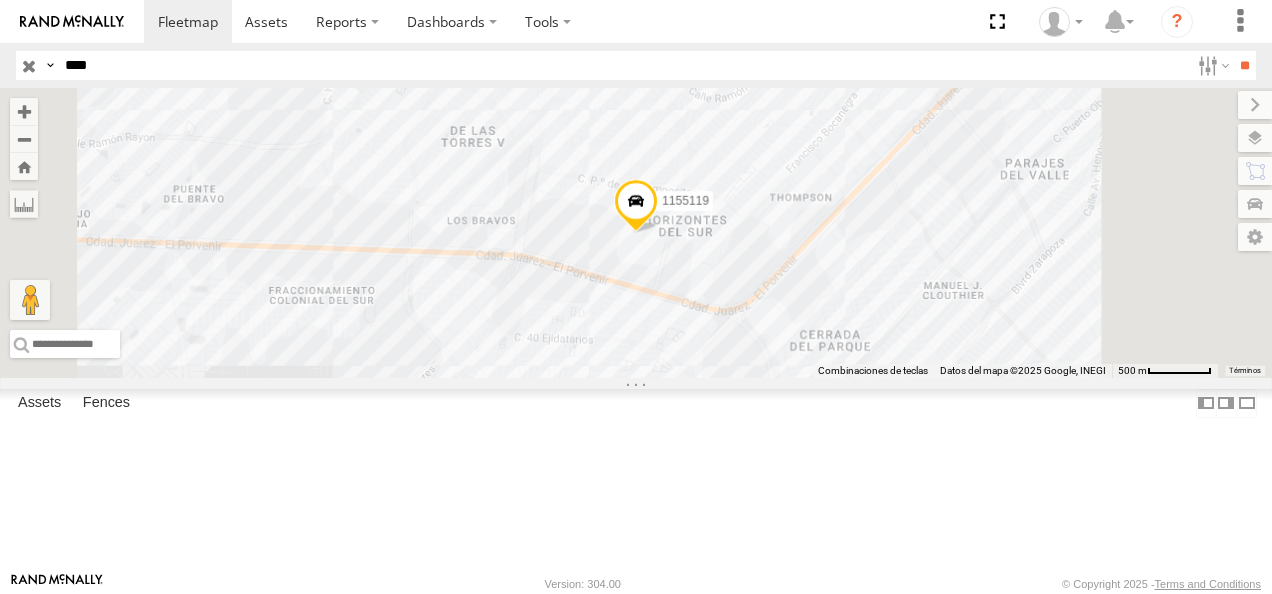 scroll, scrollTop: 0, scrollLeft: 0, axis: both 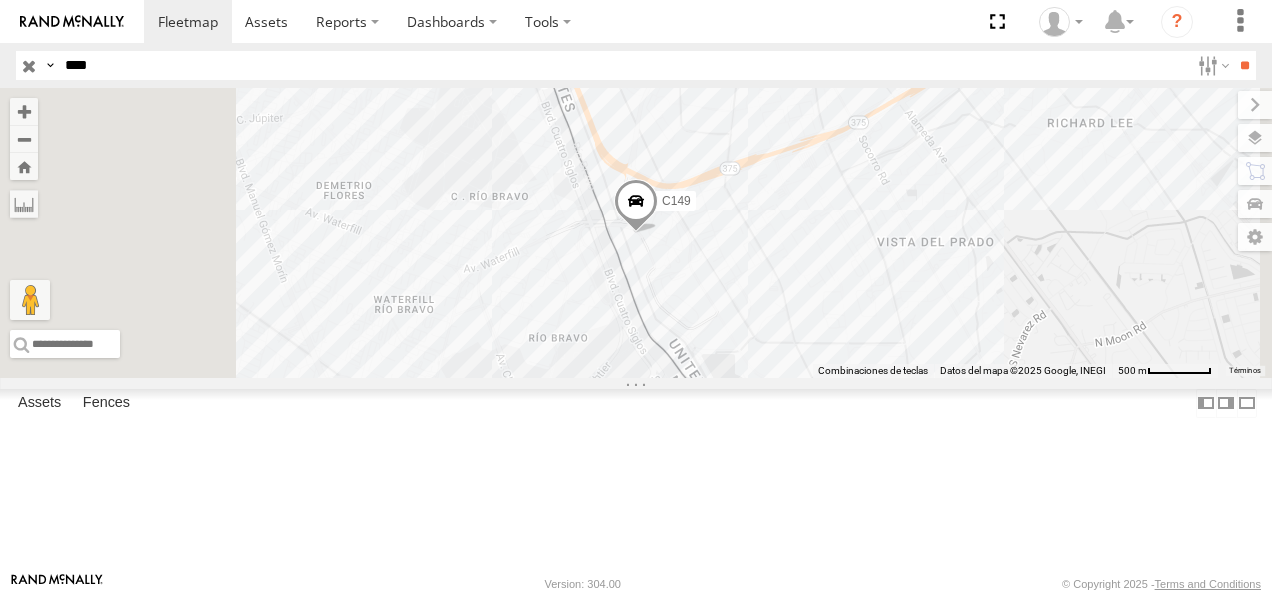 click on "C149
Cruce" at bounding box center [0, 0] 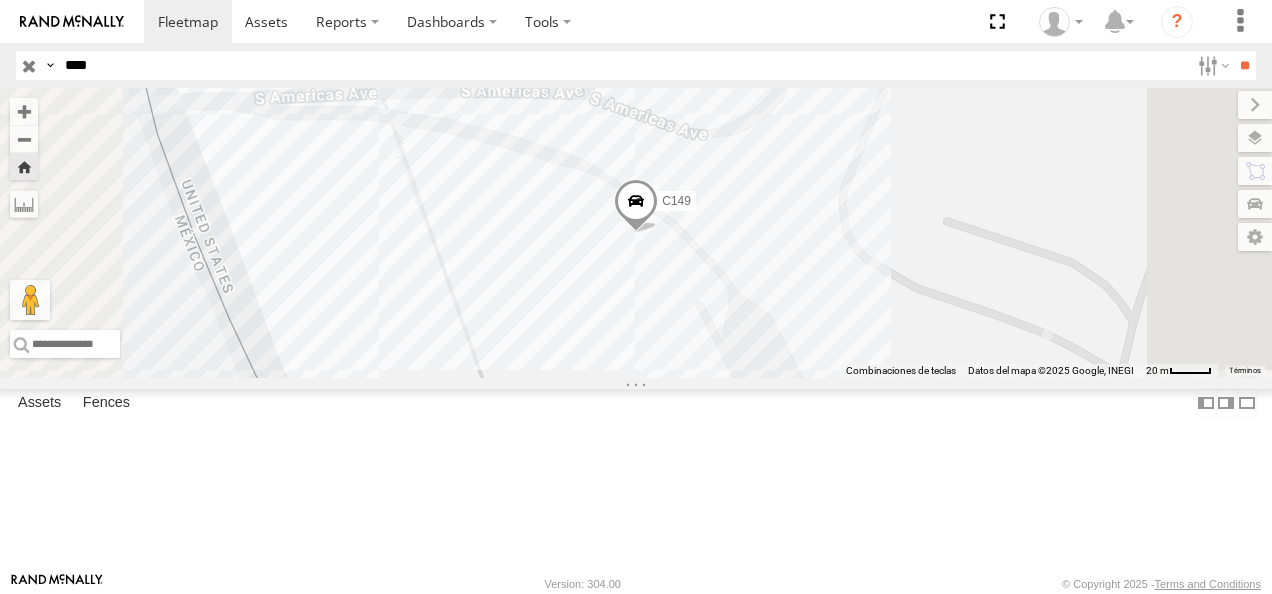 drag, startPoint x: 18, startPoint y: 68, endPoint x: 8, endPoint y: 66, distance: 10.198039 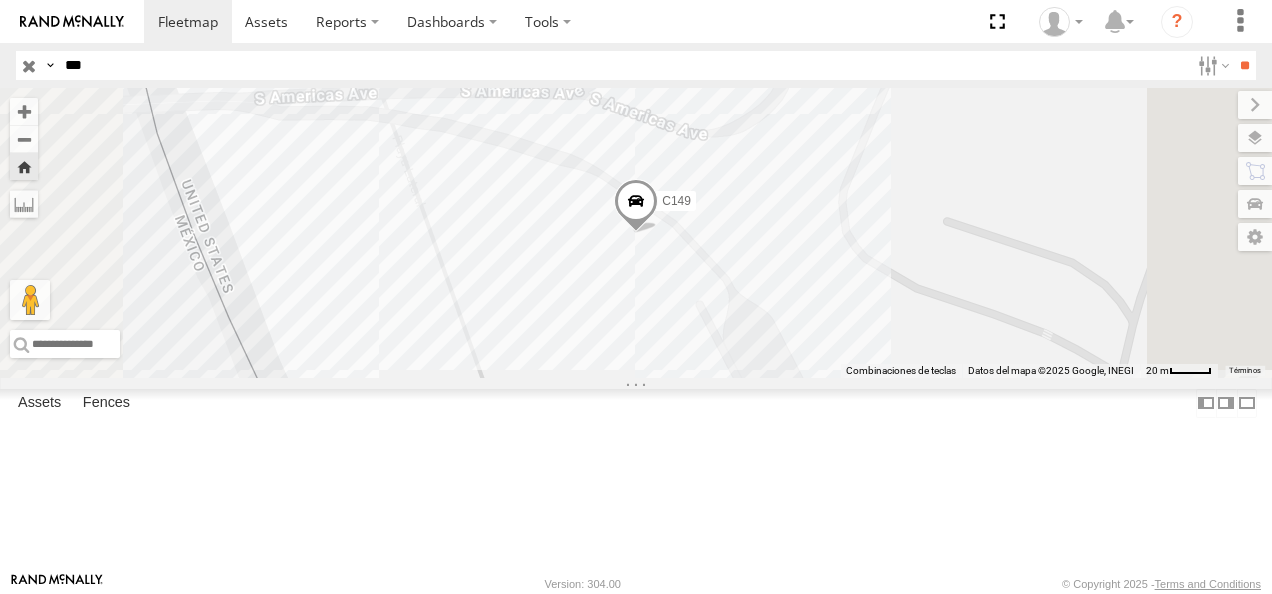 click on "**" at bounding box center (1244, 65) 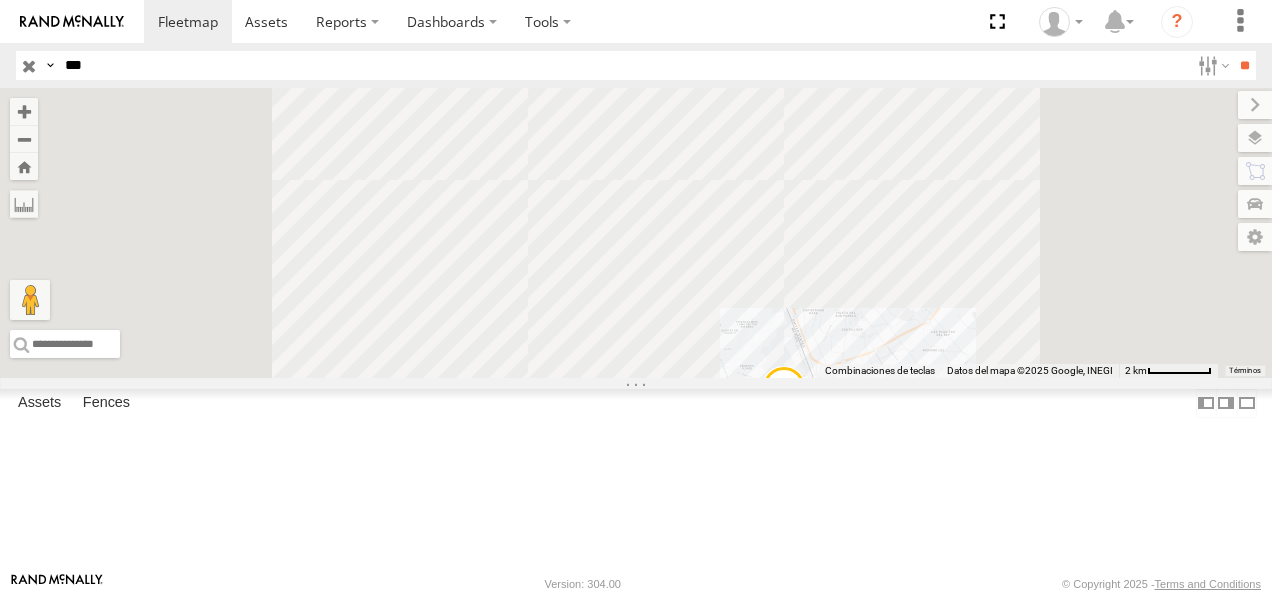 click on "205" at bounding box center (0, 0) 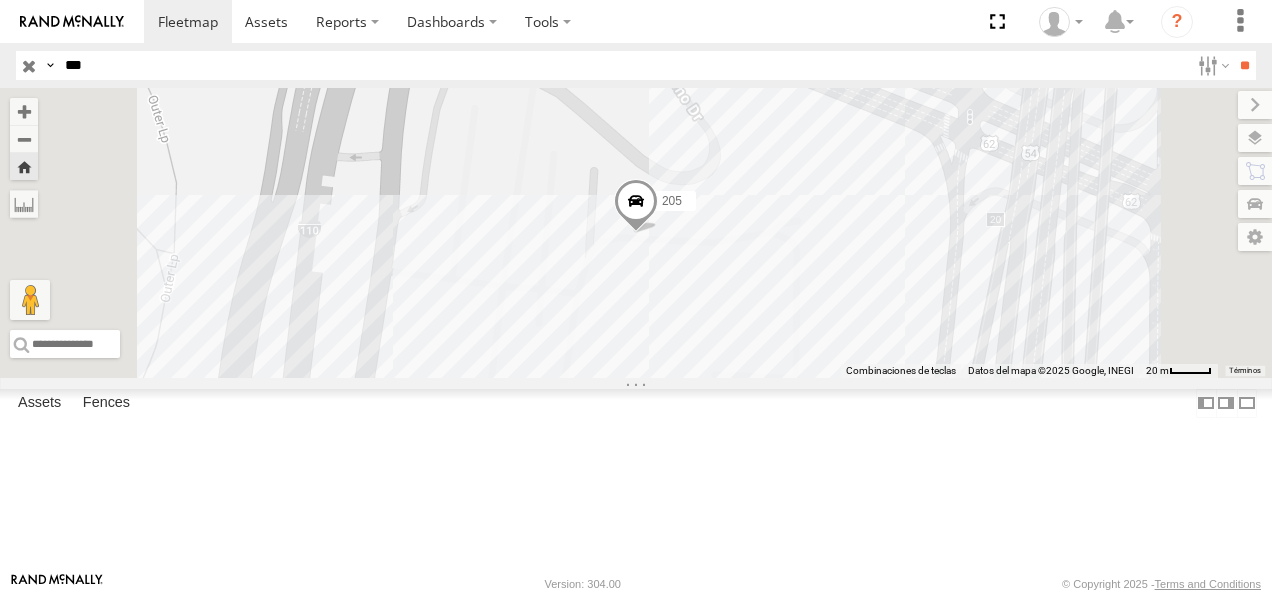 drag, startPoint x: 124, startPoint y: 66, endPoint x: -4, endPoint y: 66, distance: 128 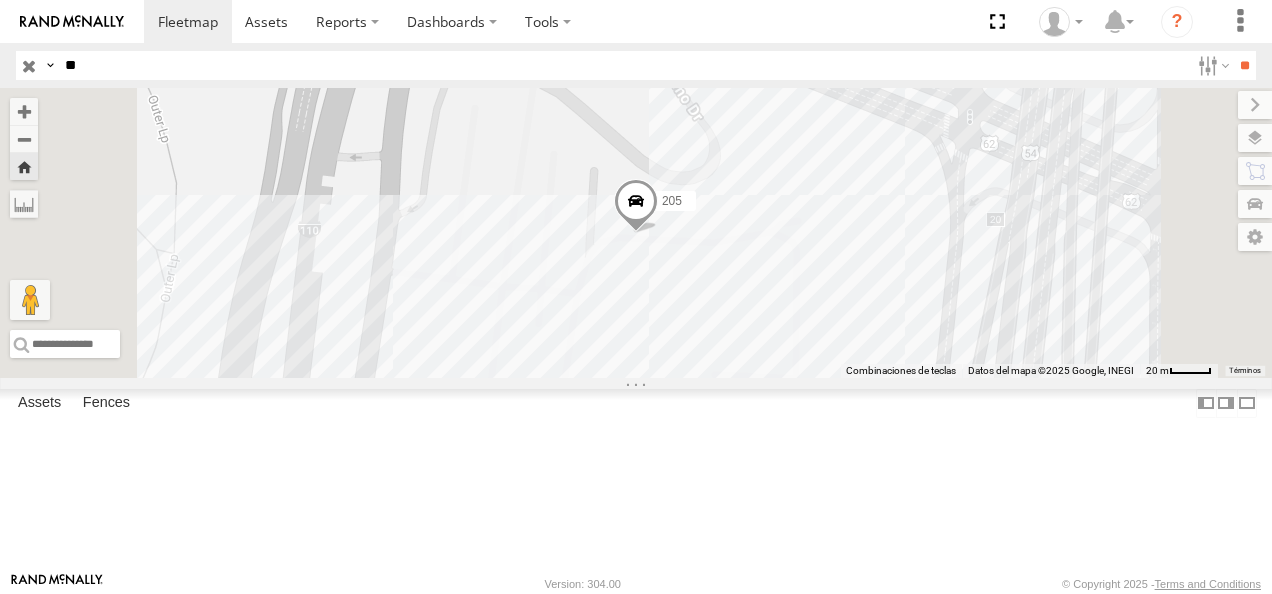 click on "**" at bounding box center [1244, 65] 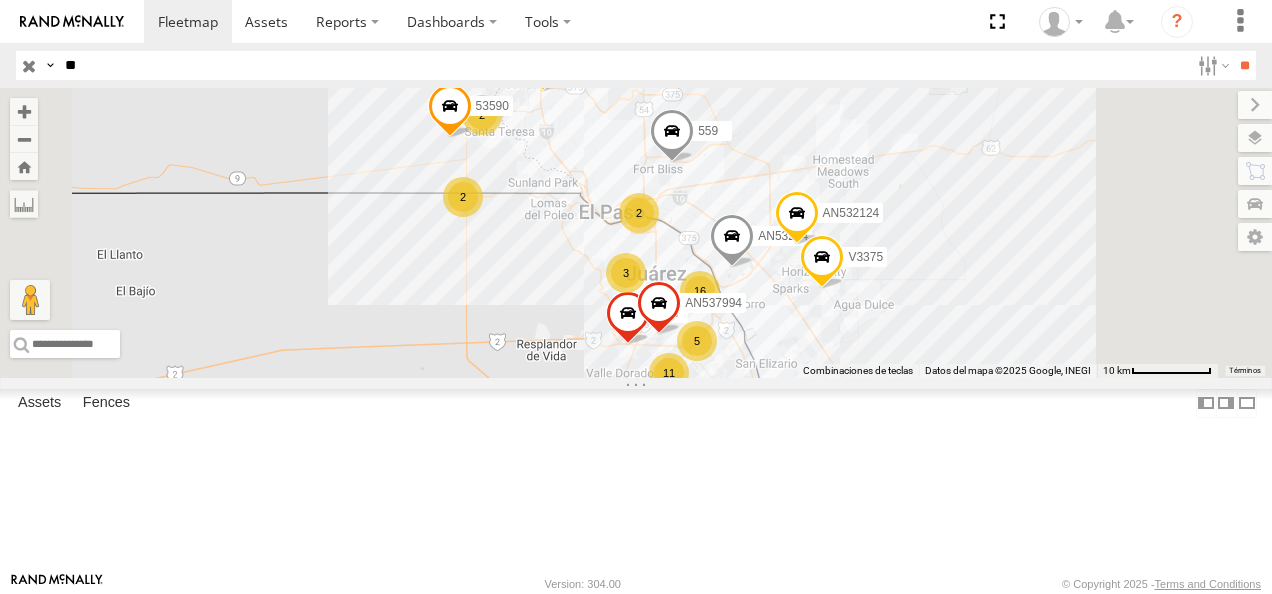 scroll, scrollTop: 200, scrollLeft: 0, axis: vertical 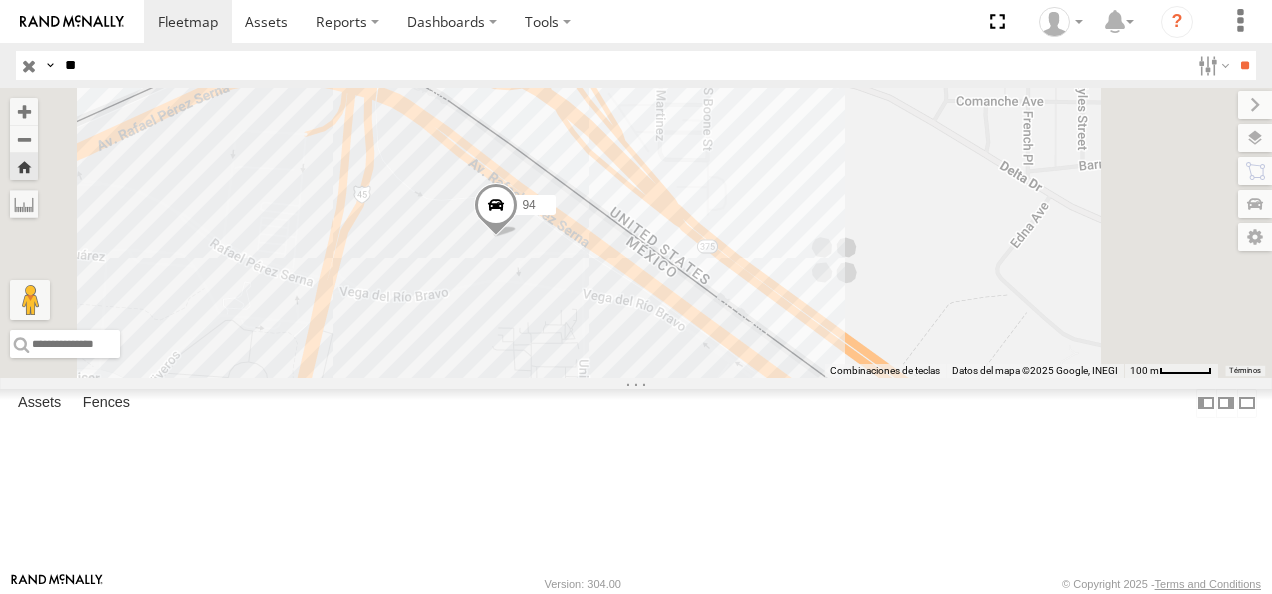 click at bounding box center [496, 210] 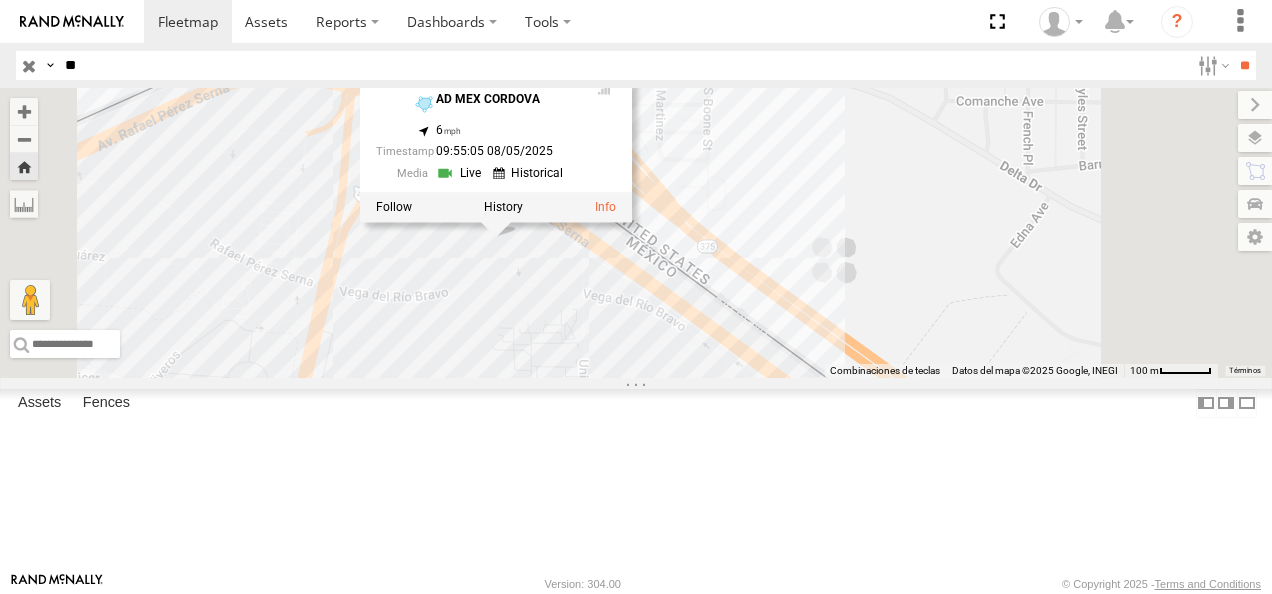 drag, startPoint x: 40, startPoint y: 67, endPoint x: 0, endPoint y: 68, distance: 40.012497 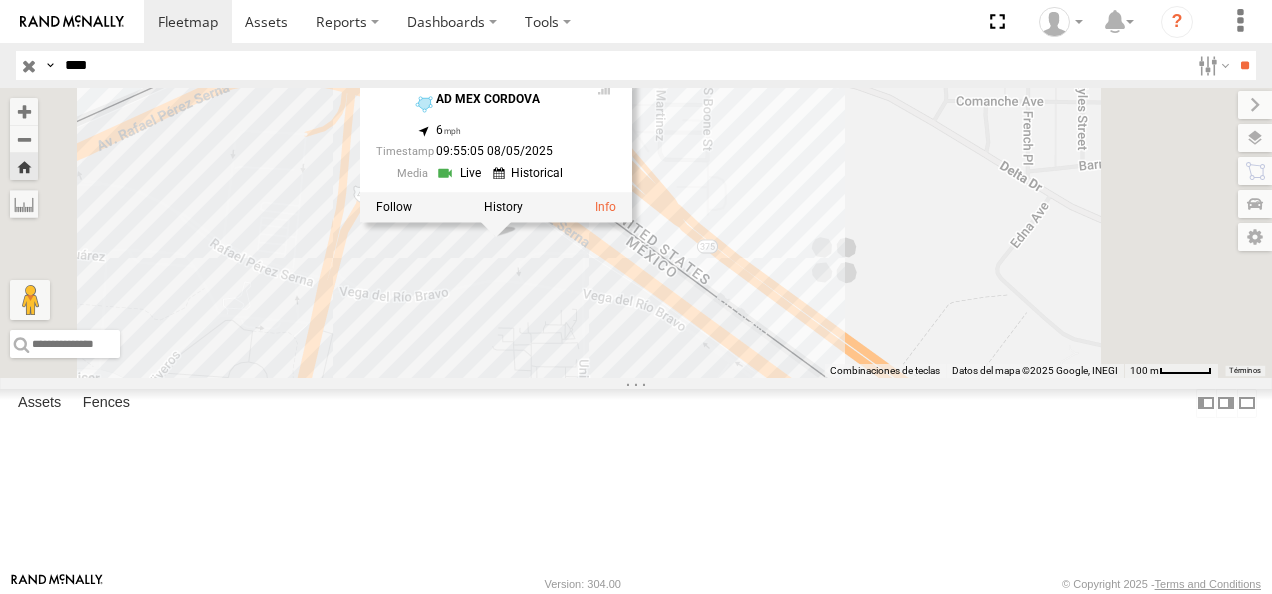 type on "****" 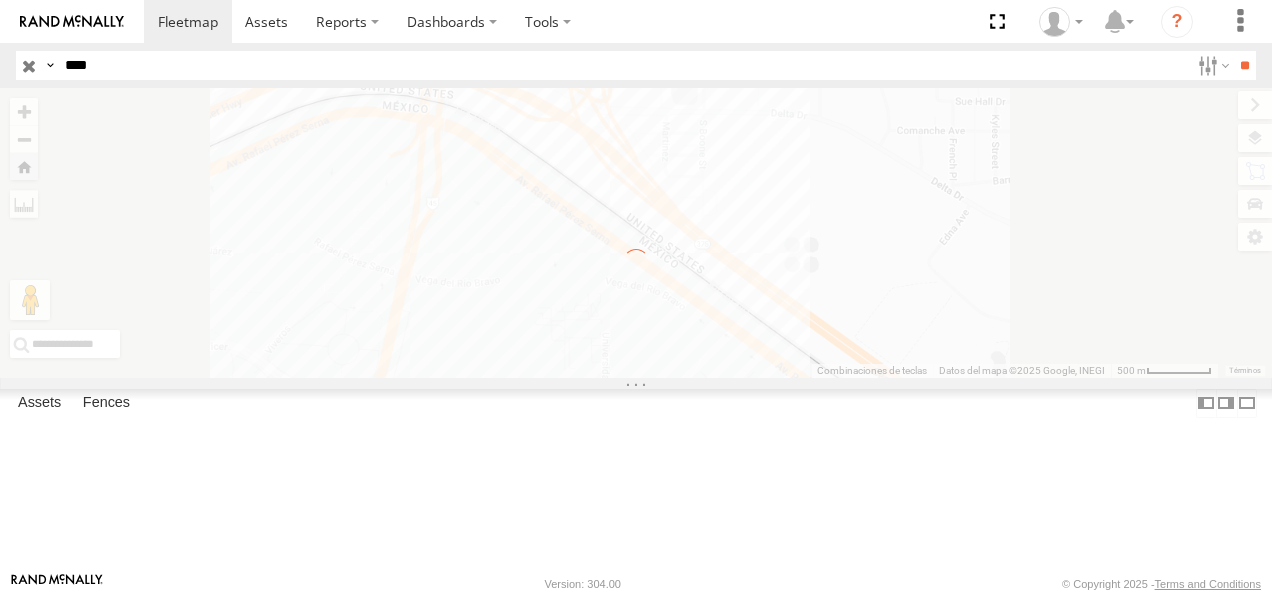 scroll, scrollTop: 0, scrollLeft: 0, axis: both 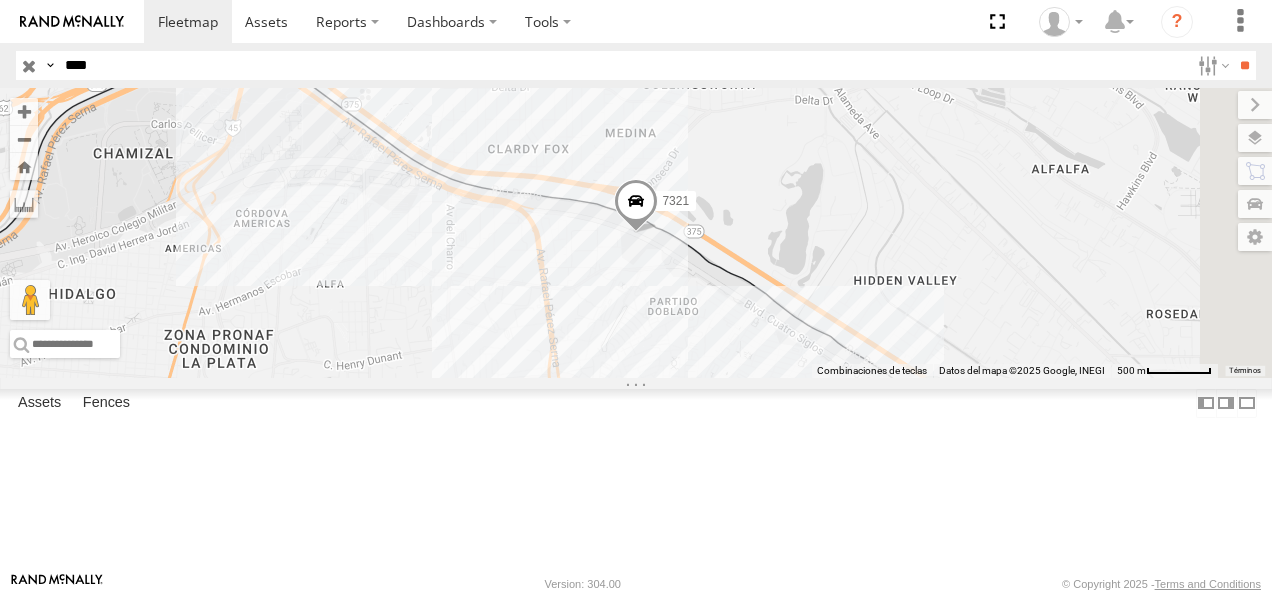 click on "7321" at bounding box center [0, 0] 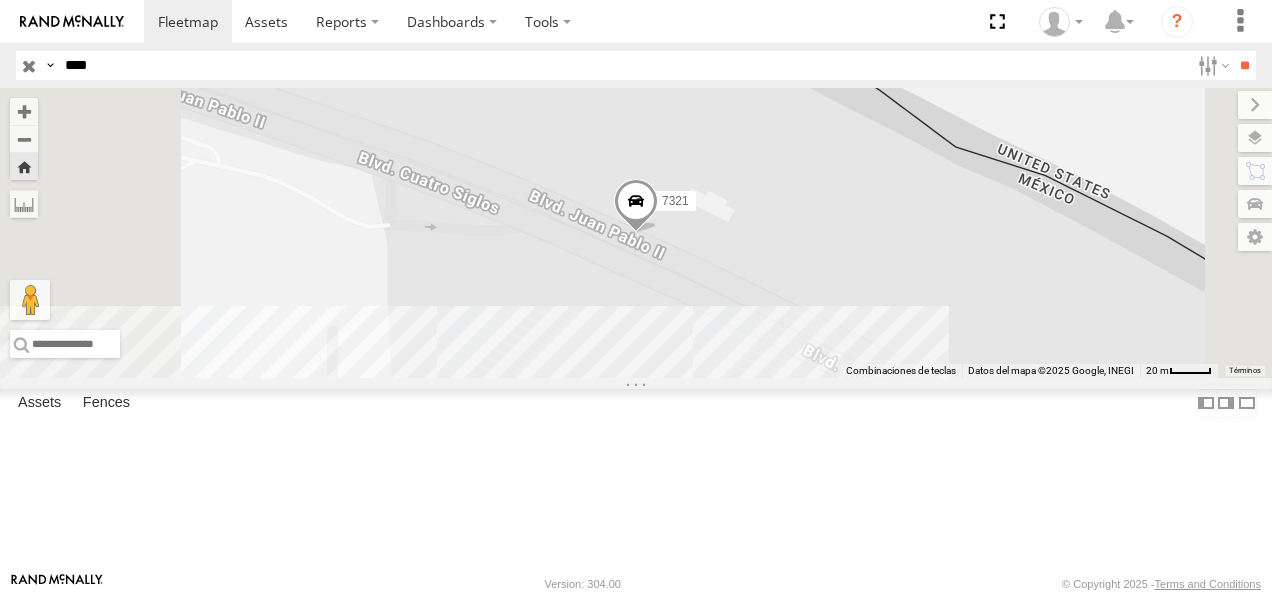 click at bounding box center [636, 206] 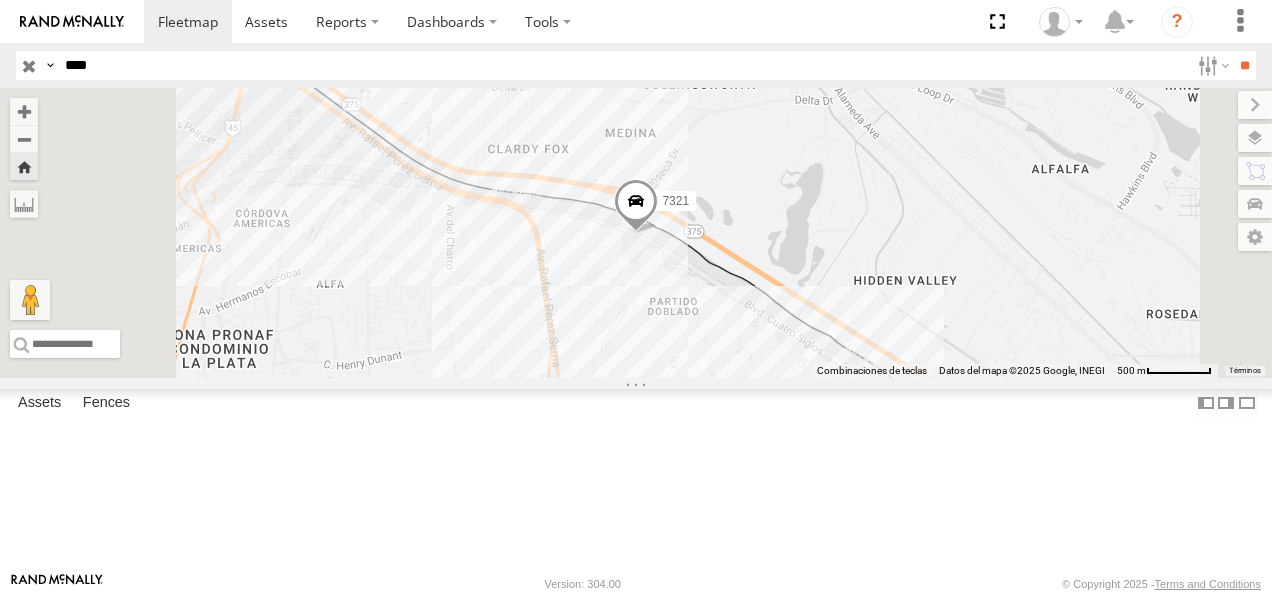 click on "7321" at bounding box center (0, 0) 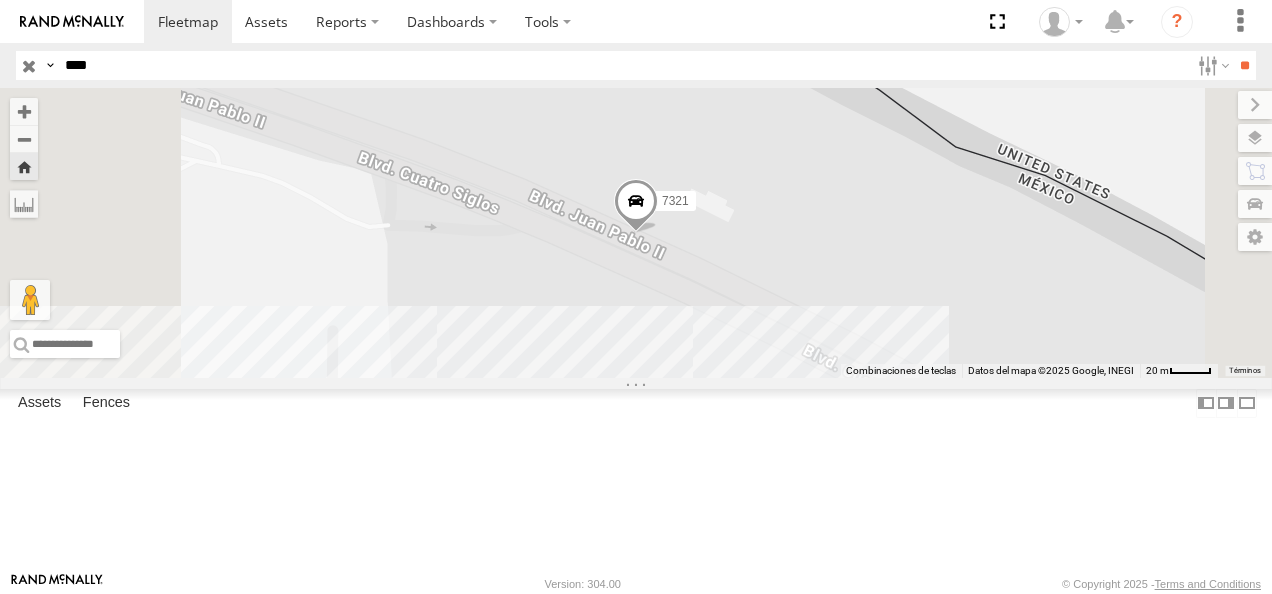 click at bounding box center (636, 206) 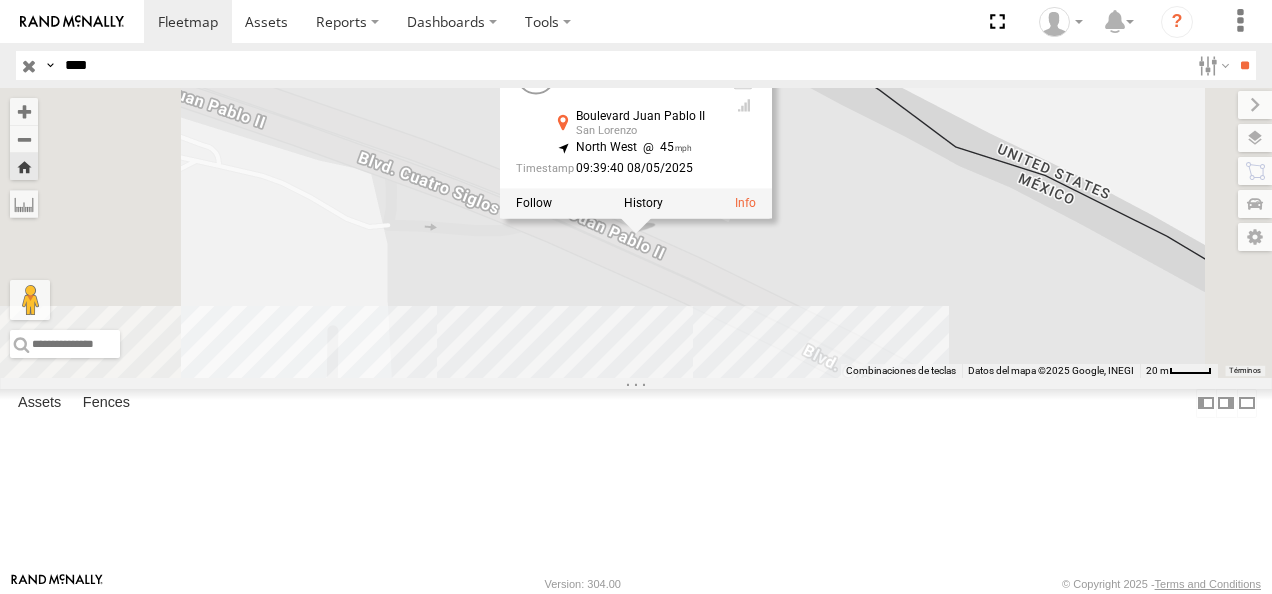 drag, startPoint x: 672, startPoint y: 412, endPoint x: 662, endPoint y: 390, distance: 24.166092 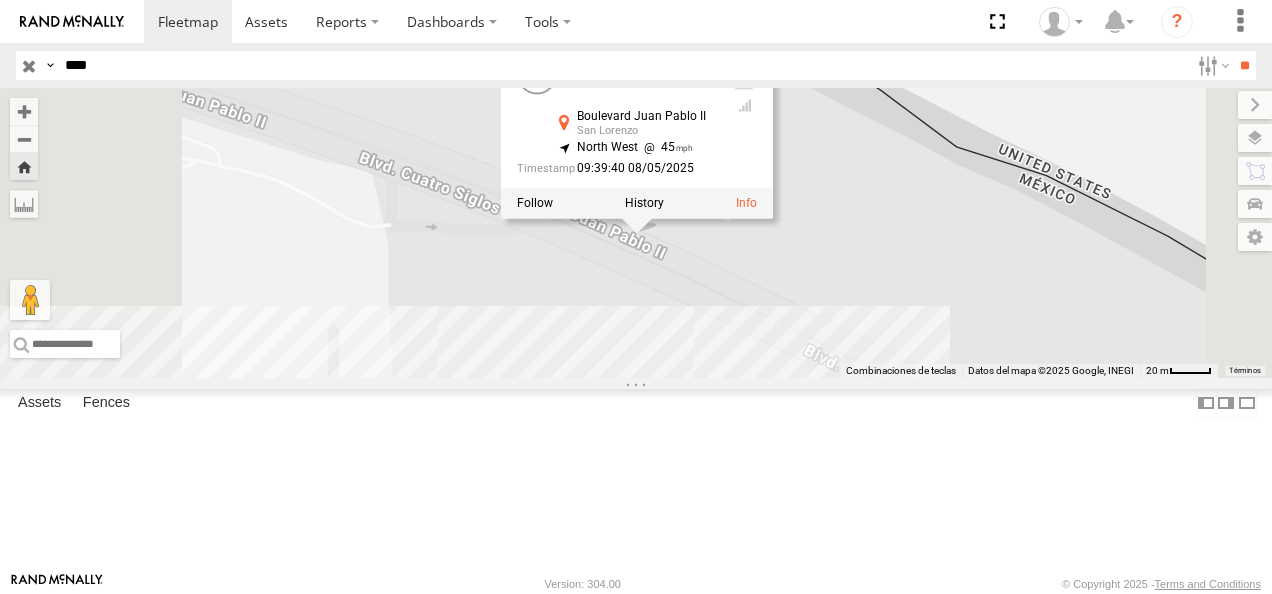 click on "FLEX NORTE" at bounding box center (0, 0) 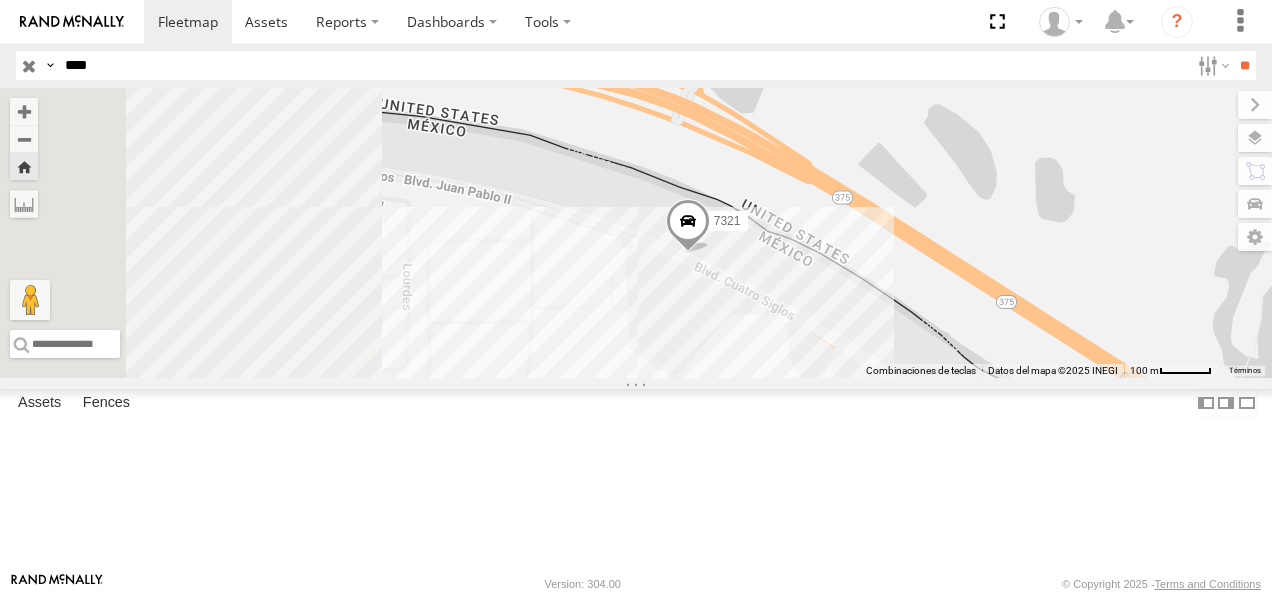 drag, startPoint x: 846, startPoint y: 429, endPoint x: 1013, endPoint y: 392, distance: 171.0497 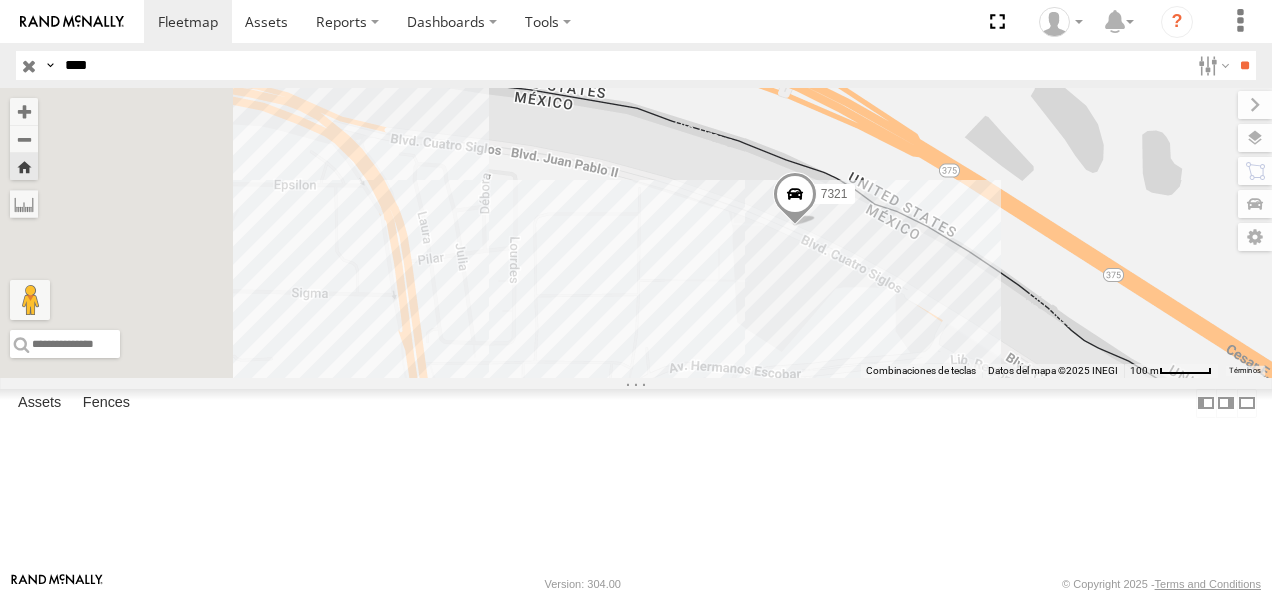 click at bounding box center (795, 199) 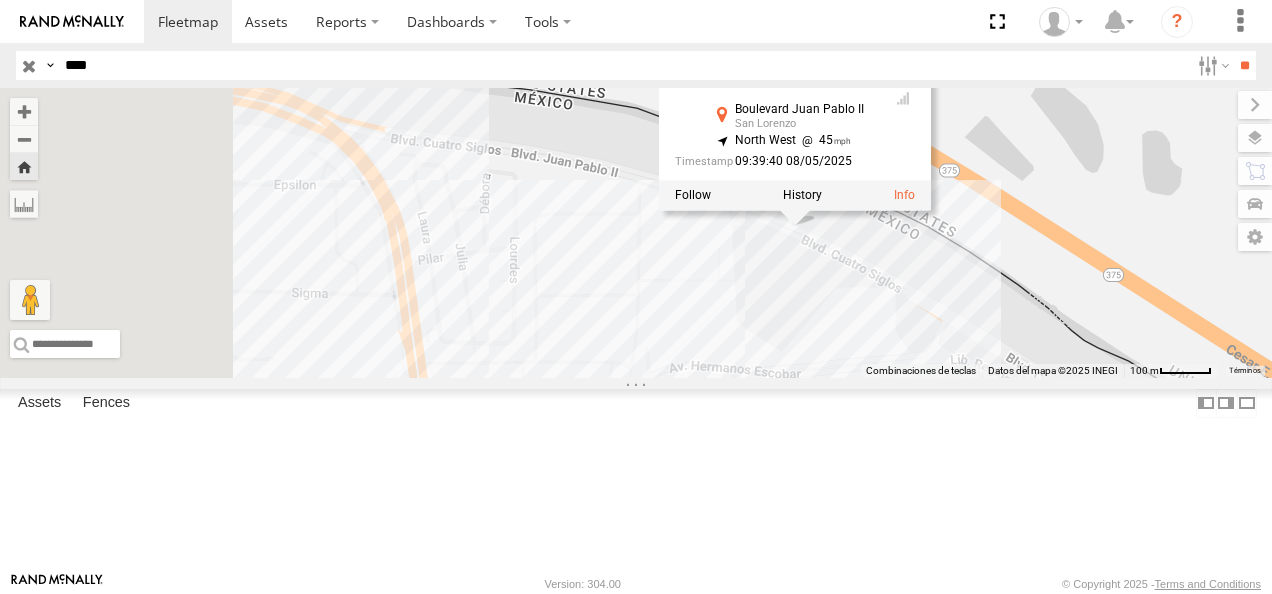 click on "7321 7321 FLEX NORTE Boulevard Juan Pablo II San Lorenzo 31.75069 ,  -106.418 North West 45 09:39:40 08/05/2025" at bounding box center (636, 233) 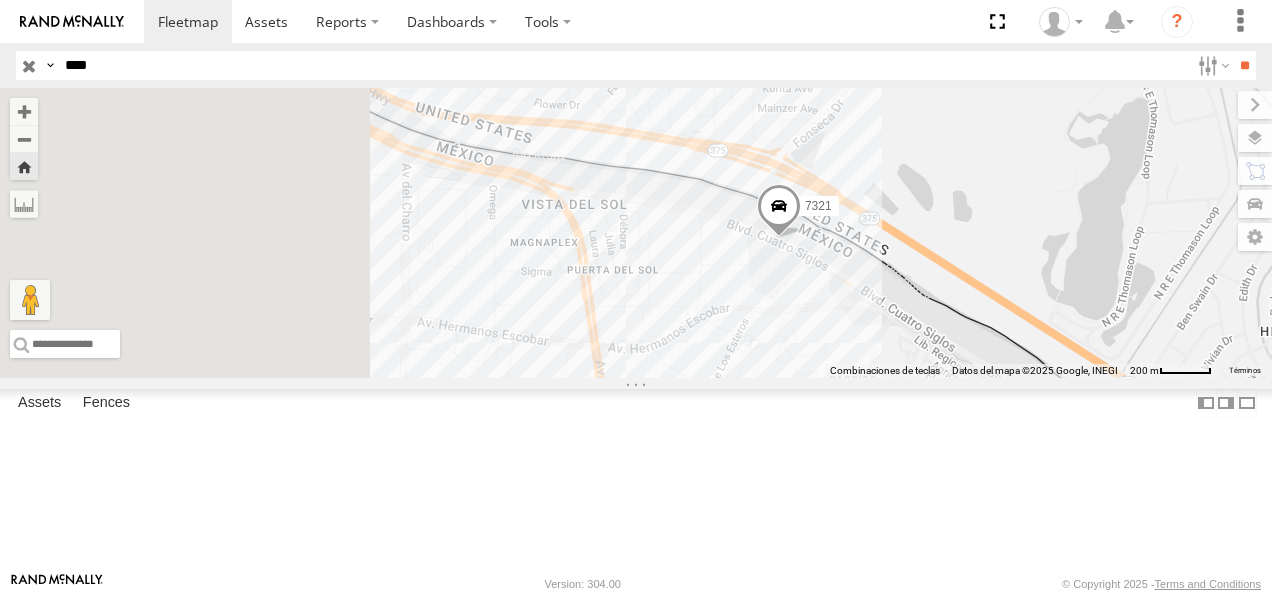 drag, startPoint x: 617, startPoint y: 356, endPoint x: 832, endPoint y: 355, distance: 215.00232 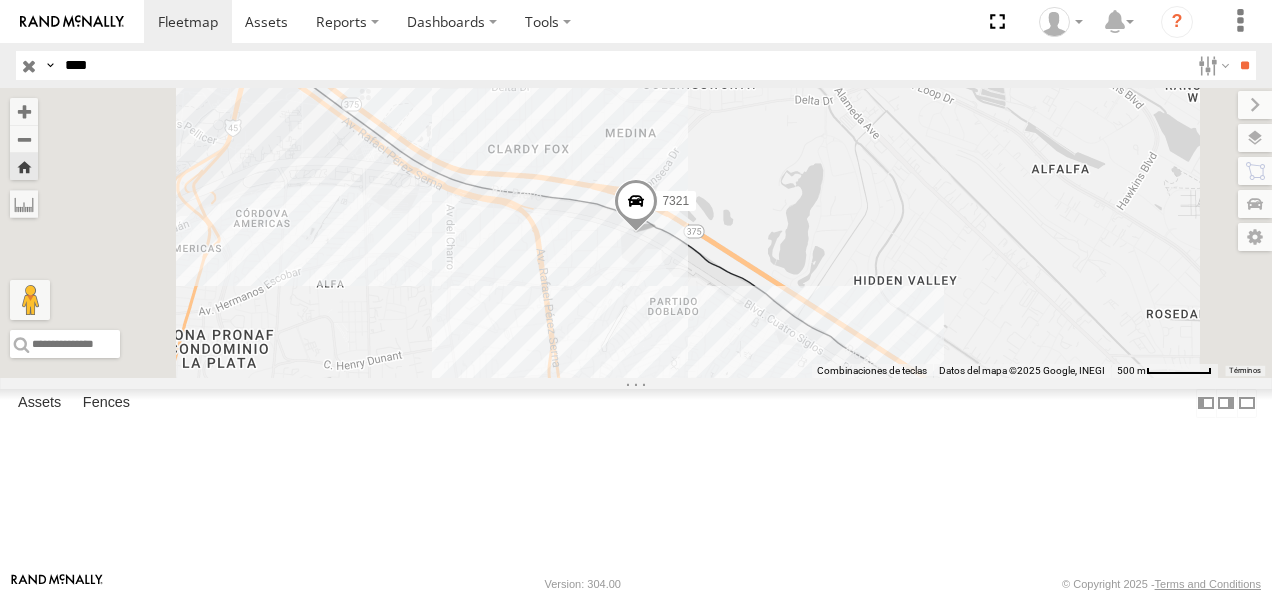 click on "FLEX NORTE" at bounding box center [0, 0] 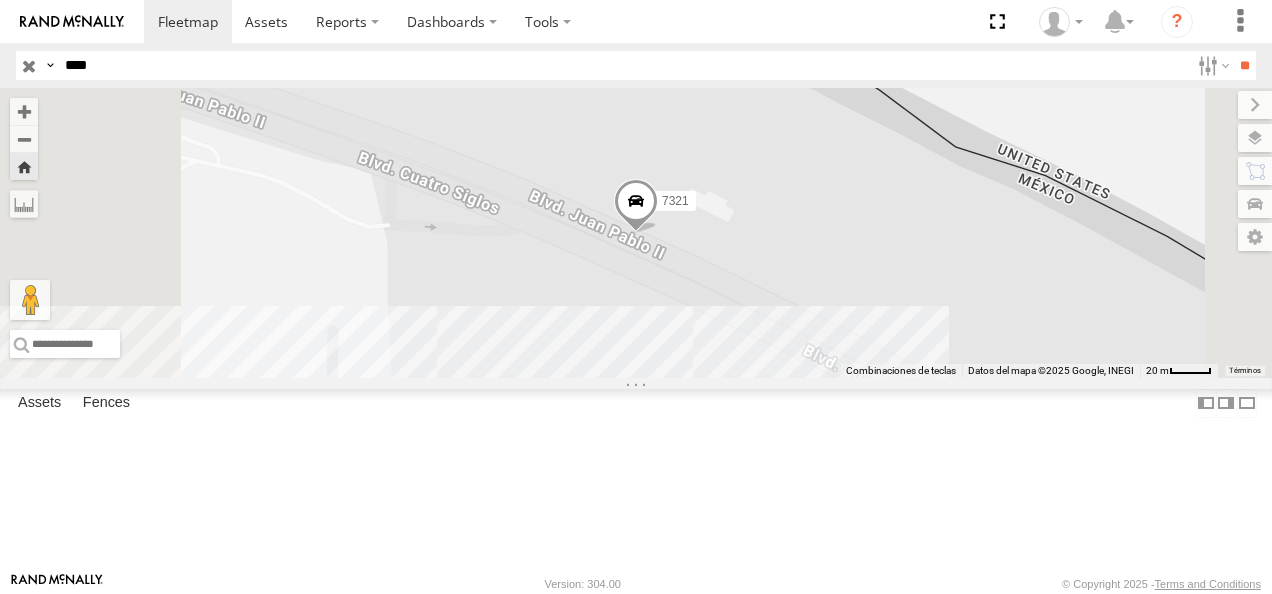 click at bounding box center (636, 206) 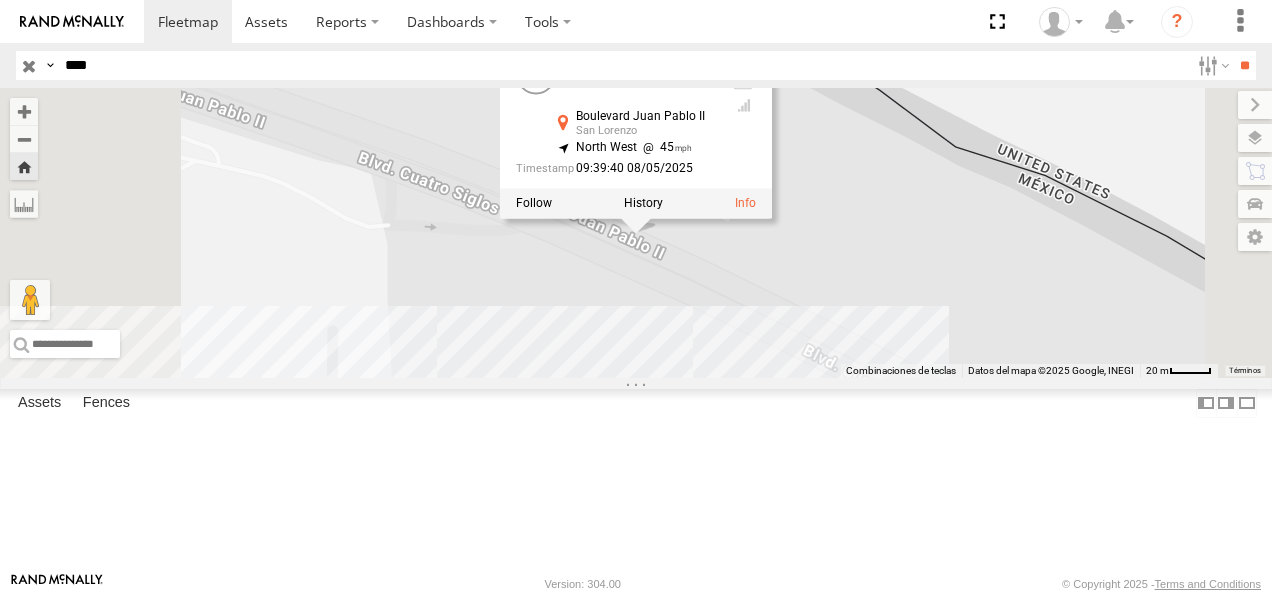 click at bounding box center [643, 203] 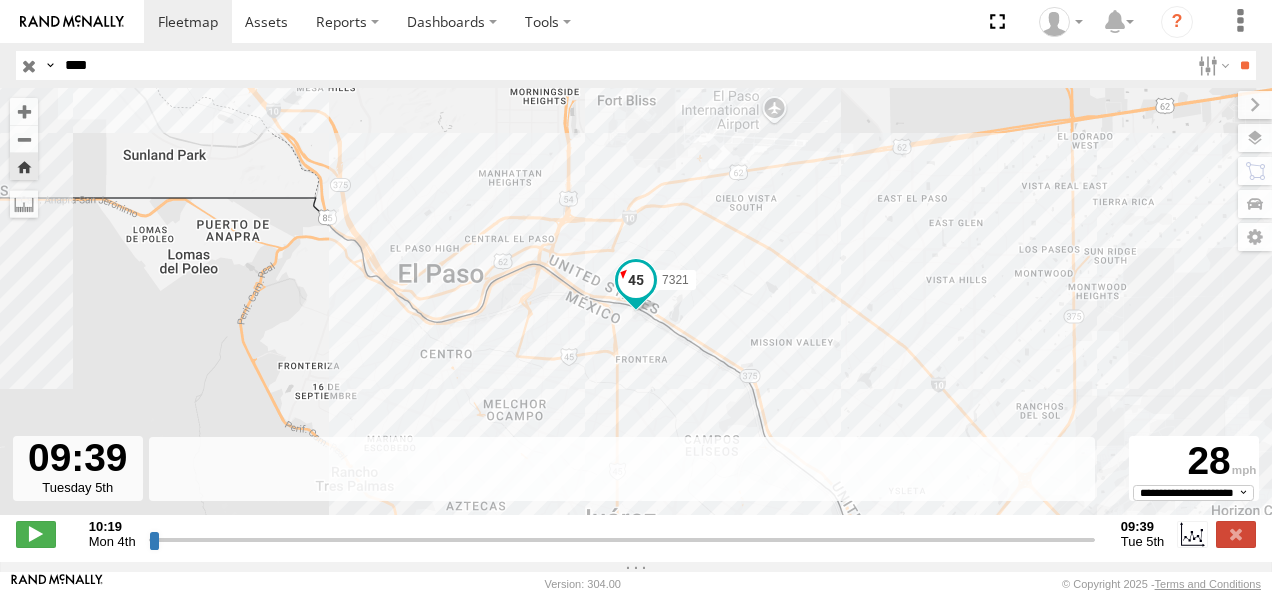 drag, startPoint x: 148, startPoint y: 548, endPoint x: 1111, endPoint y: 527, distance: 963.22894 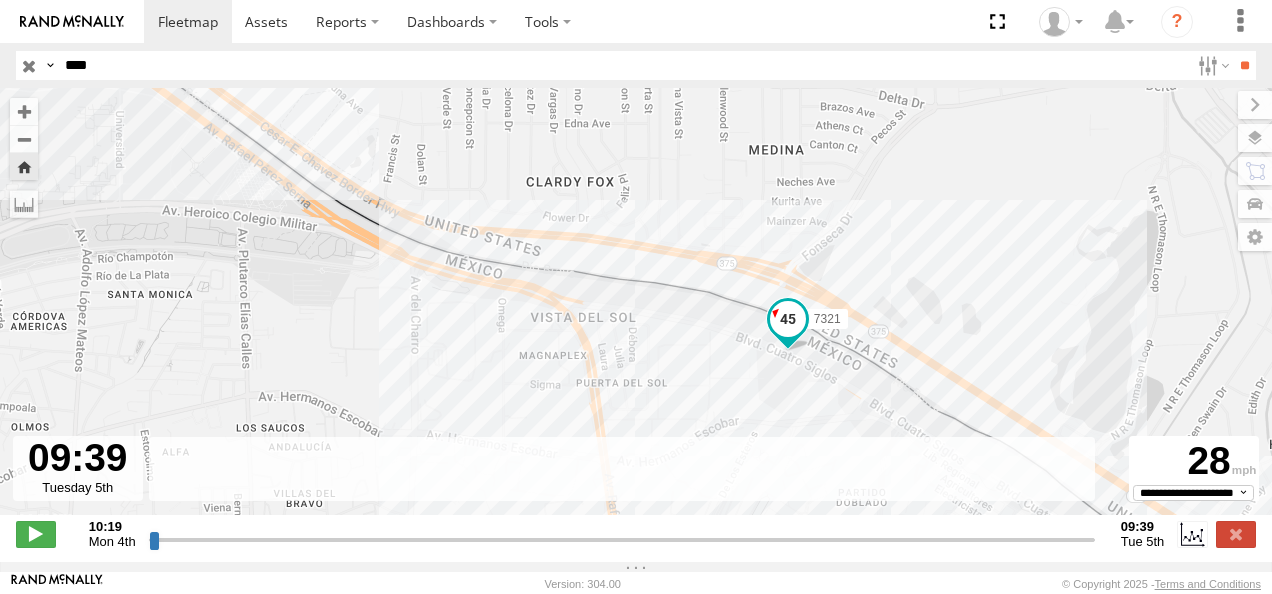 drag, startPoint x: 648, startPoint y: 294, endPoint x: 660, endPoint y: 393, distance: 99.724625 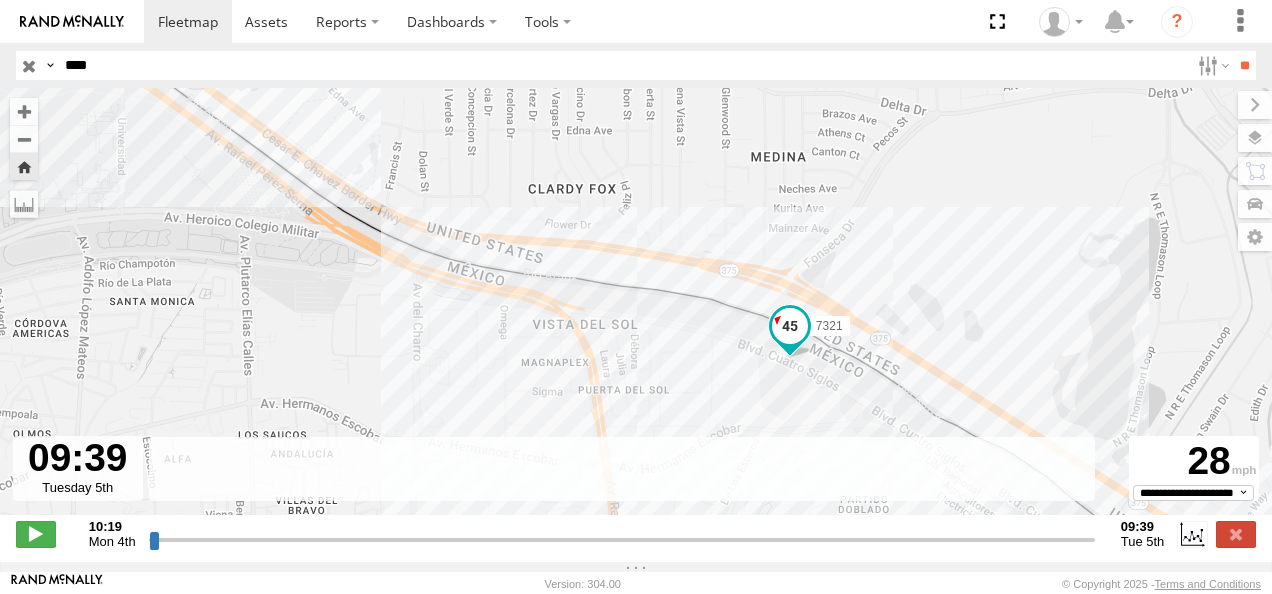click at bounding box center [29, 65] 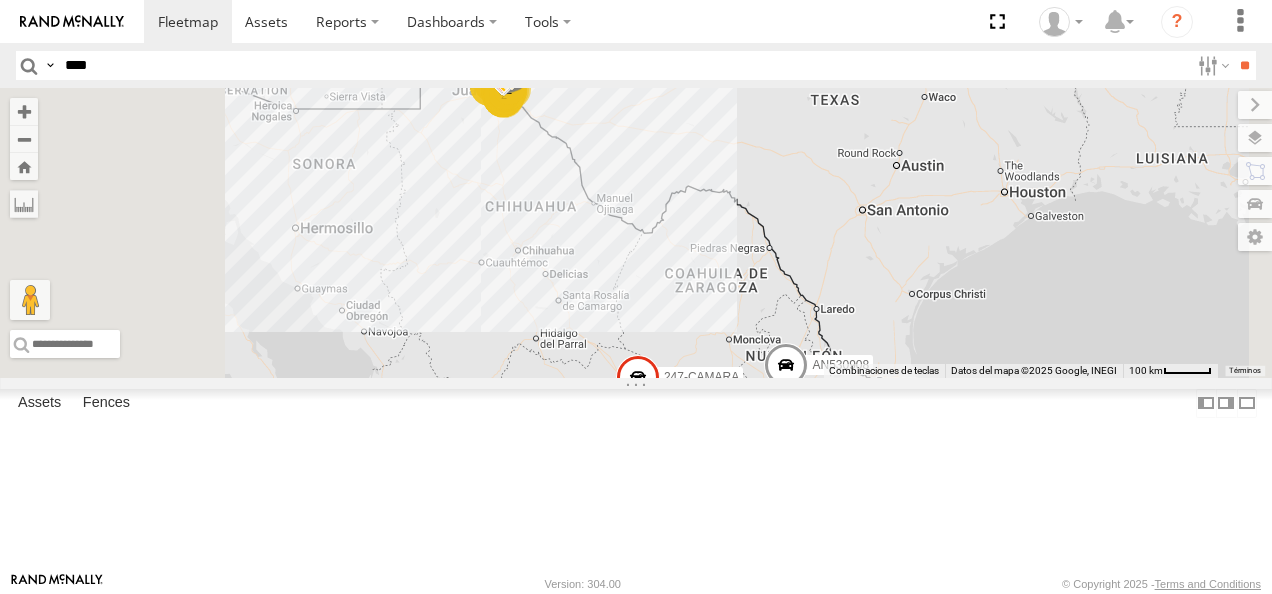 click on "****" at bounding box center (623, 65) 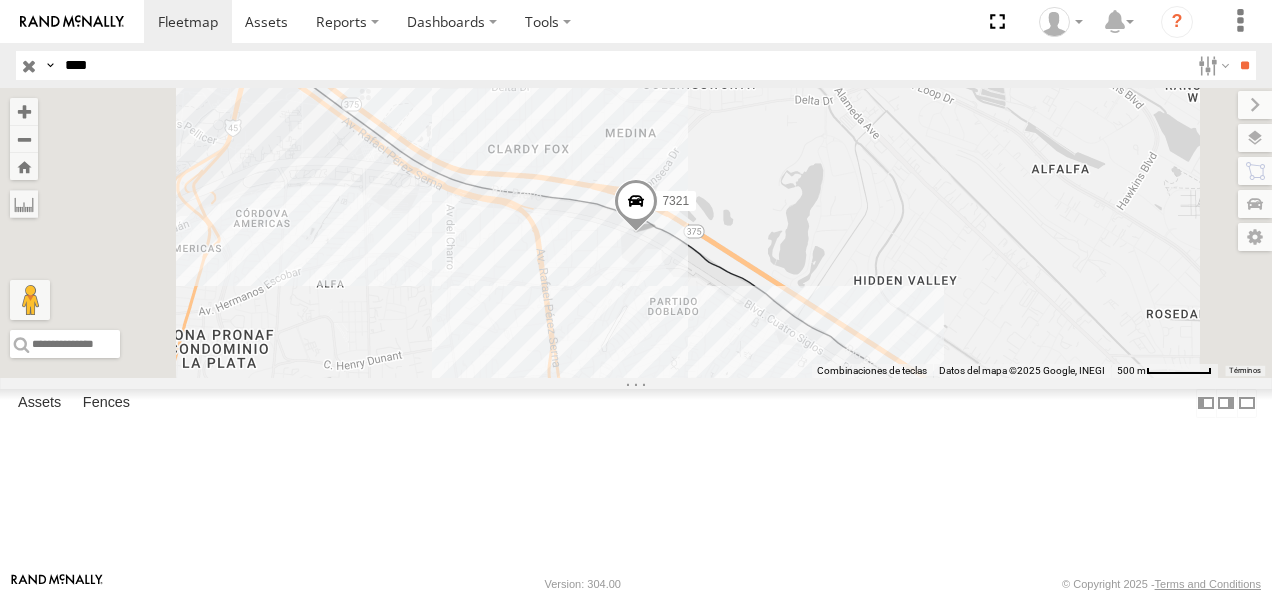 click on "7321
FLEX NORTE" at bounding box center [0, 0] 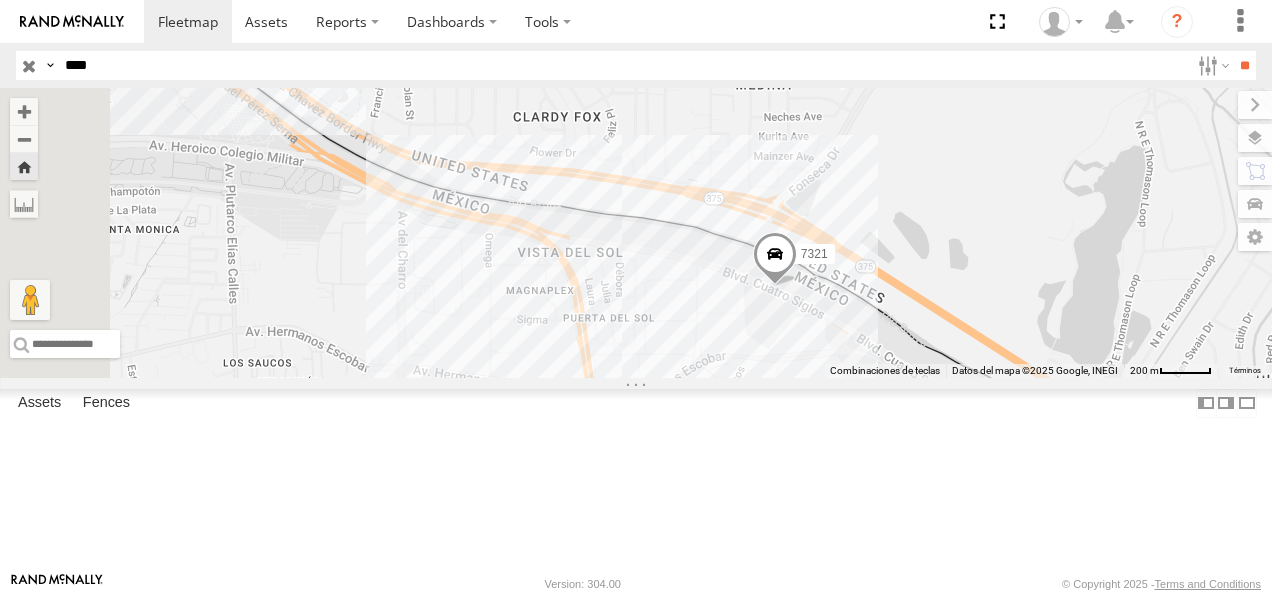 drag, startPoint x: 720, startPoint y: 311, endPoint x: 852, endPoint y: 359, distance: 140.4564 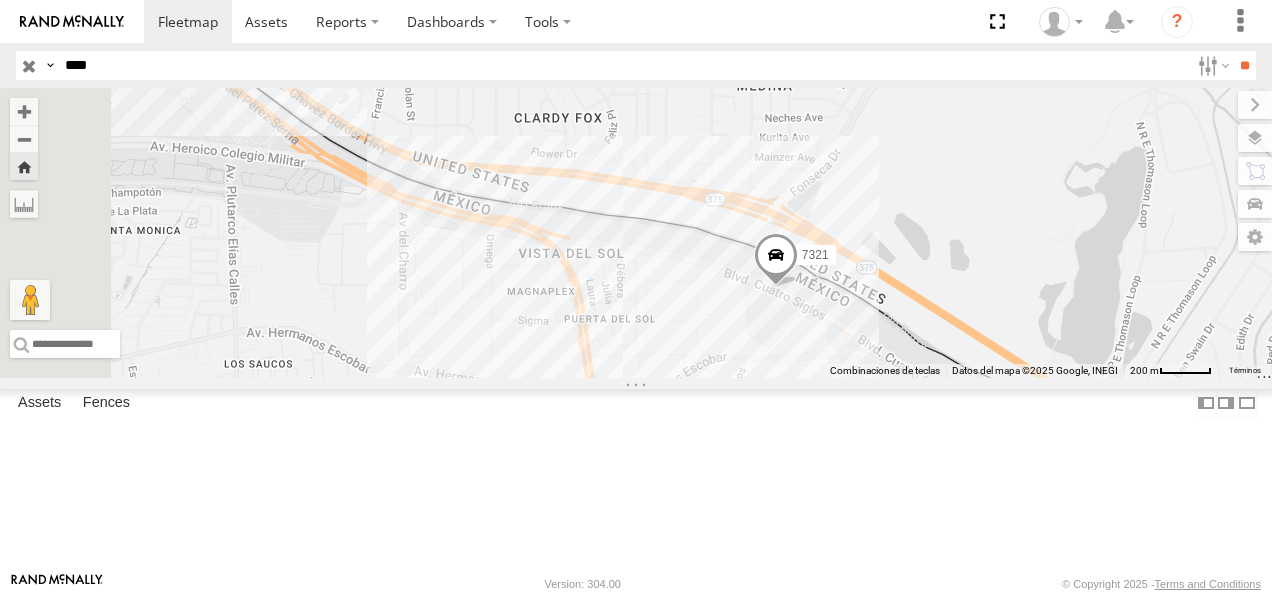 click at bounding box center (776, 260) 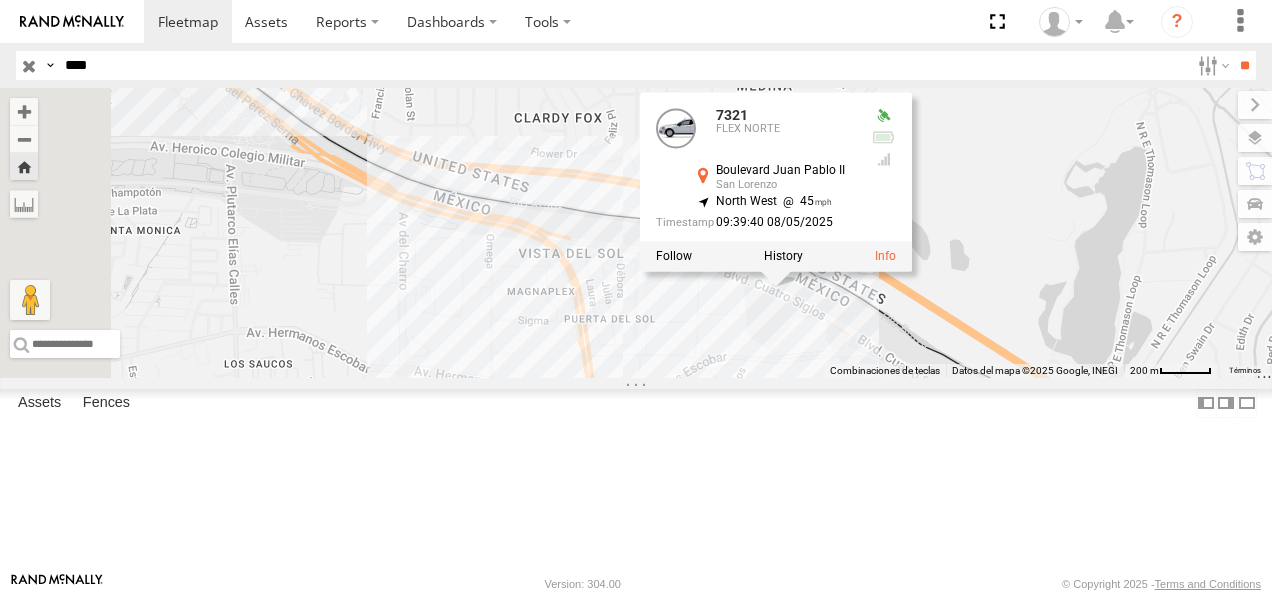 click on "7321 7321 FLEX NORTE Boulevard Juan Pablo II San Lorenzo 31.75069 ,  -106.418 North West 45 09:39:40 08/05/2025" at bounding box center (636, 233) 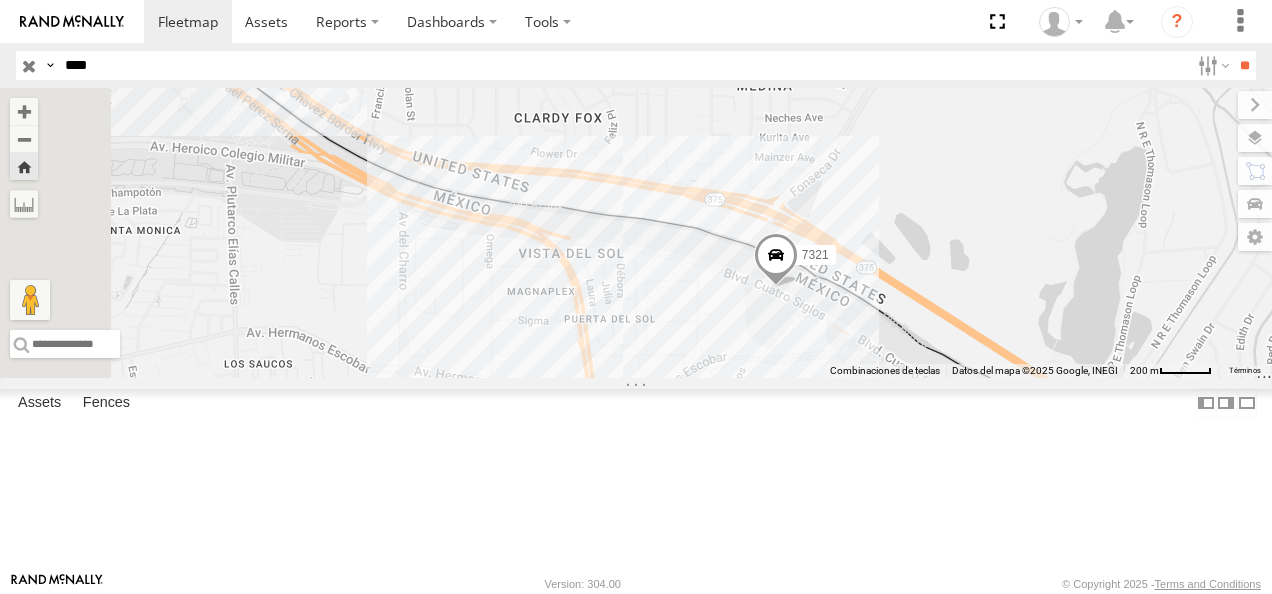 click at bounding box center (776, 260) 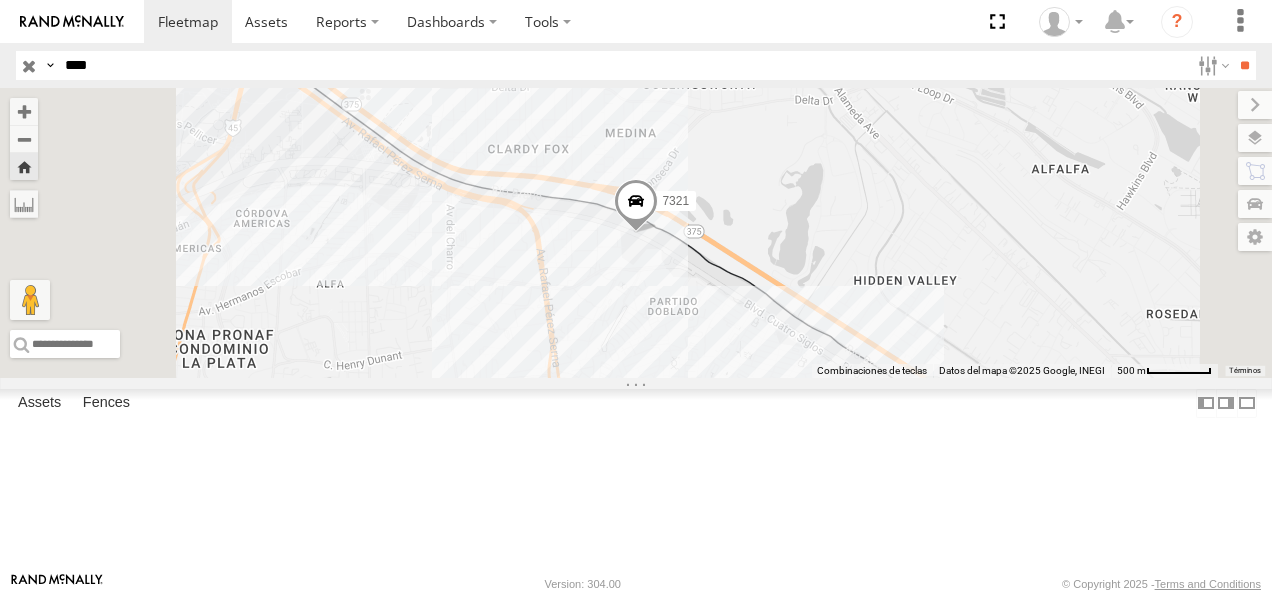 click on "7321
FLEX NORTE" at bounding box center [0, 0] 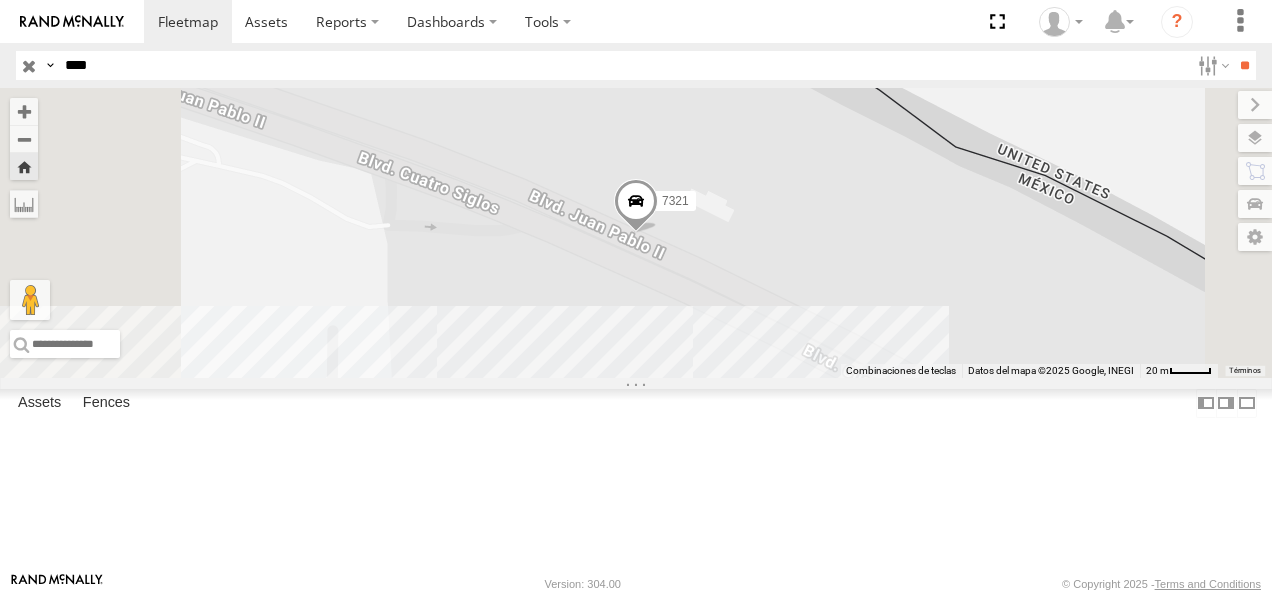 click at bounding box center [636, 206] 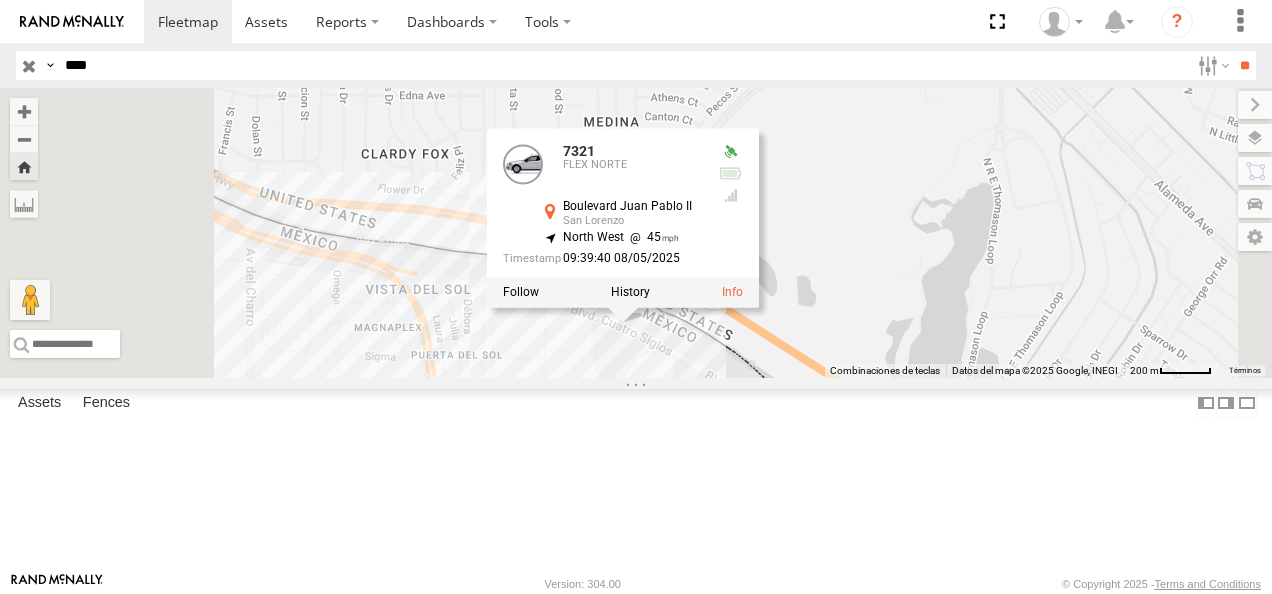 drag, startPoint x: 735, startPoint y: 424, endPoint x: 749, endPoint y: 454, distance: 33.105892 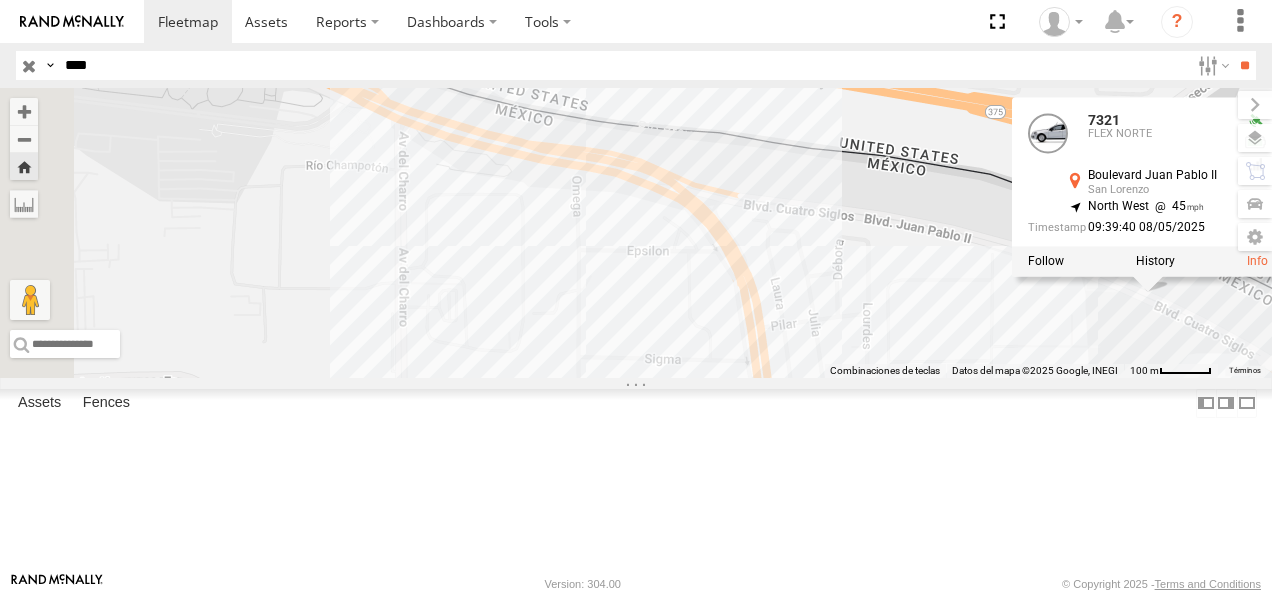 drag, startPoint x: 730, startPoint y: 382, endPoint x: 1161, endPoint y: 412, distance: 432.04282 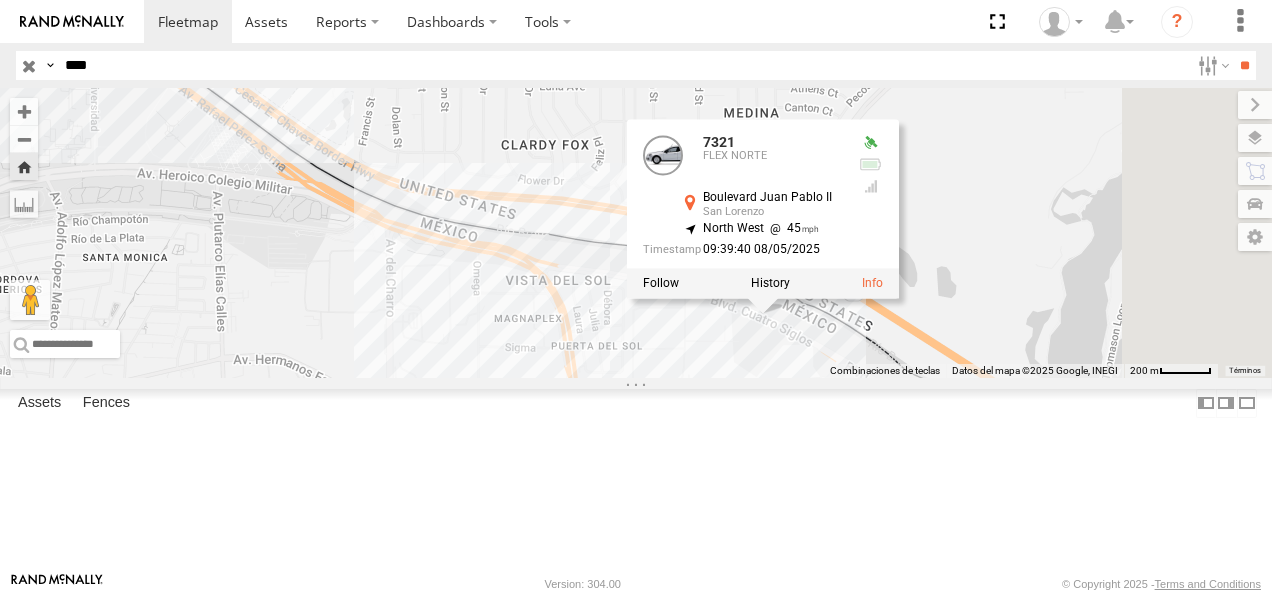 drag, startPoint x: 1101, startPoint y: 436, endPoint x: 851, endPoint y: 426, distance: 250.19992 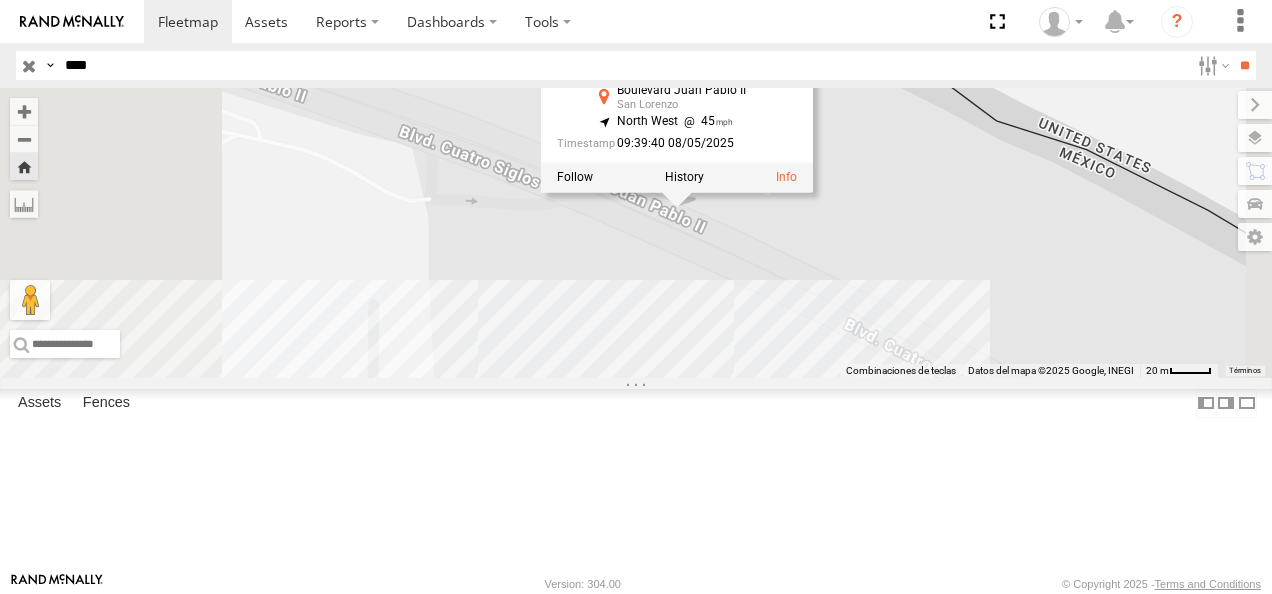 drag, startPoint x: 795, startPoint y: 366, endPoint x: 836, endPoint y: 391, distance: 48.02083 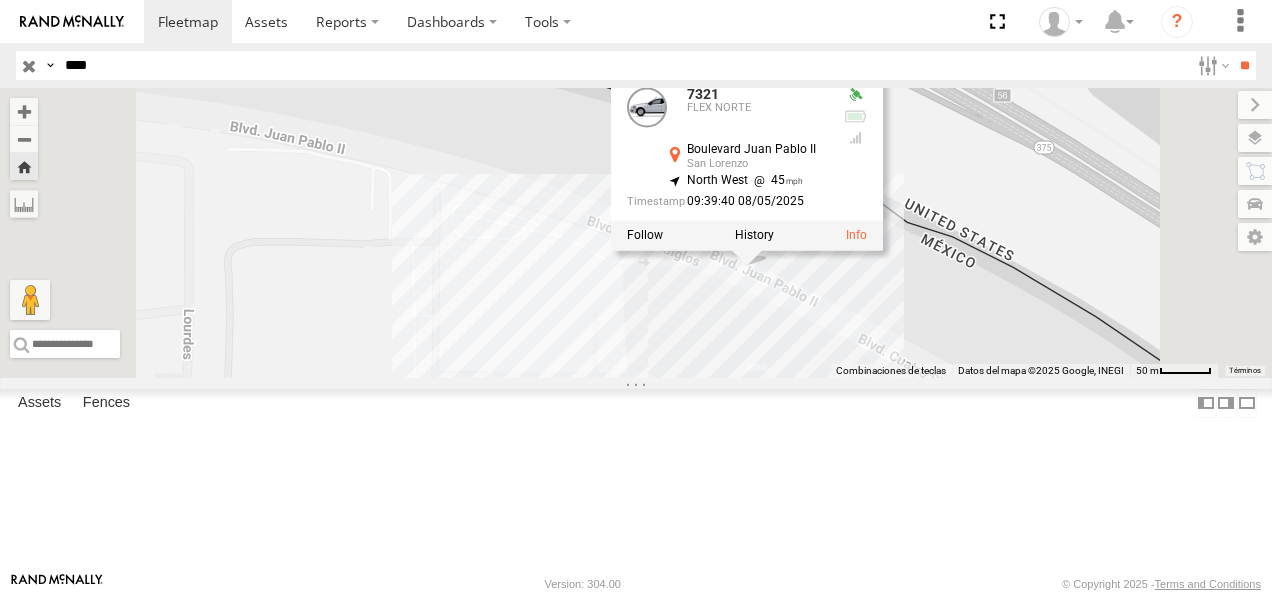 drag, startPoint x: 837, startPoint y: 386, endPoint x: 894, endPoint y: 414, distance: 63.505905 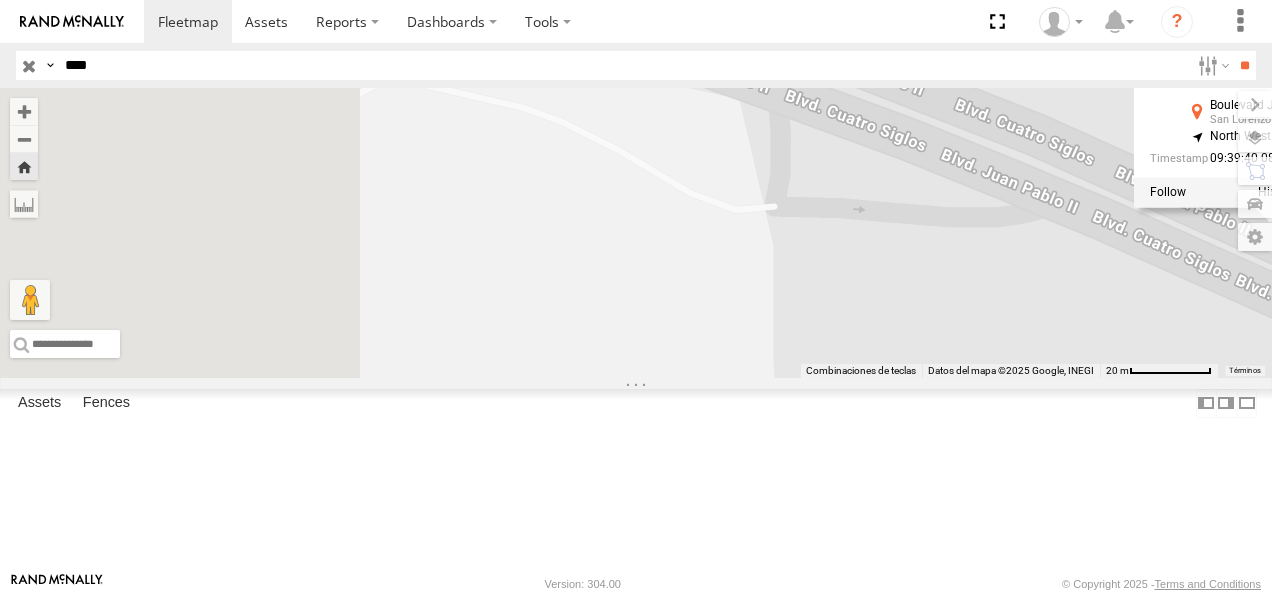 drag, startPoint x: 866, startPoint y: 320, endPoint x: 1101, endPoint y: 468, distance: 277.72107 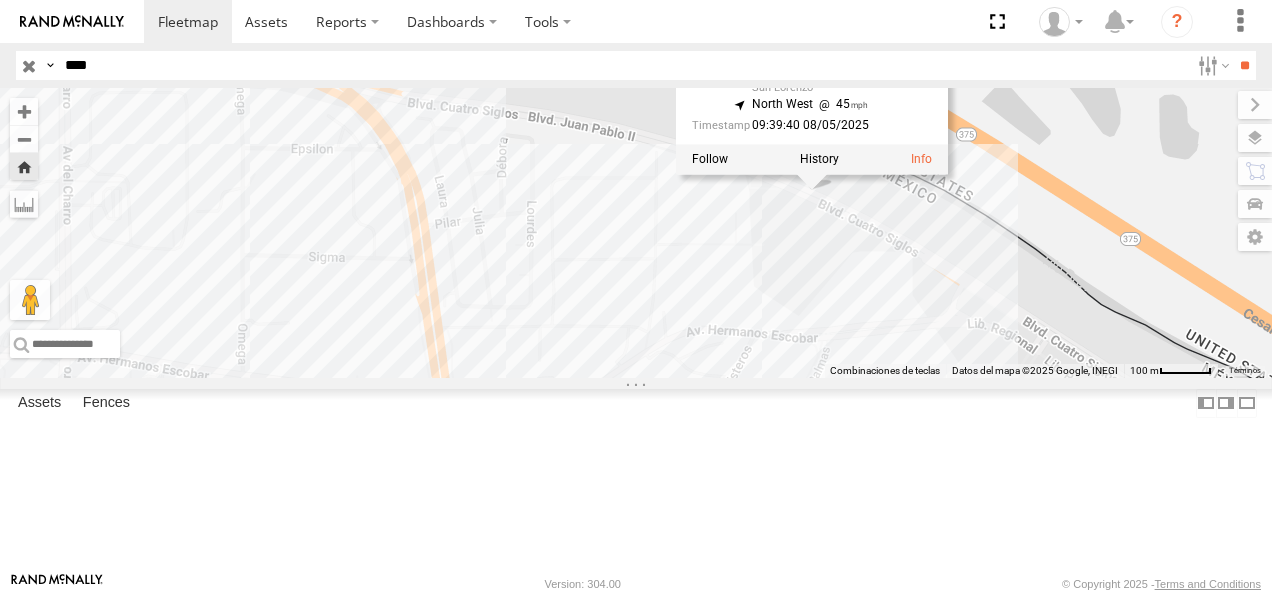 drag, startPoint x: 1004, startPoint y: 492, endPoint x: 891, endPoint y: 308, distance: 215.92822 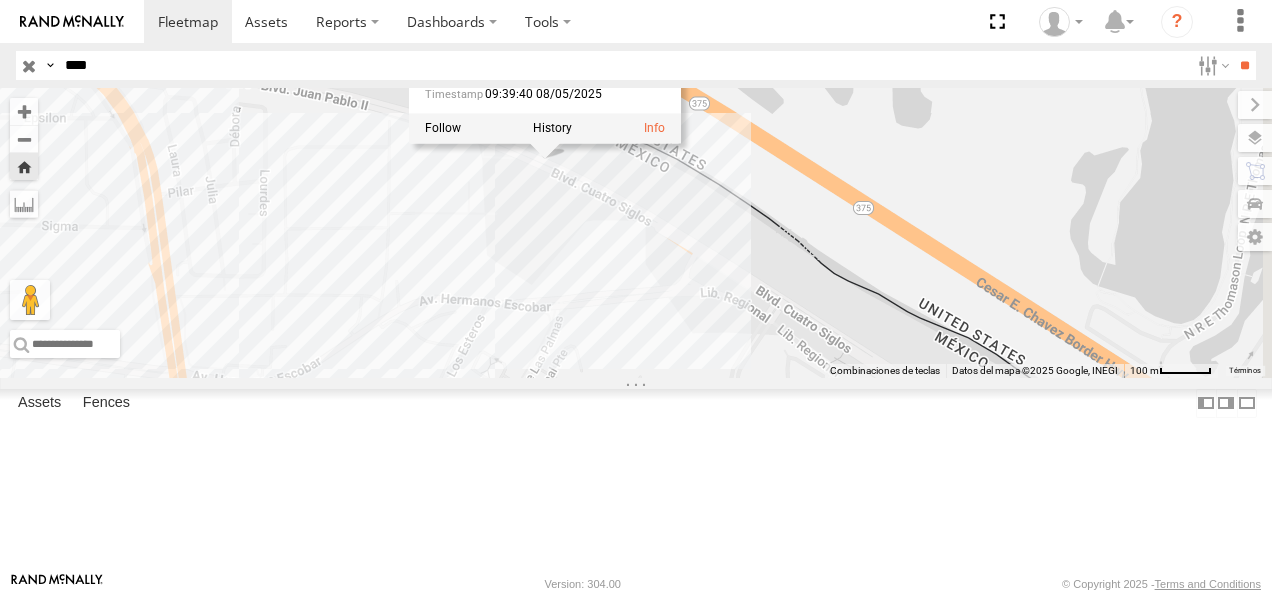 drag, startPoint x: 986, startPoint y: 387, endPoint x: 712, endPoint y: 356, distance: 275.74808 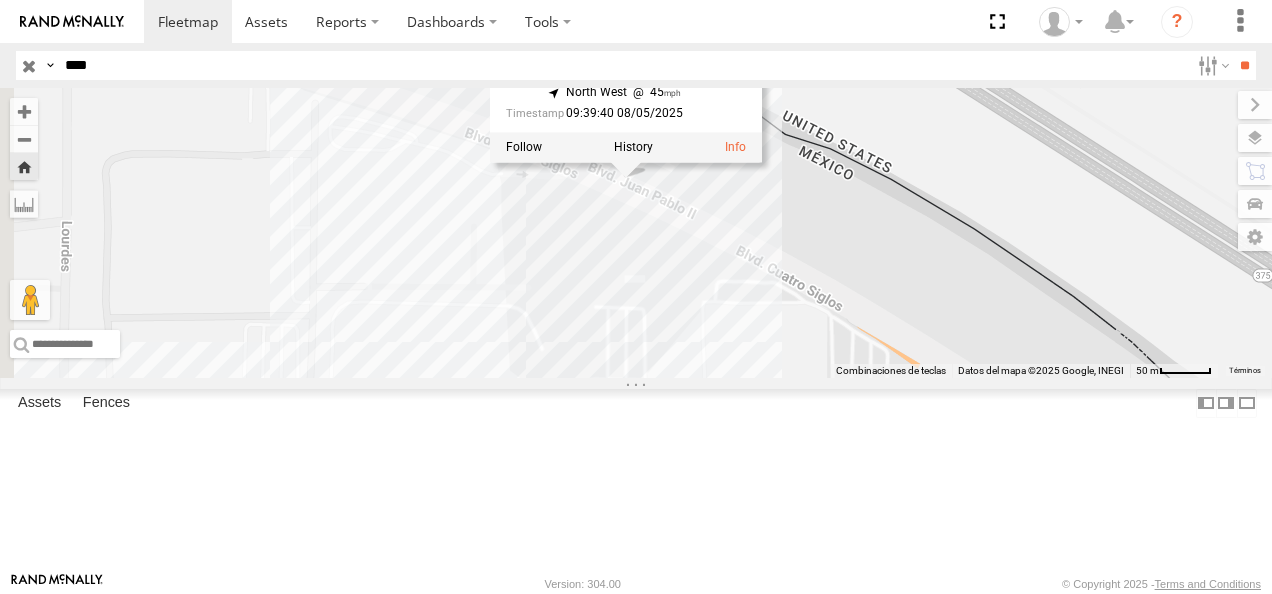 drag, startPoint x: 858, startPoint y: 235, endPoint x: 930, endPoint y: 458, distance: 234.33524 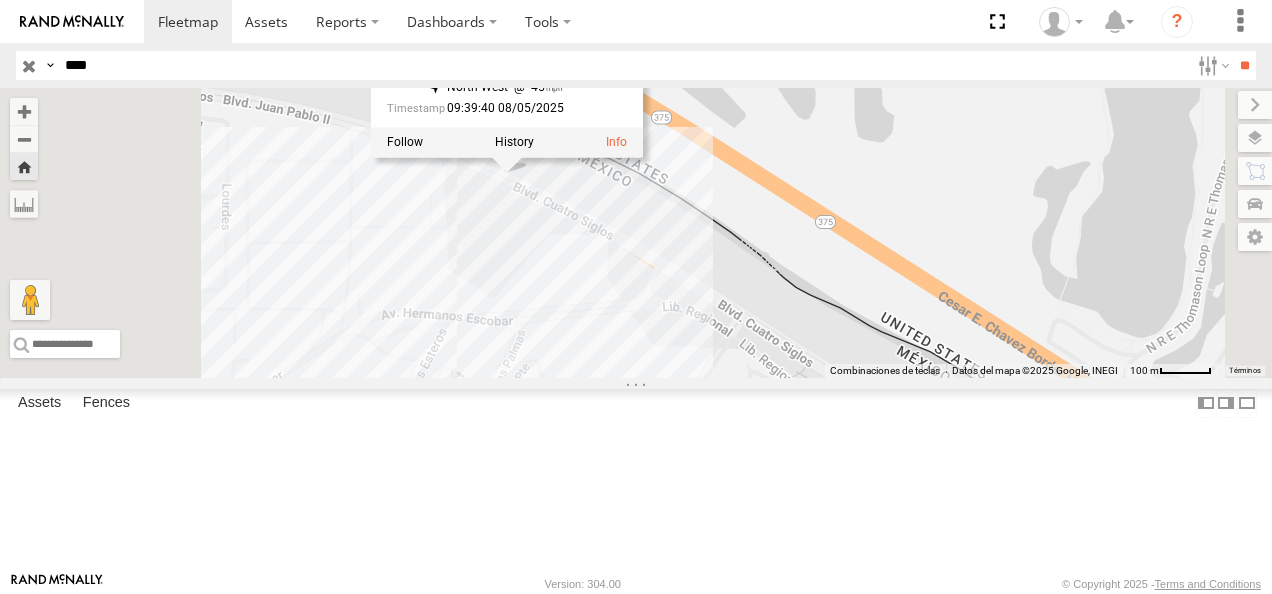 click on "FLEX NORTE" at bounding box center (0, 0) 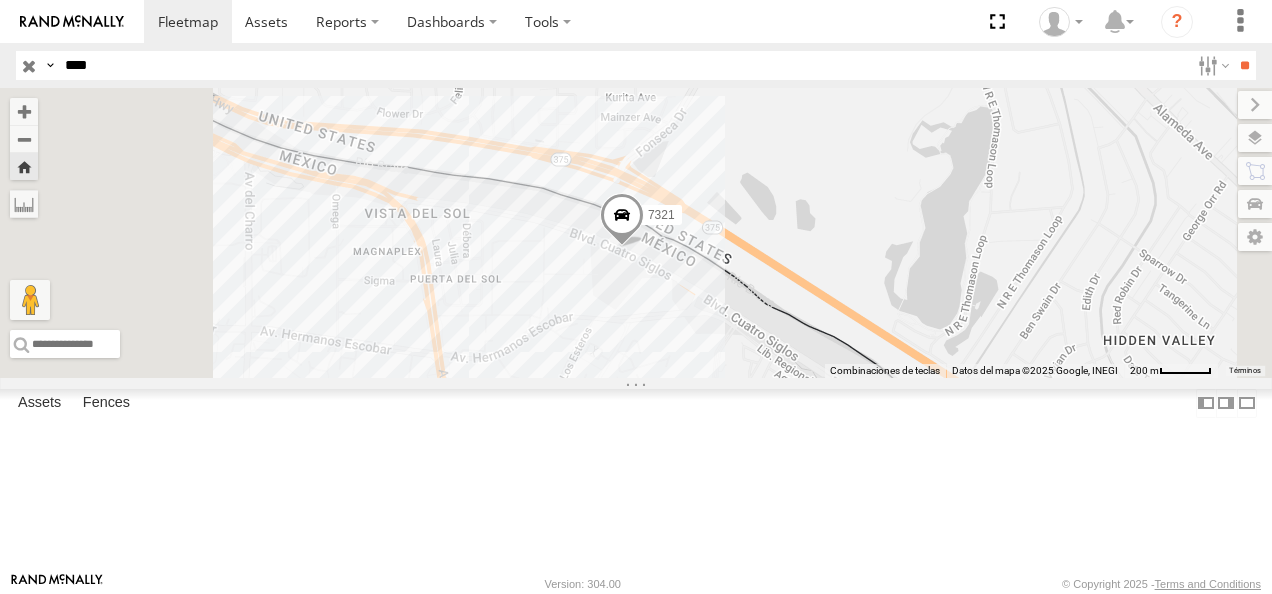 click at bounding box center [622, 220] 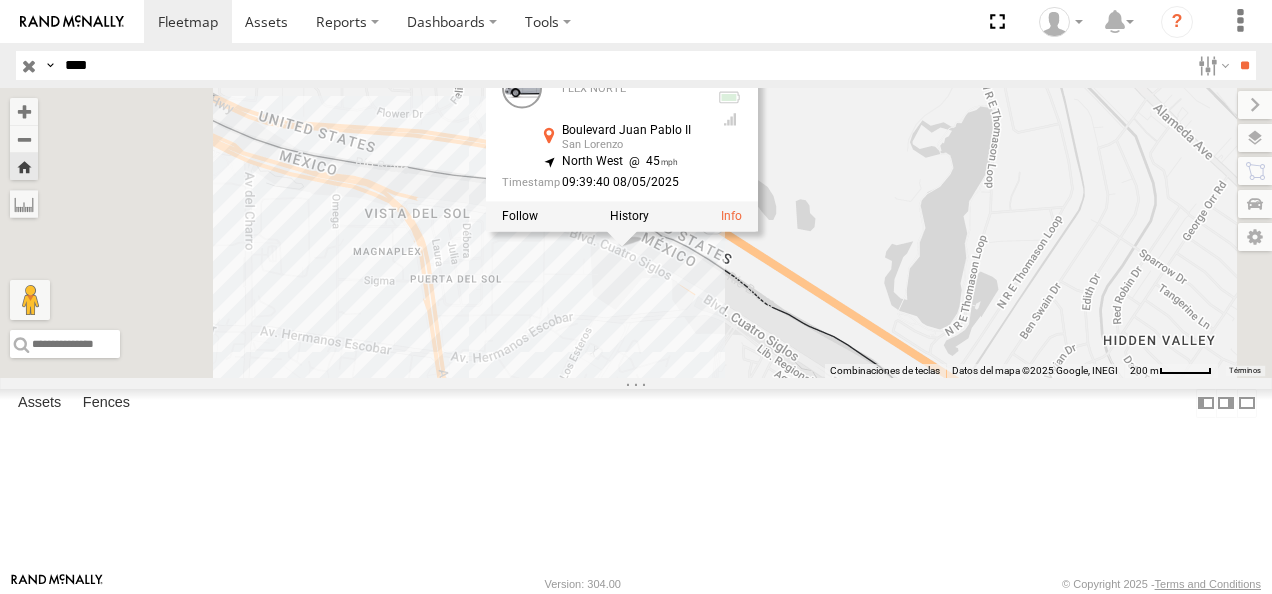 click on "7321 7321 FLEX NORTE Boulevard Juan Pablo II San Lorenzo 31.75069 ,  -106.418 North West 45 09:39:40 08/05/2025" at bounding box center (636, 233) 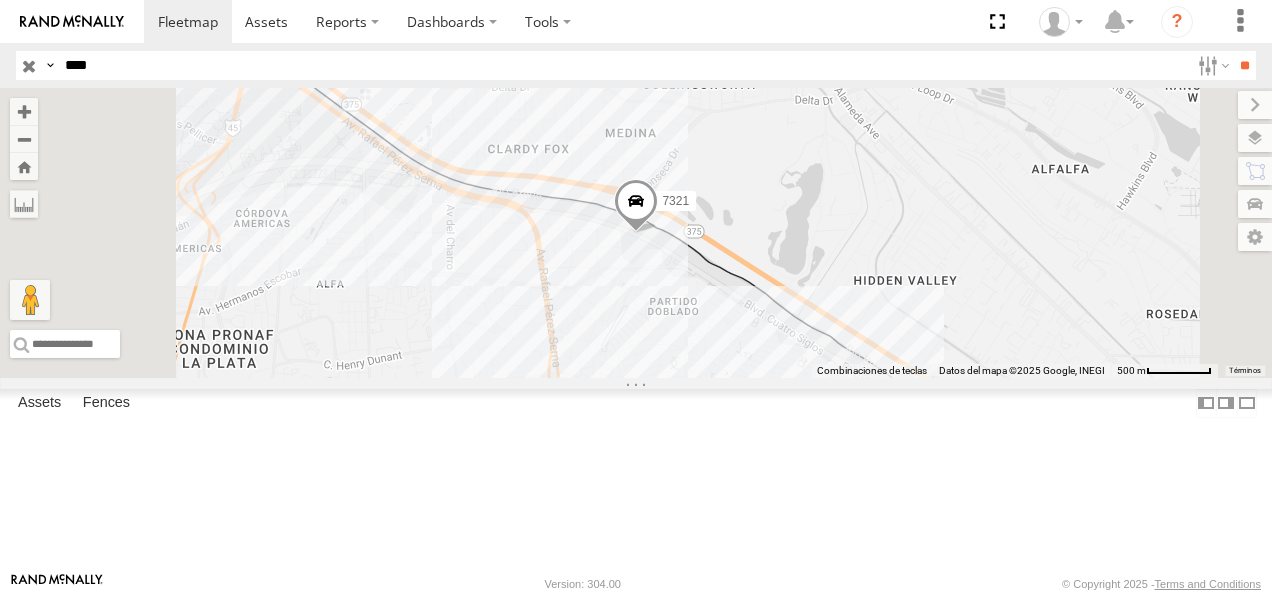 click at bounding box center (636, 207) 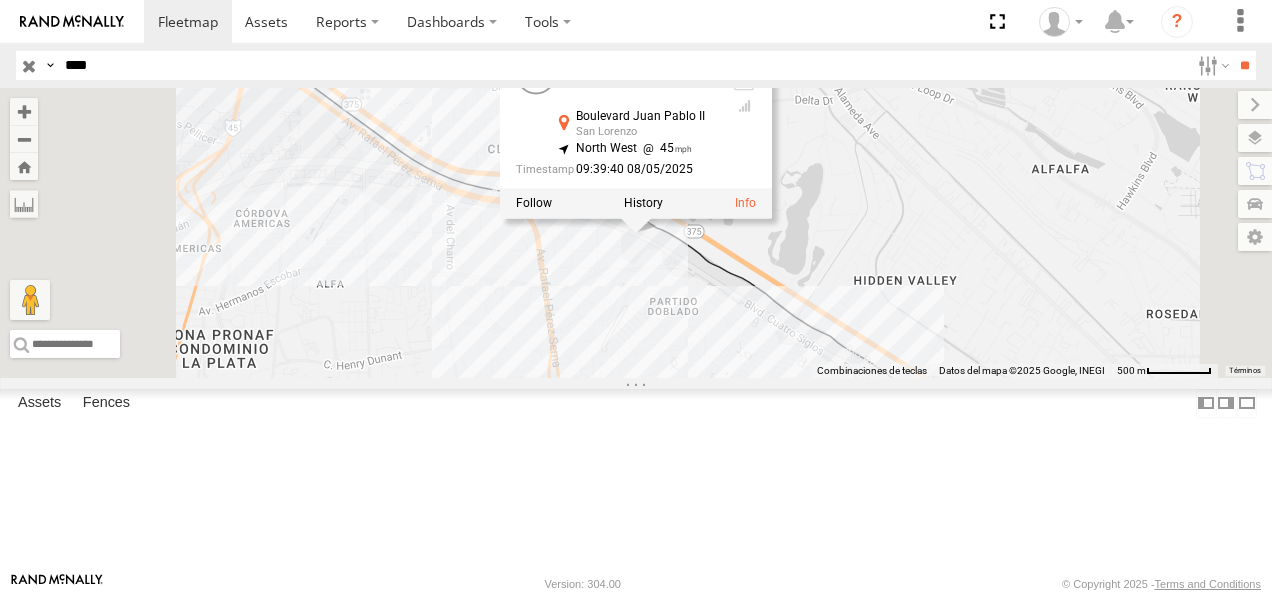 click on "7321 7321 FLEX NORTE Boulevard Juan Pablo II San Lorenzo 31.75069 ,  -106.418 North West 45 09:39:40 08/05/2025" at bounding box center (636, 233) 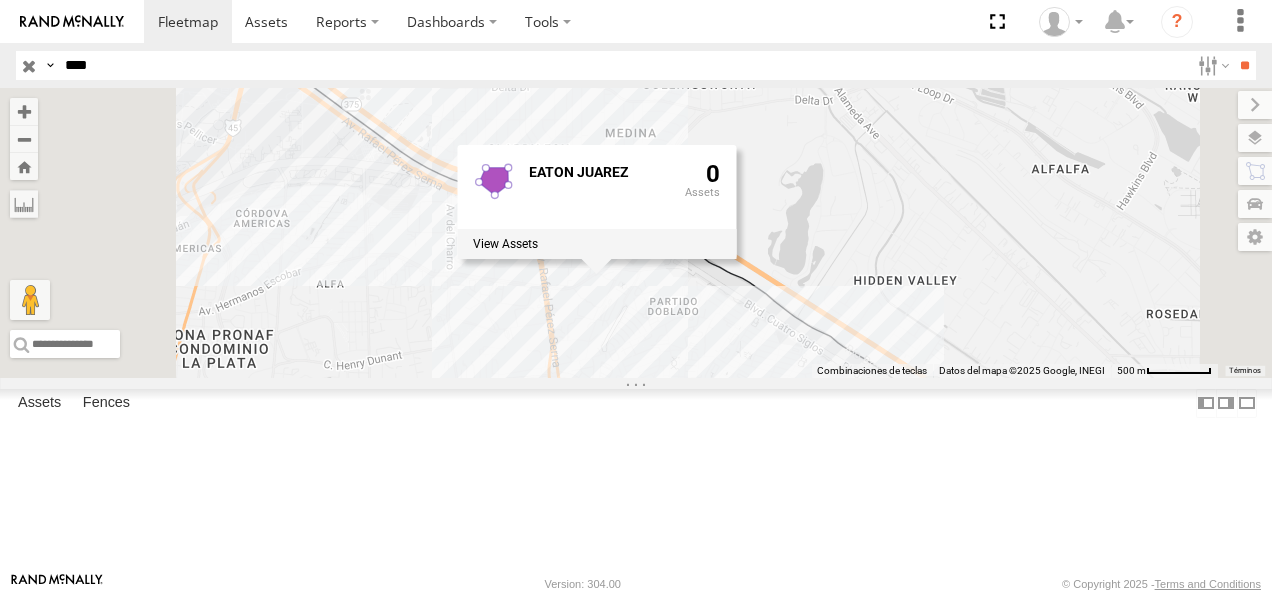 click on "7321 EATON JUAREZ 0" at bounding box center (636, 233) 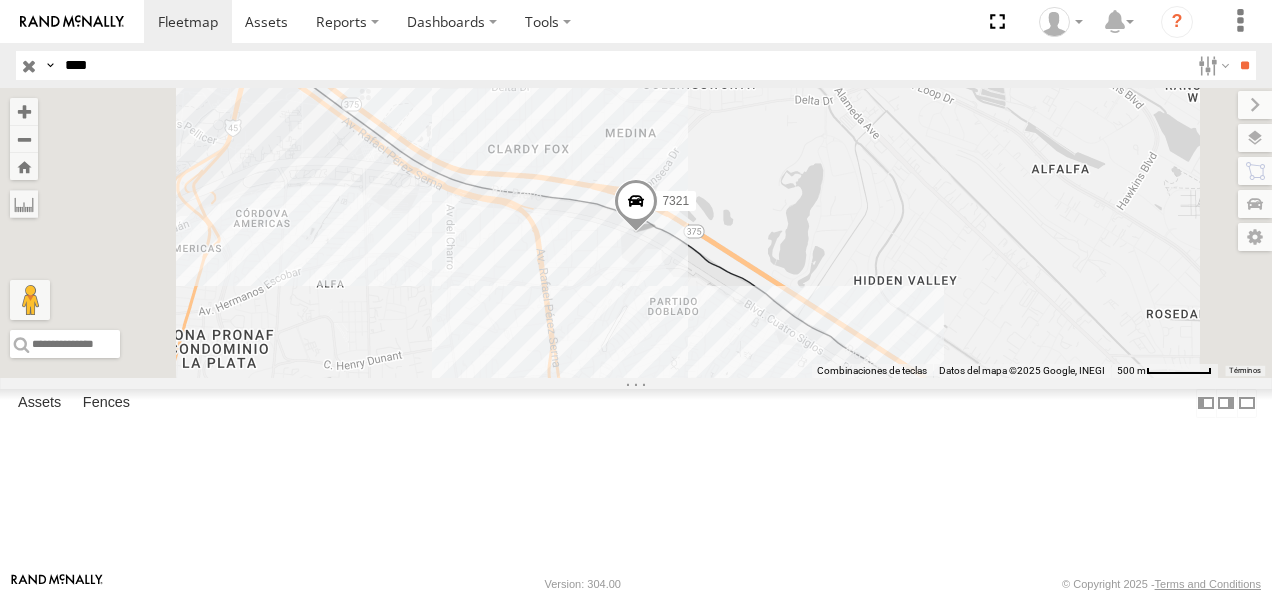 click on "Search Query
Asset ID
Asset Label
Registration
Manufacturer
Model
VIN
Job ID Driver Id" at bounding box center (624, 65) 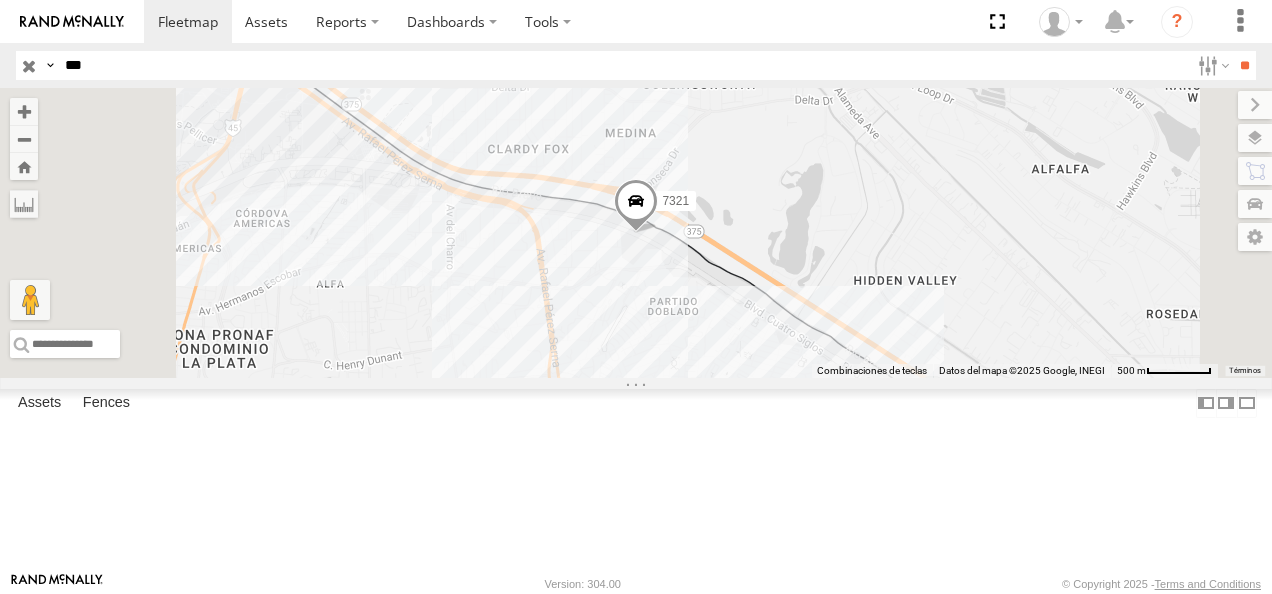 click on "**" at bounding box center [1244, 65] 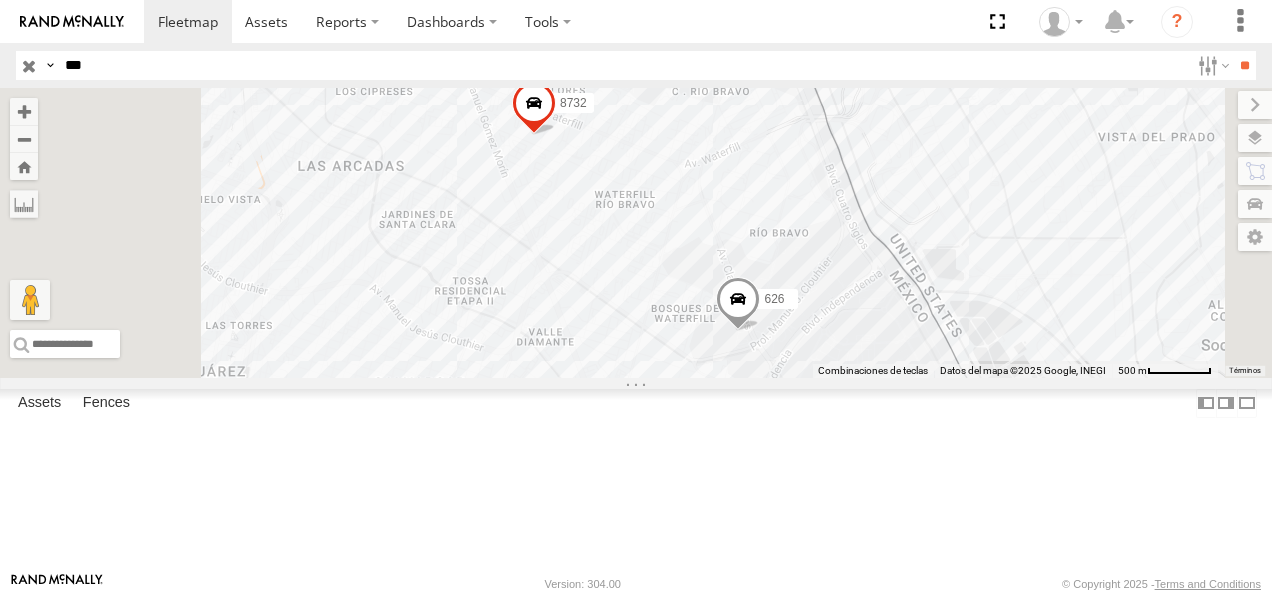 click on "626
FLEX NORTE" at bounding box center [0, 0] 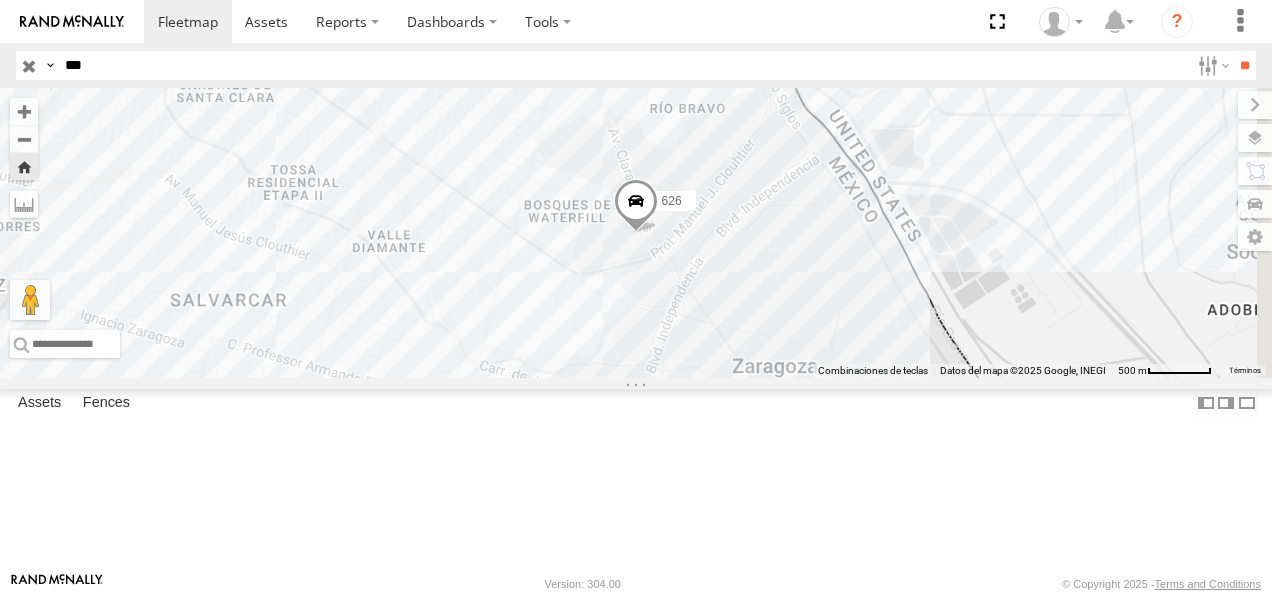 drag, startPoint x: 112, startPoint y: 74, endPoint x: -4, endPoint y: 73, distance: 116.00431 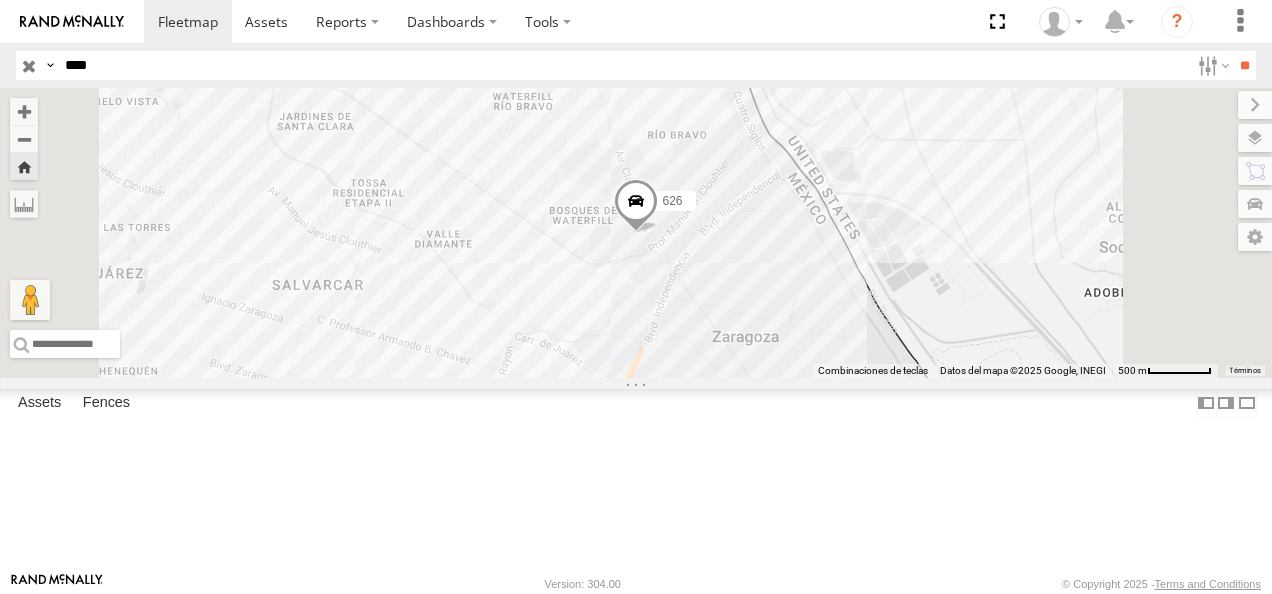 type on "****" 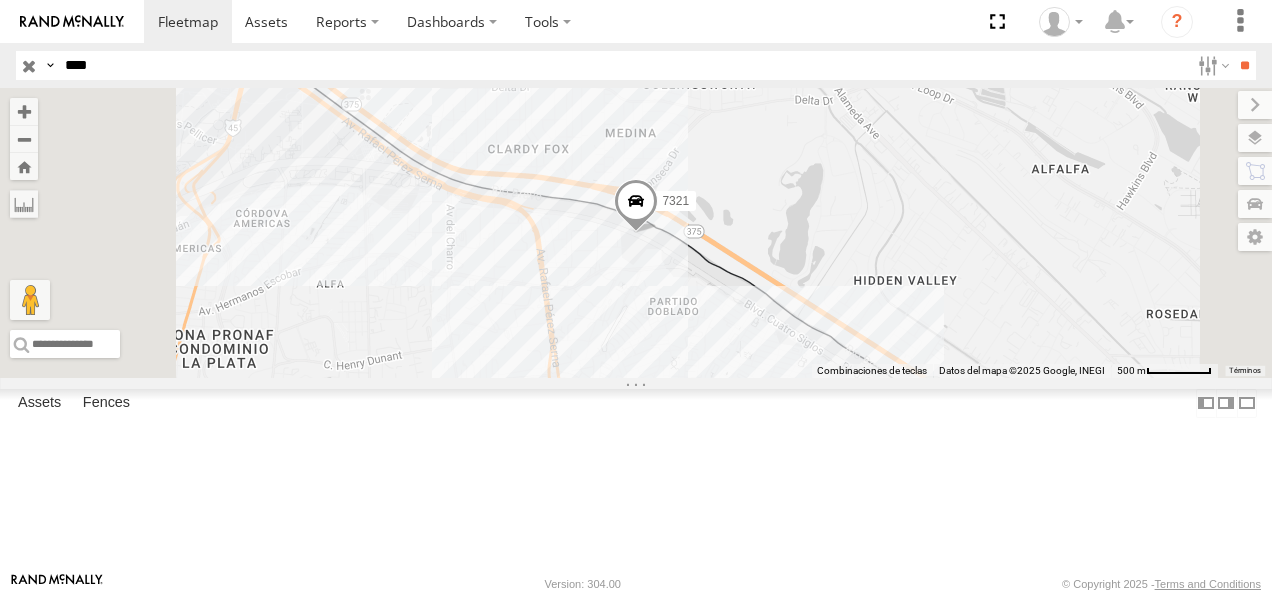 click on "FLEX NORTE" at bounding box center [0, 0] 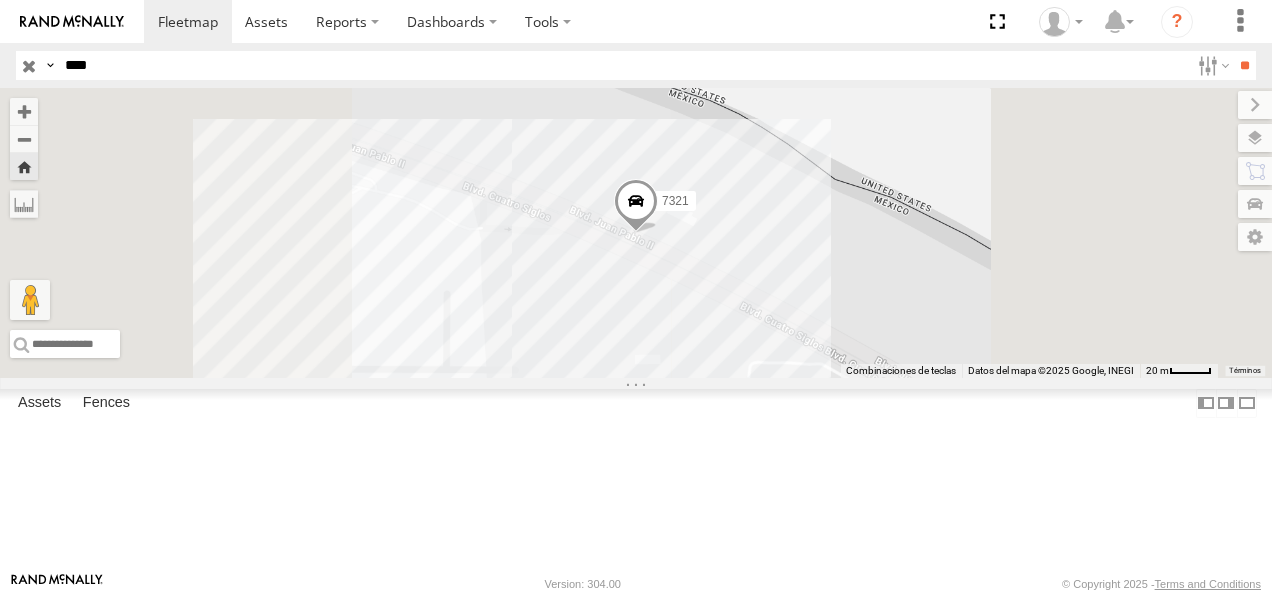 click at bounding box center (636, 206) 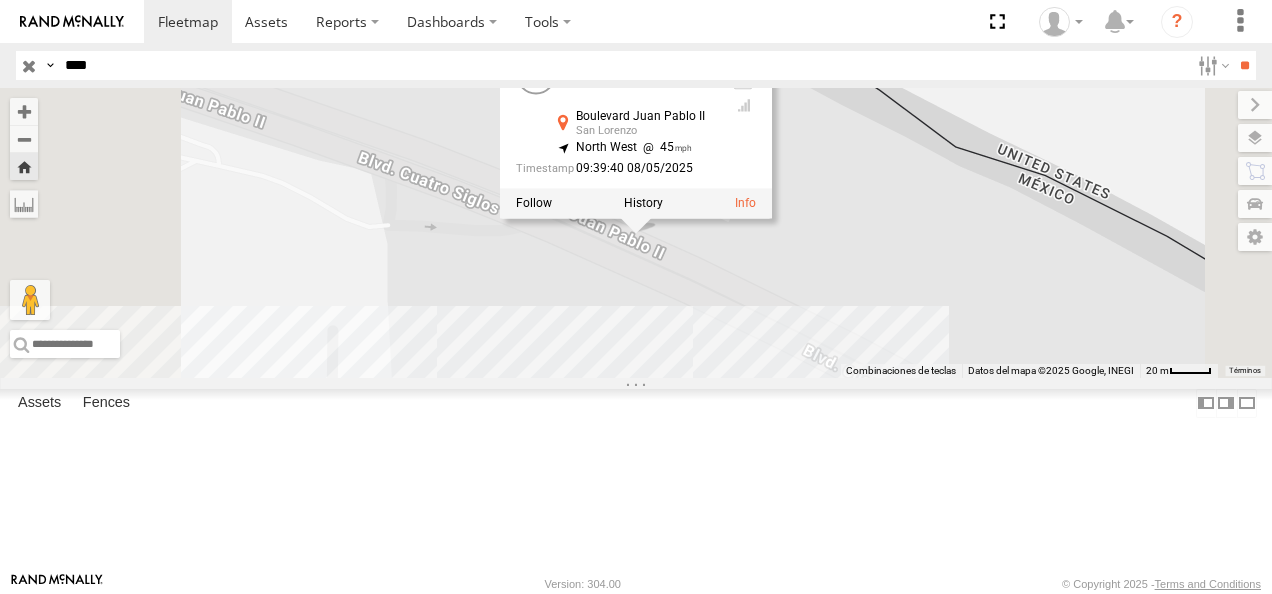 click on "FLEX NORTE" at bounding box center (0, 0) 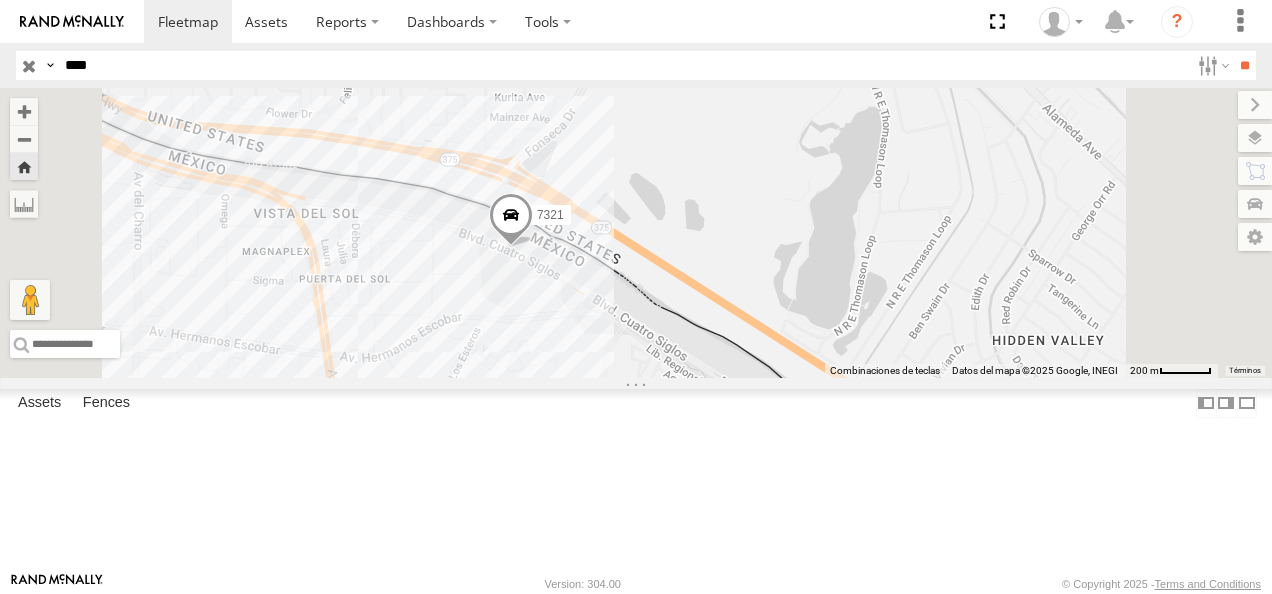 click at bounding box center [511, 220] 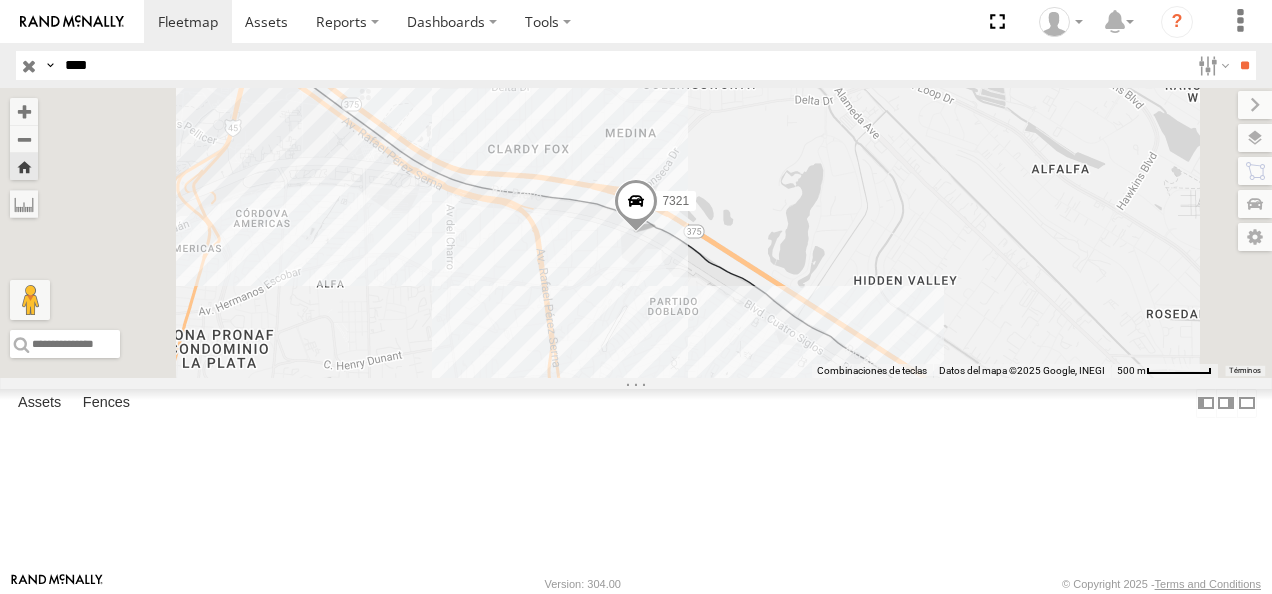 click on "7321" at bounding box center (0, 0) 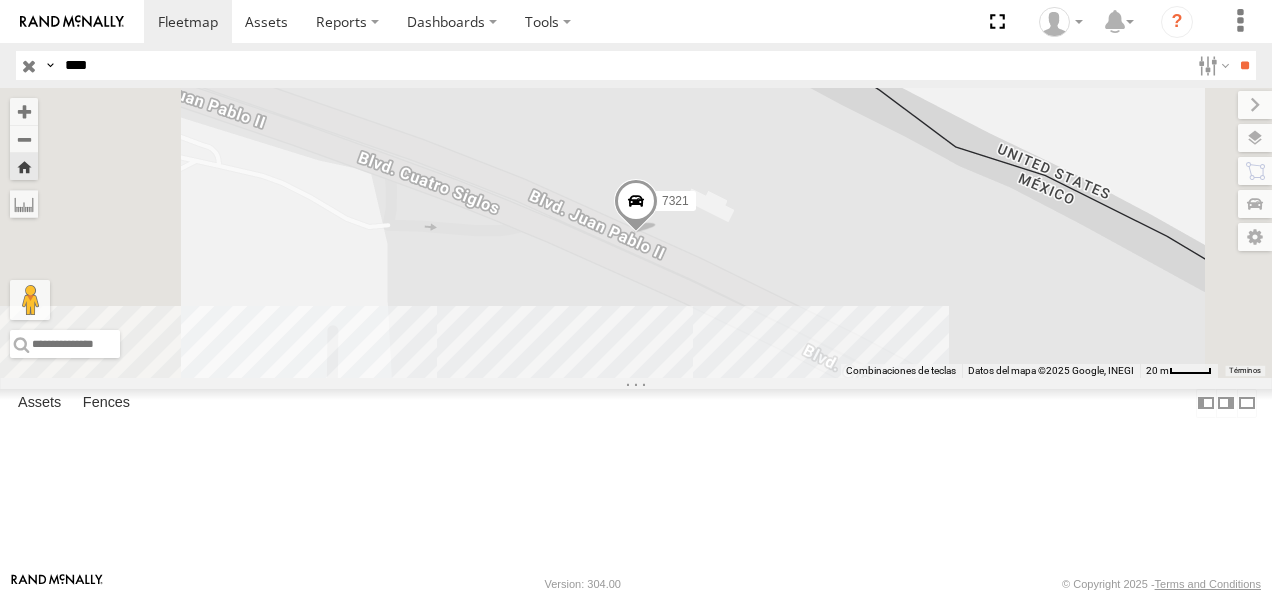 click on "7321" at bounding box center (0, 0) 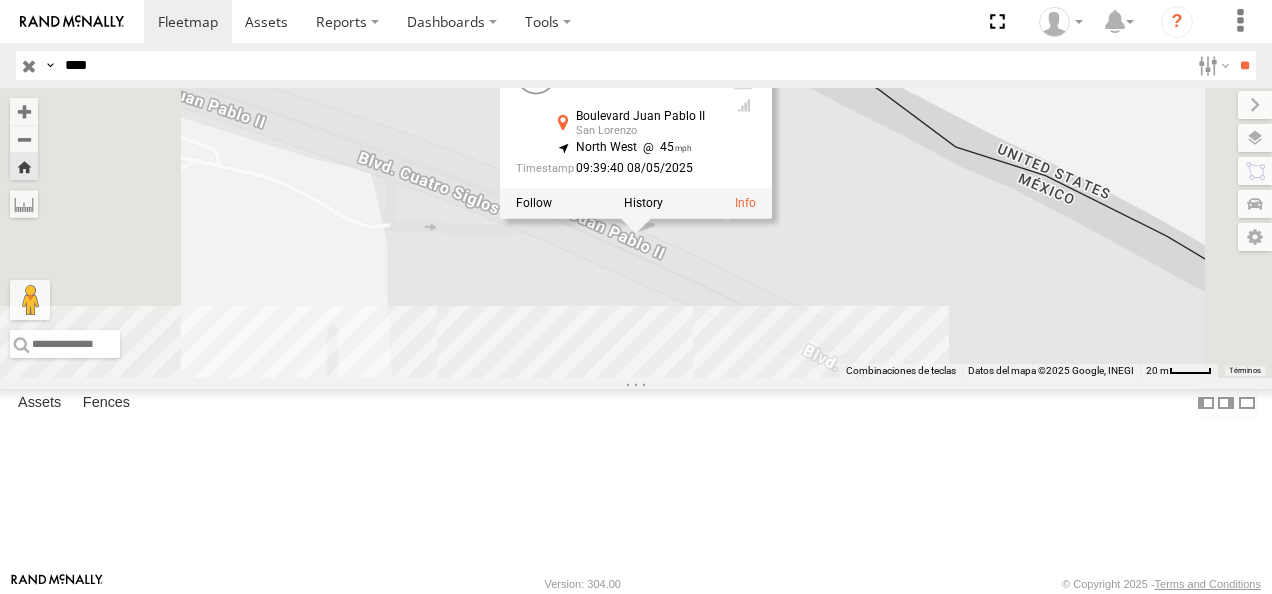 click on "7321 7321 FLEX NORTE Boulevard Juan Pablo II San Lorenzo 31.75069 ,  -106.418 North West 45 09:39:40 08/05/2025" at bounding box center [636, 233] 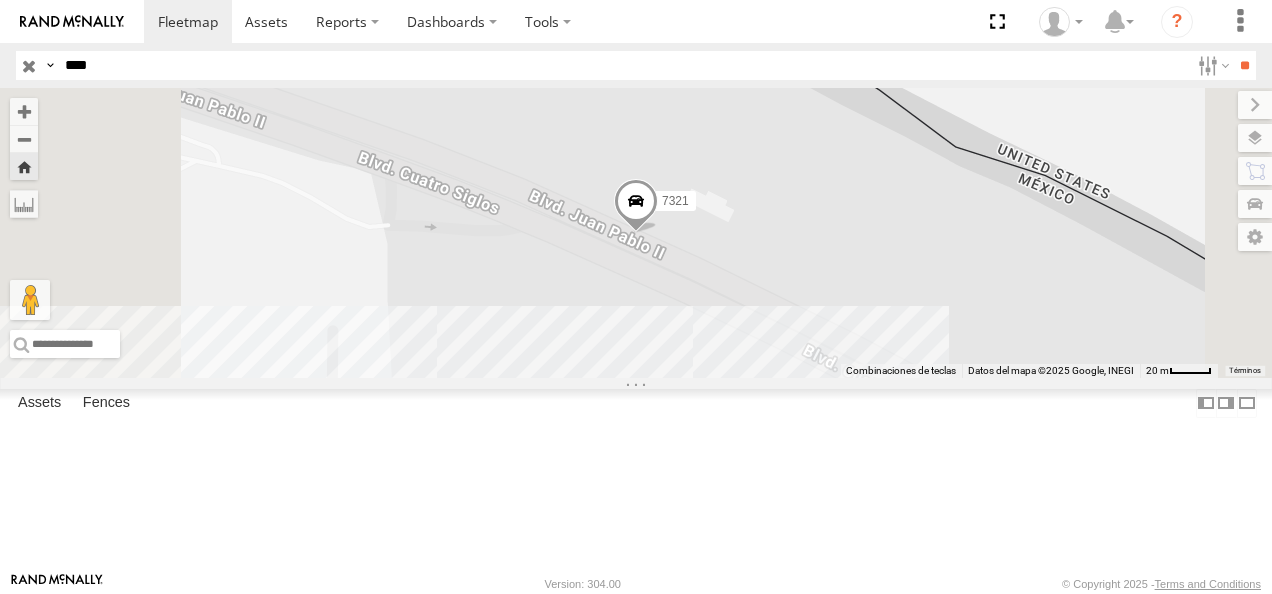 click on "FLEX NORTE" at bounding box center [0, 0] 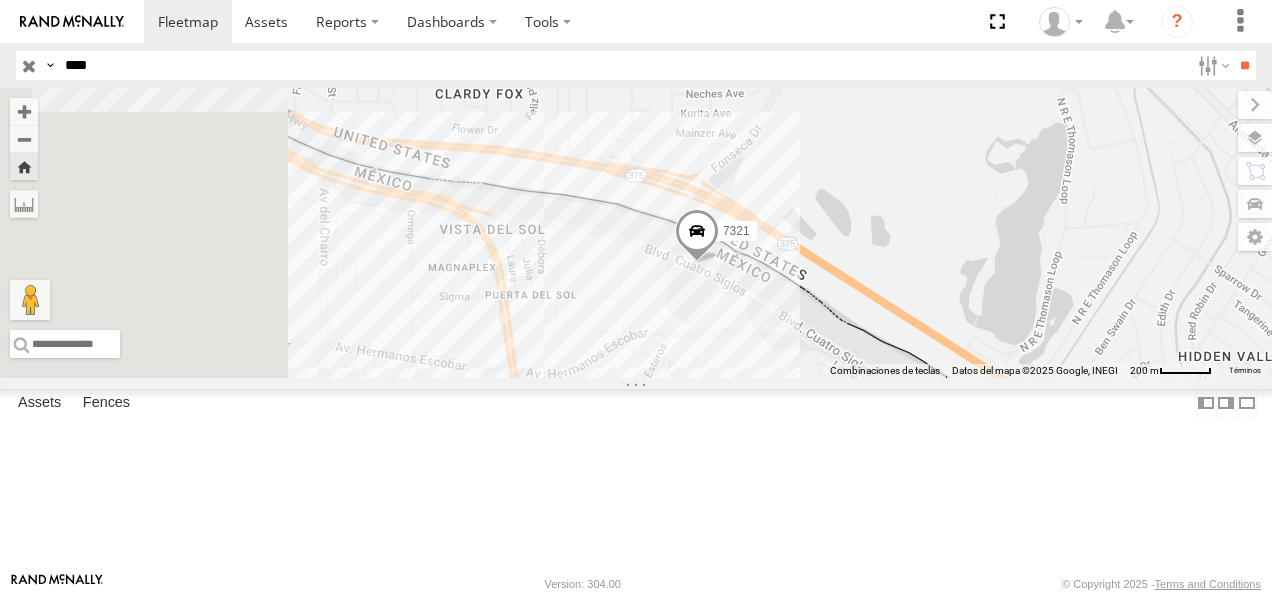 drag, startPoint x: 738, startPoint y: 380, endPoint x: 849, endPoint y: 430, distance: 121.74153 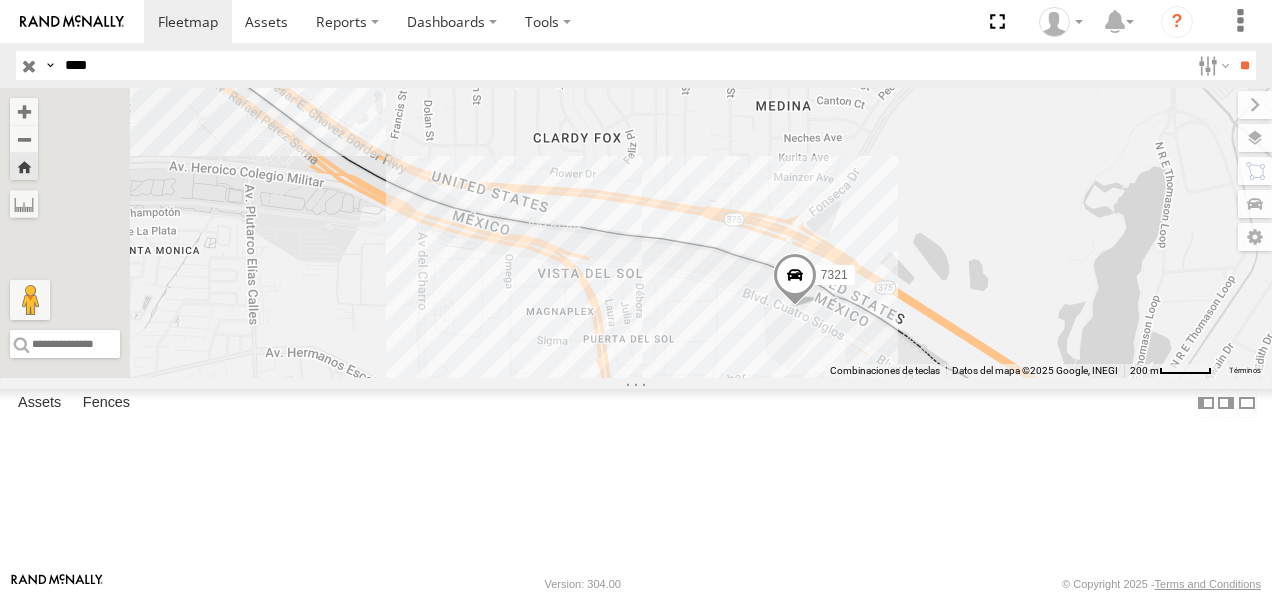 click at bounding box center [795, 280] 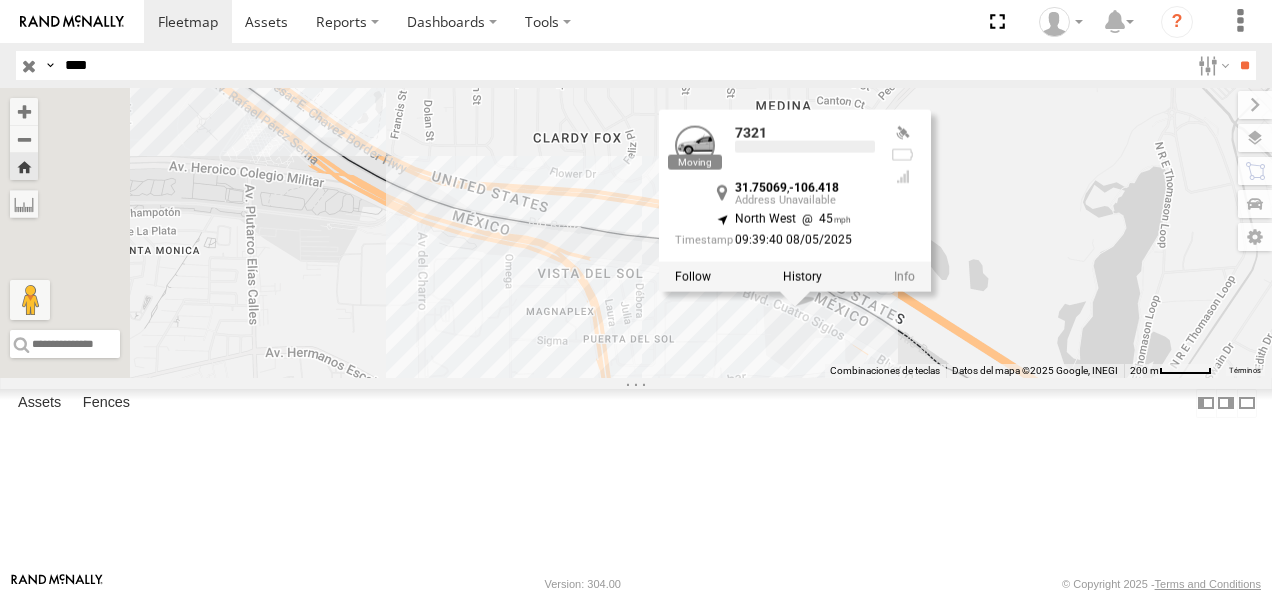 drag, startPoint x: 976, startPoint y: 419, endPoint x: 604, endPoint y: 304, distance: 389.37 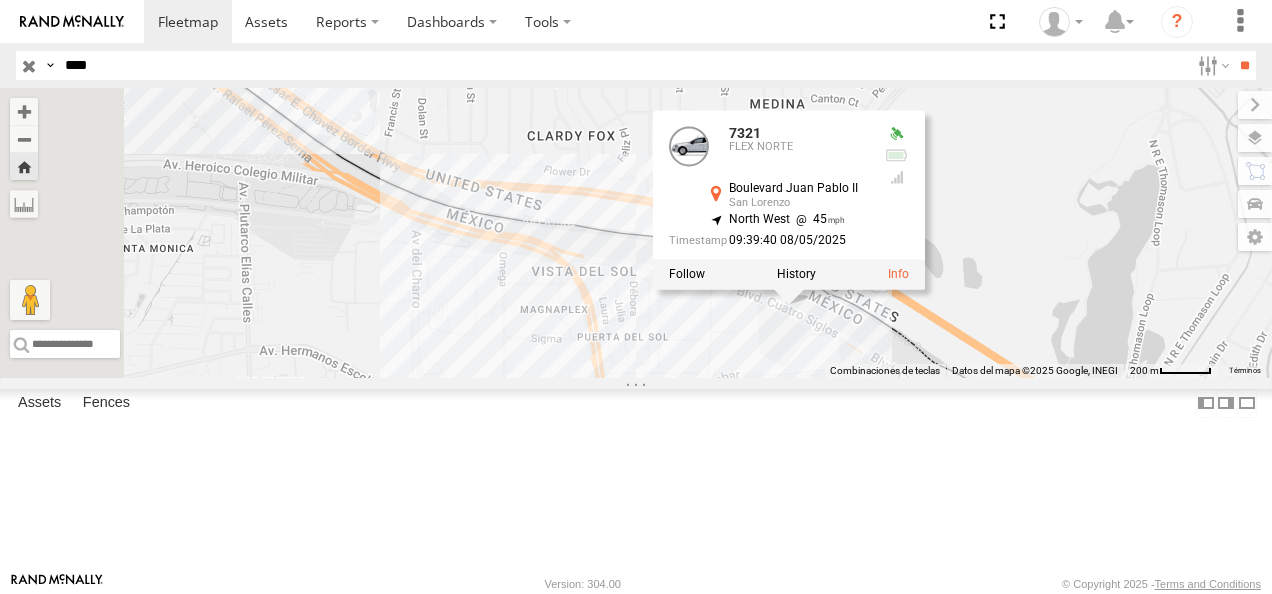 click on "Video" at bounding box center (0, 0) 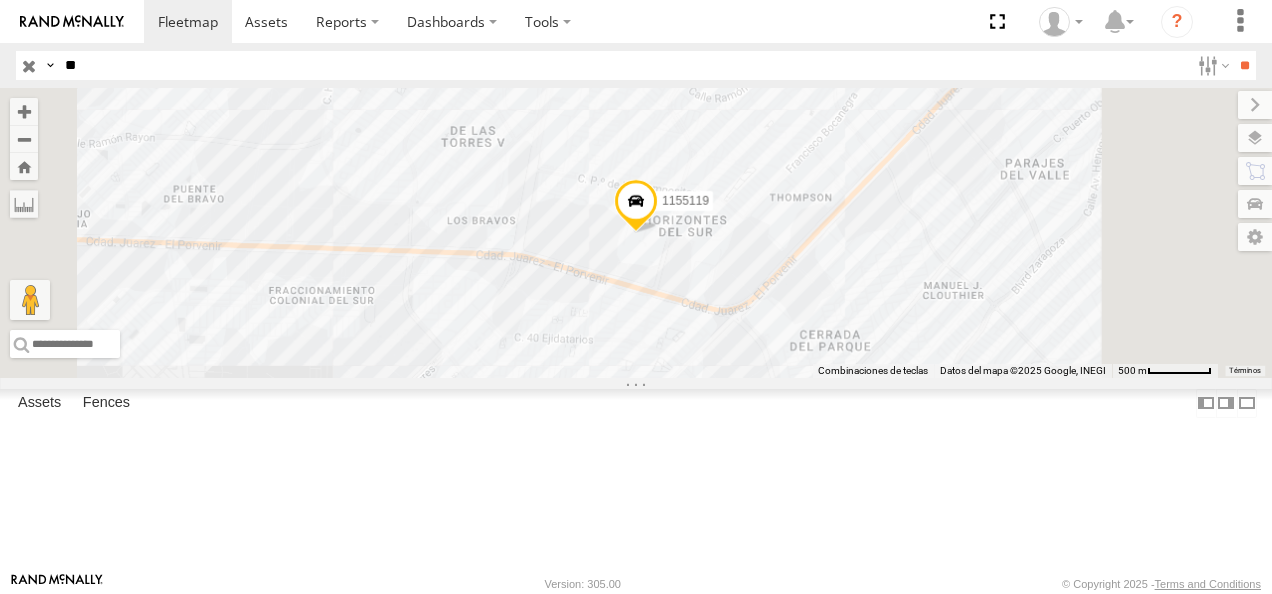 scroll, scrollTop: 0, scrollLeft: 0, axis: both 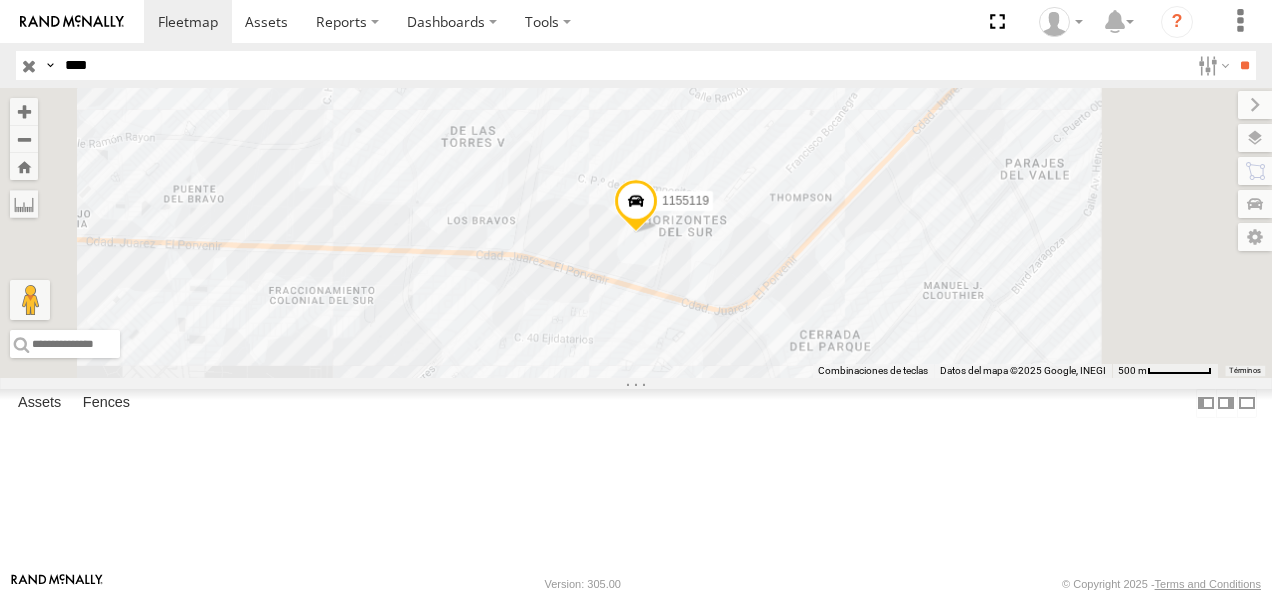 click on "**" at bounding box center (1244, 65) 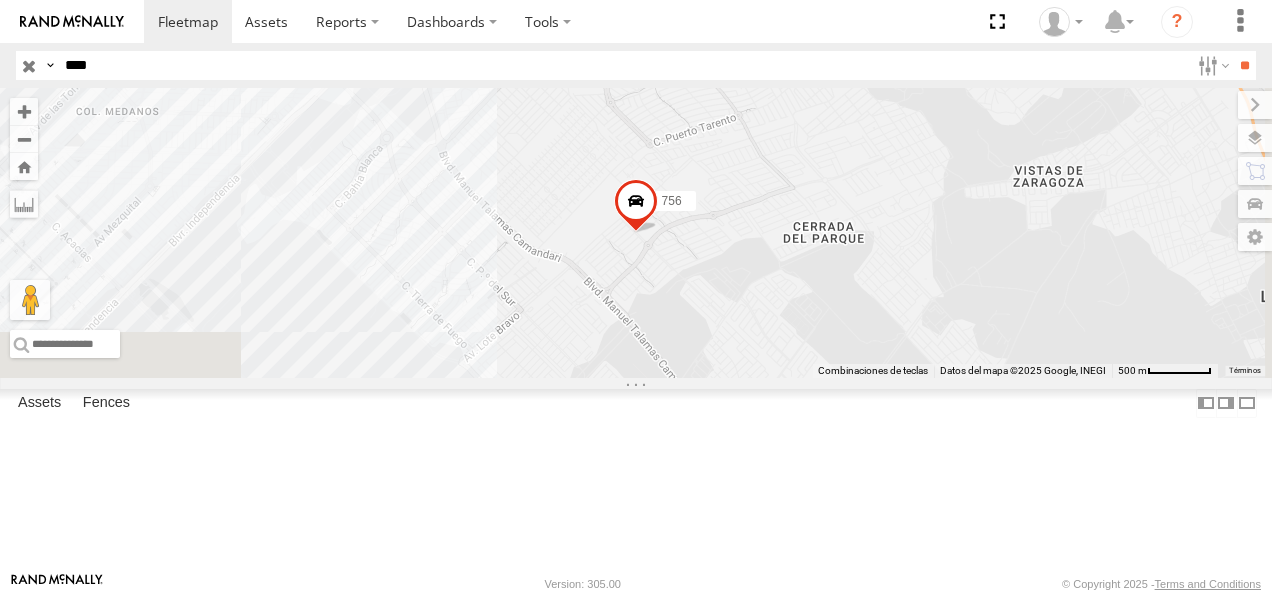click on "**" at bounding box center [1244, 65] 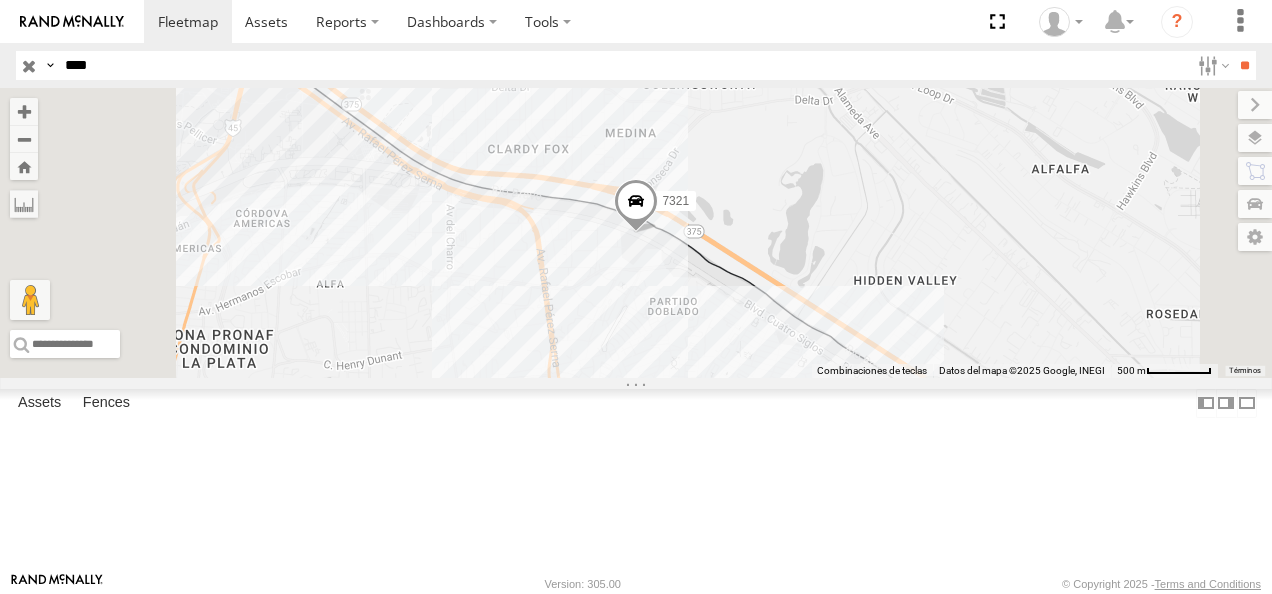 click on "FLEX NORTE" at bounding box center (0, 0) 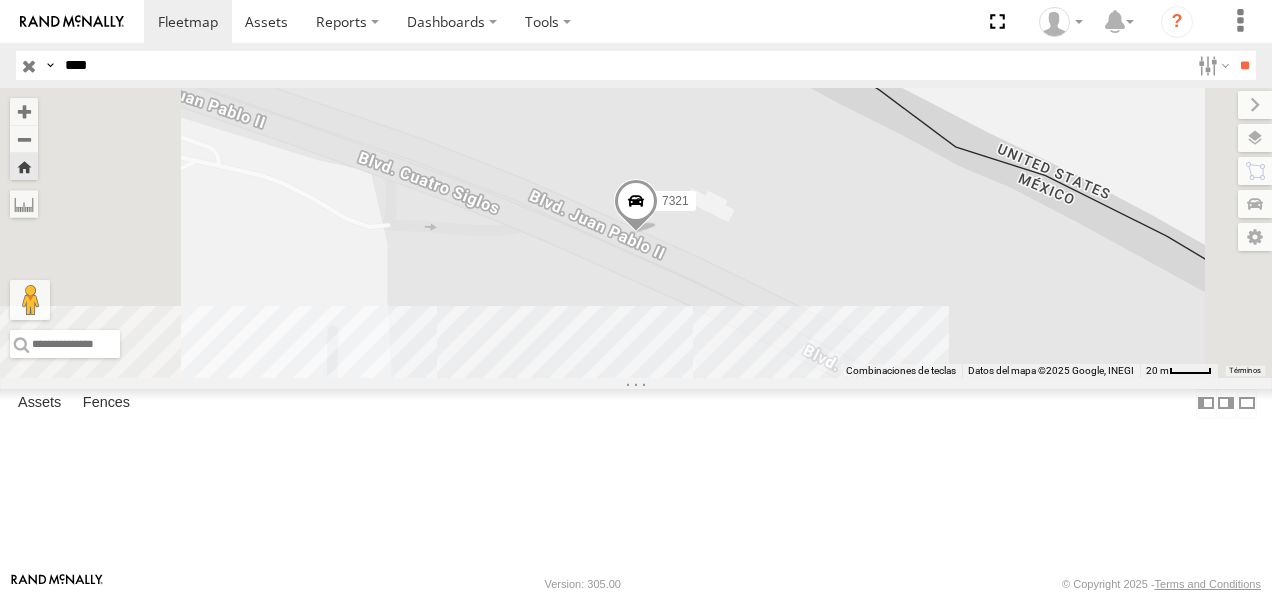 click at bounding box center (636, 206) 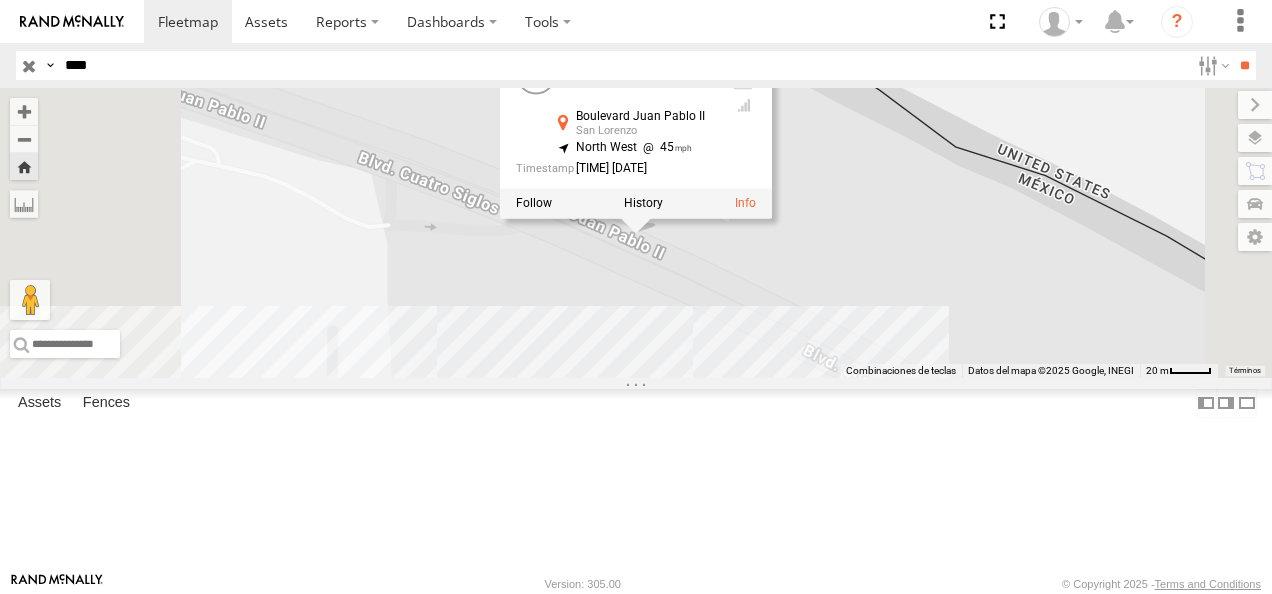 click on "7321 7321 FLEX NORTE Boulevard Juan Pablo II San Lorenzo 31.75069 ,  -106.418 North West 45 09:39:40 08/05/2025" at bounding box center (636, 233) 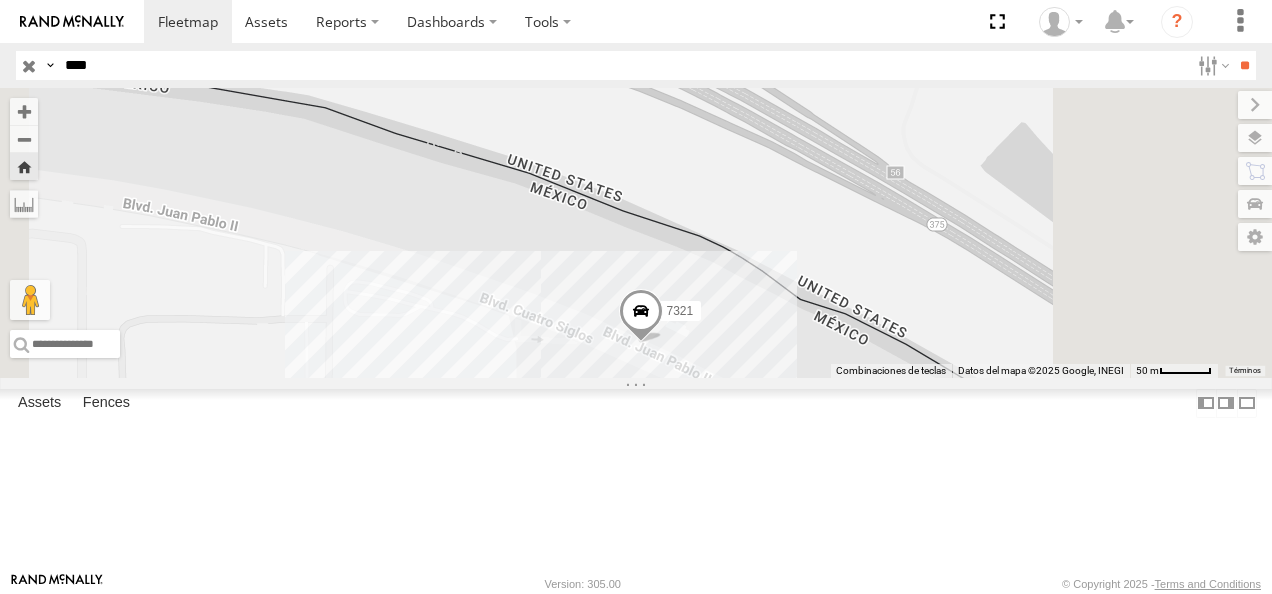 drag, startPoint x: 782, startPoint y: 401, endPoint x: 840, endPoint y: 171, distance: 237.20033 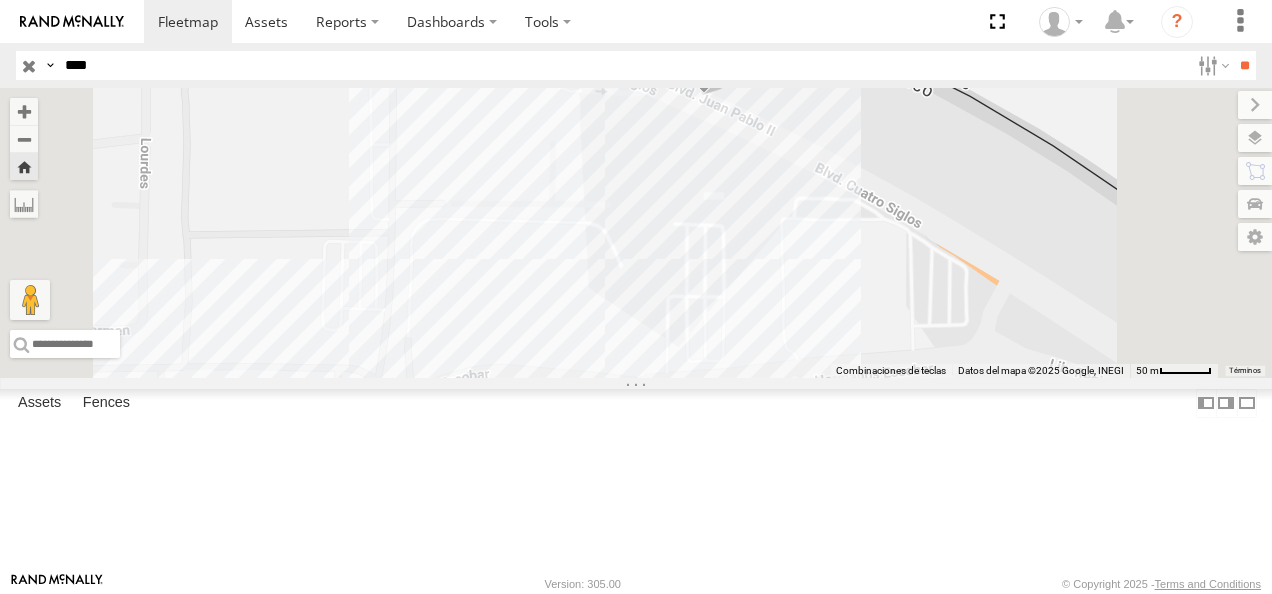 drag, startPoint x: 906, startPoint y: 212, endPoint x: 910, endPoint y: 271, distance: 59.135437 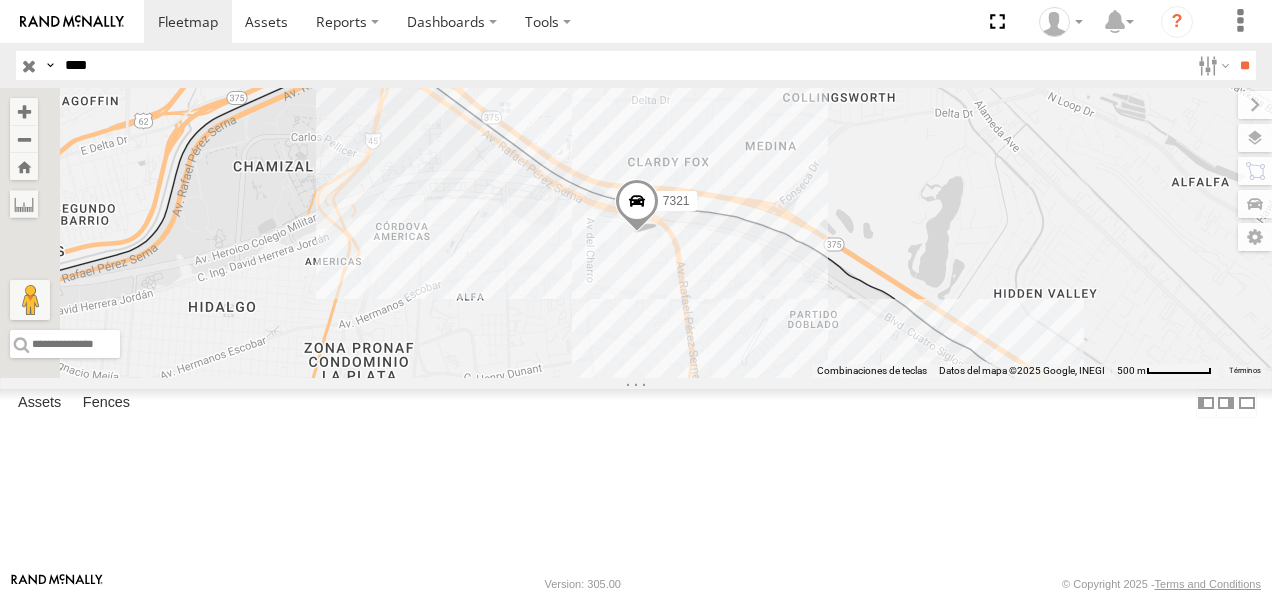 click on "FLEX NORTE" at bounding box center (0, 0) 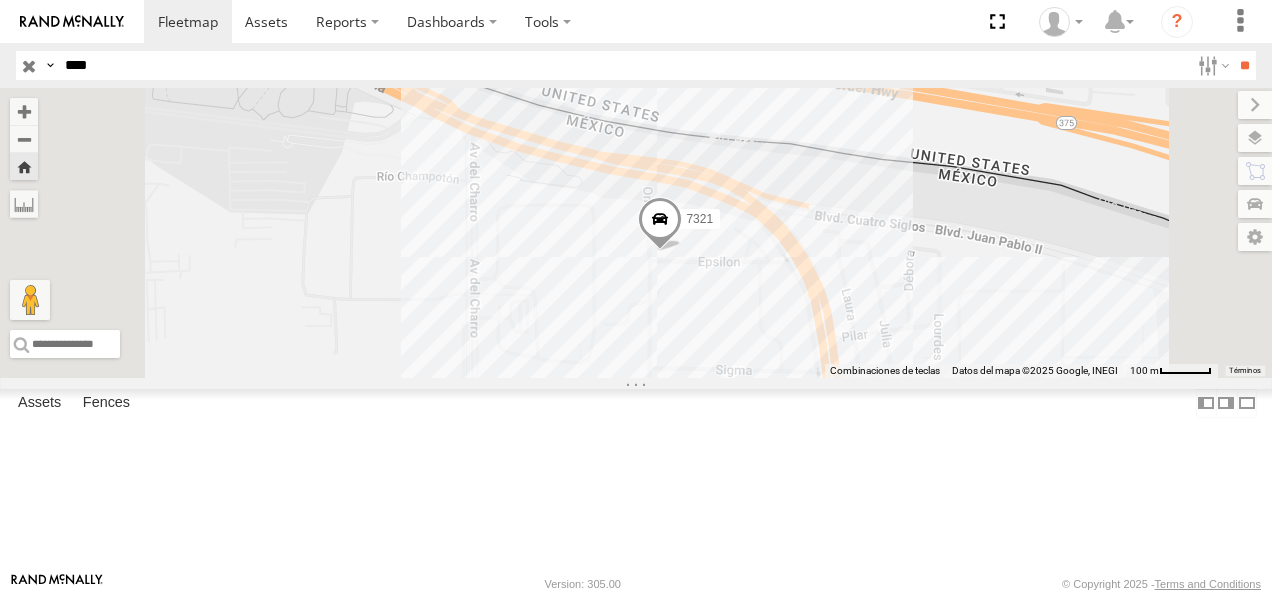 click at bounding box center (660, 224) 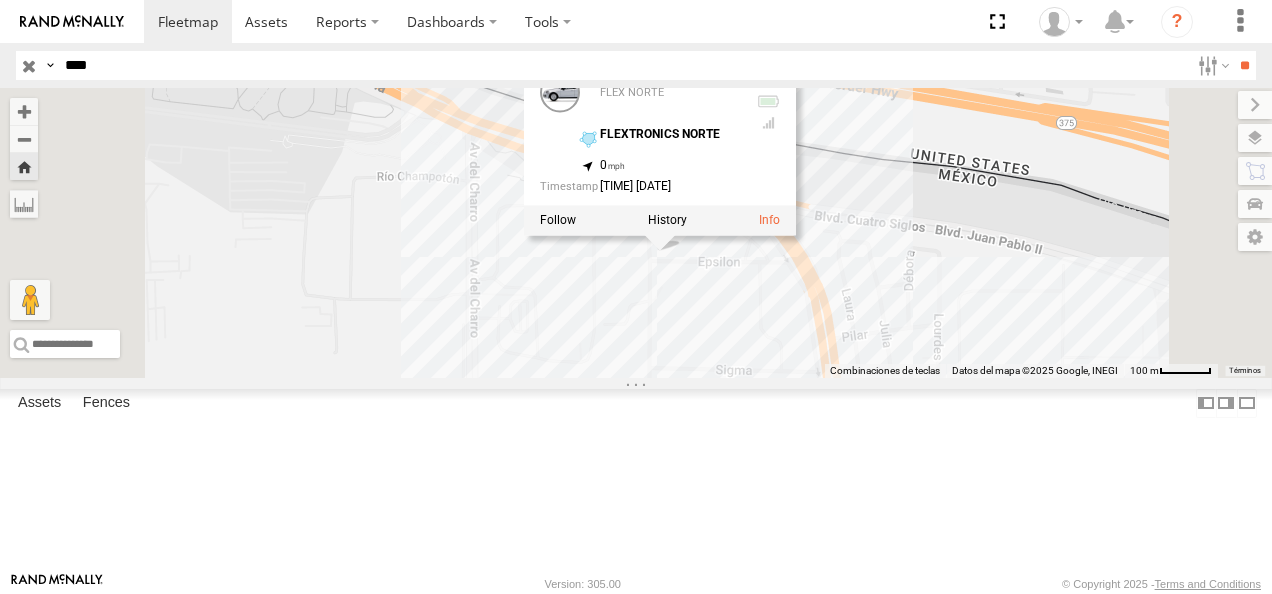 click on "7321 7321 FLEX NORTE FLEXTRONICS NORTE 31.75164 ,  -106.42998 0 11:10:32 08/05/2025" at bounding box center (636, 233) 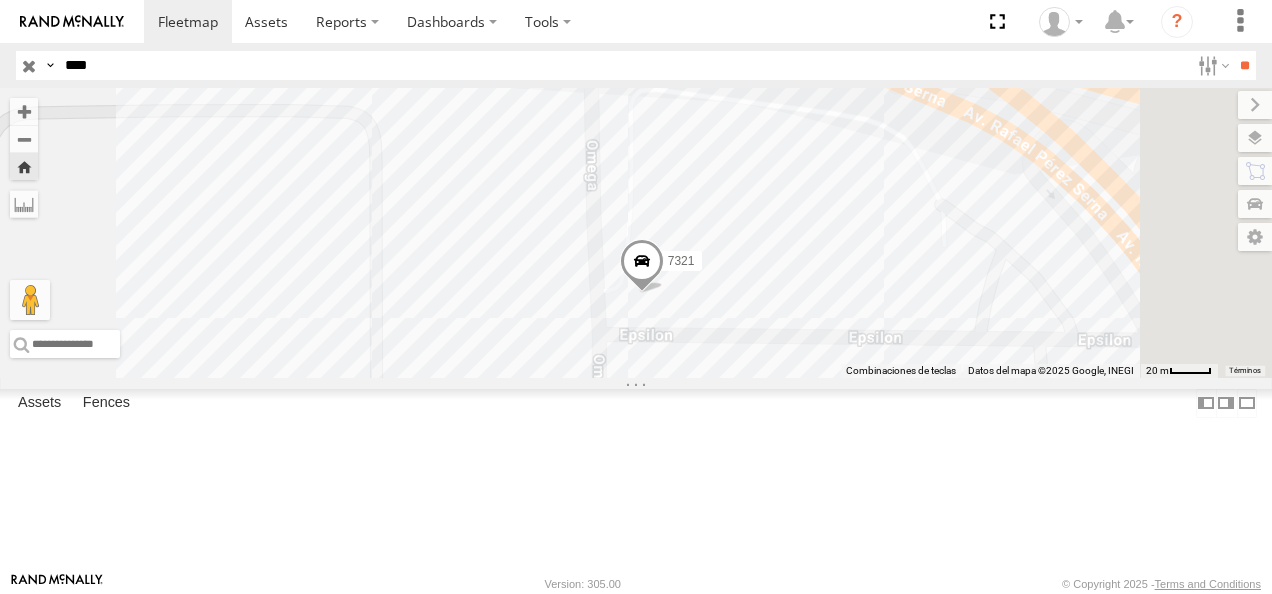 drag, startPoint x: 898, startPoint y: 364, endPoint x: 791, endPoint y: 239, distance: 164.5418 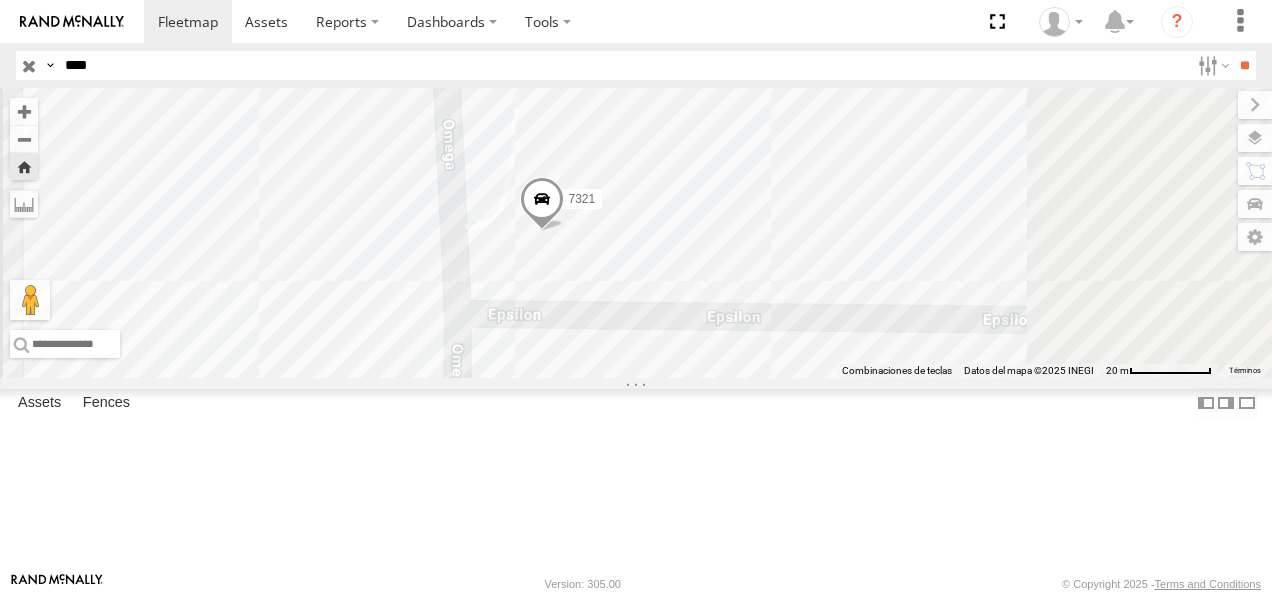 drag, startPoint x: 114, startPoint y: 74, endPoint x: 19, endPoint y: 63, distance: 95.63472 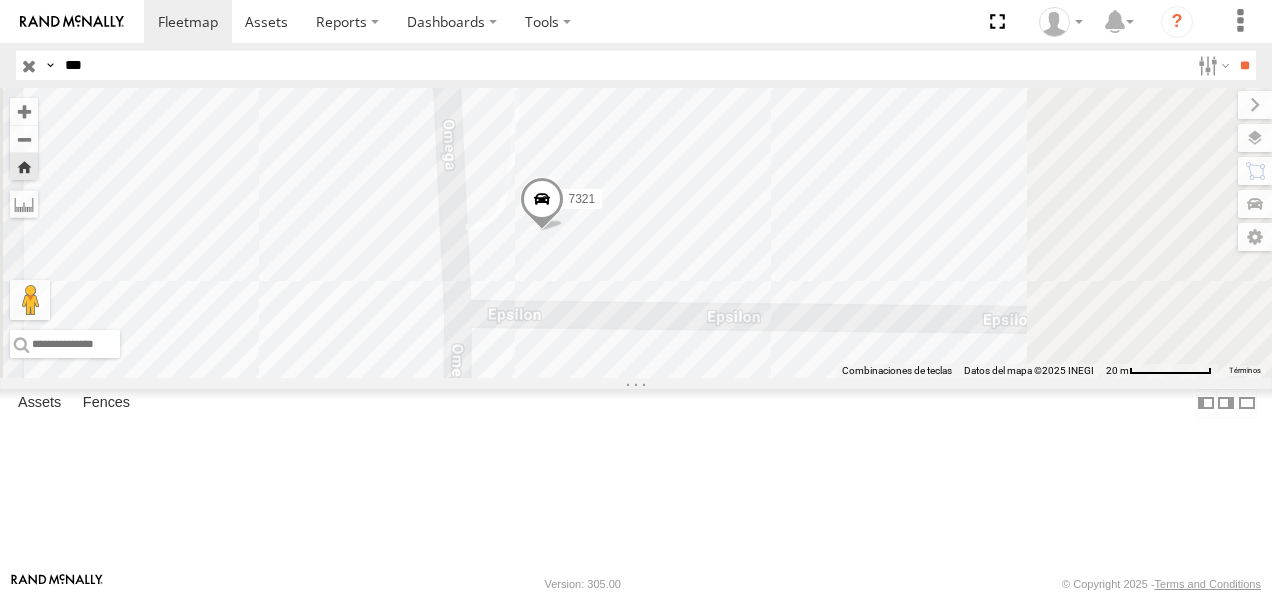 click on "**" at bounding box center (1244, 65) 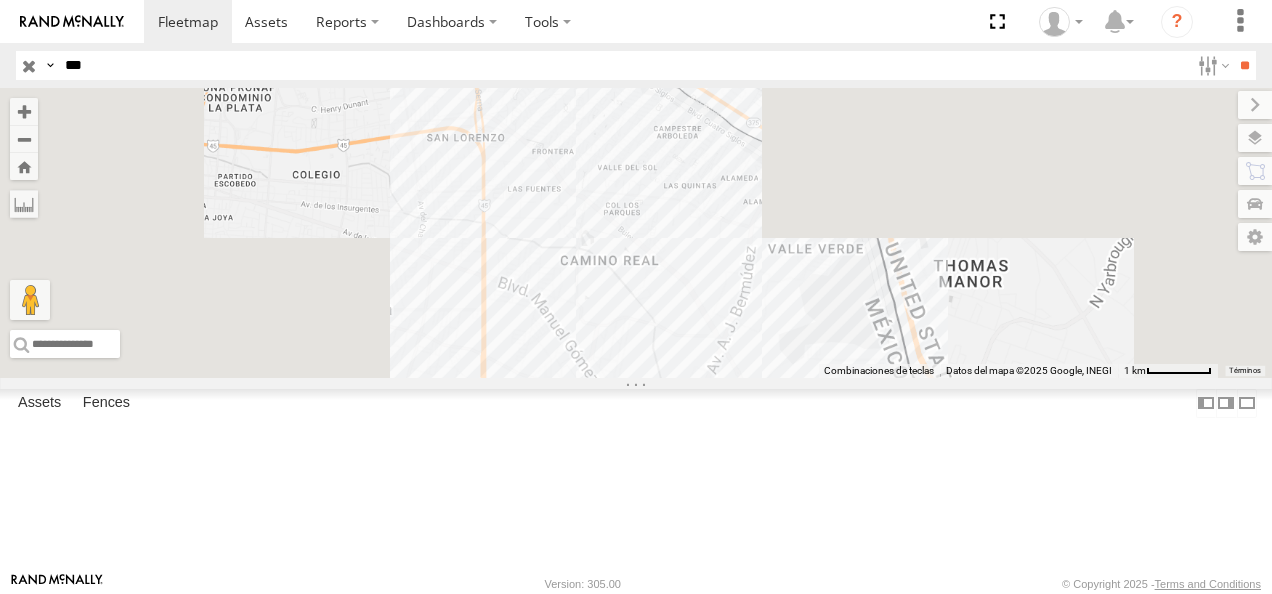 click on "626
FLEX NORTE" at bounding box center [0, 0] 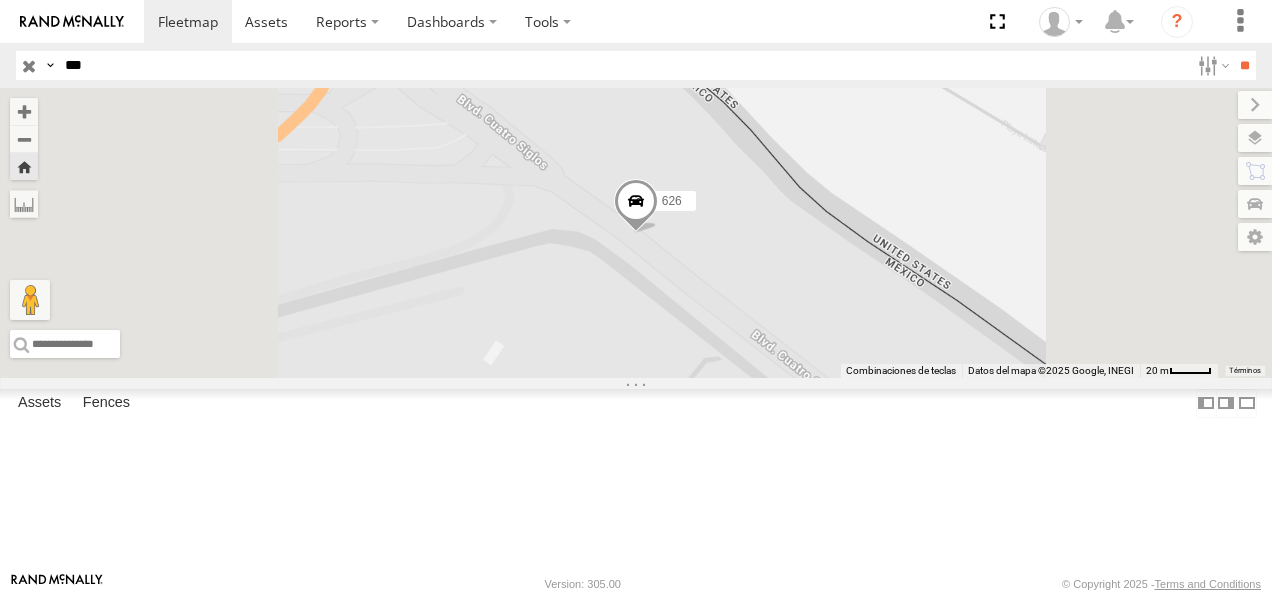drag, startPoint x: 104, startPoint y: 74, endPoint x: -4, endPoint y: 57, distance: 109.32977 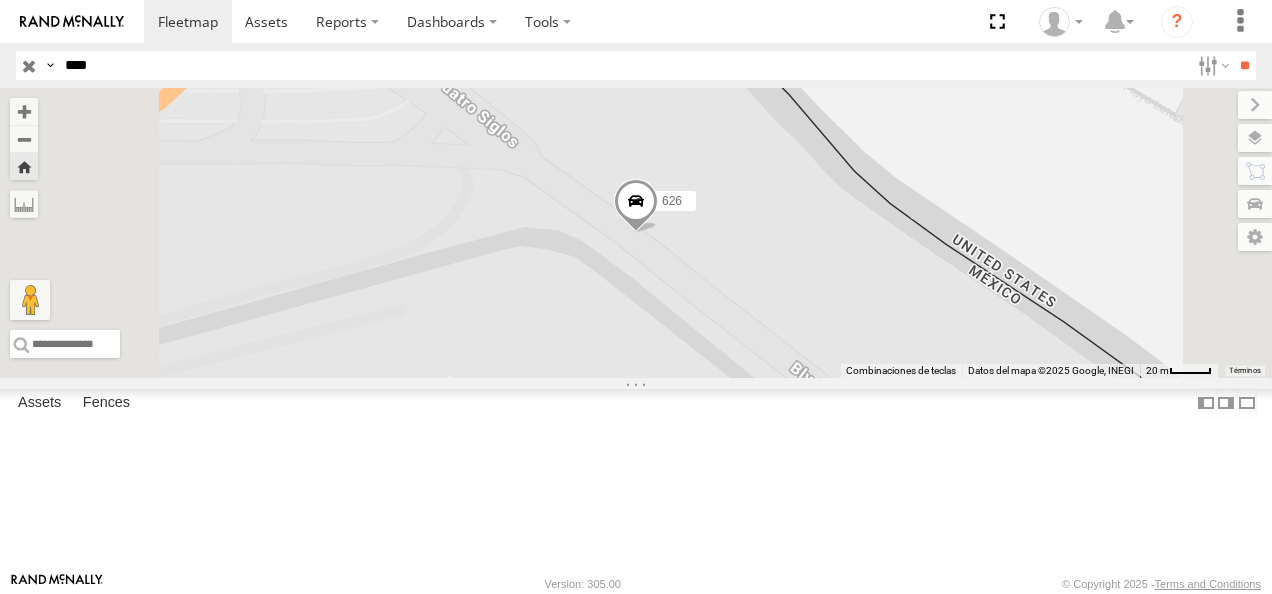 click on "**" at bounding box center [1244, 65] 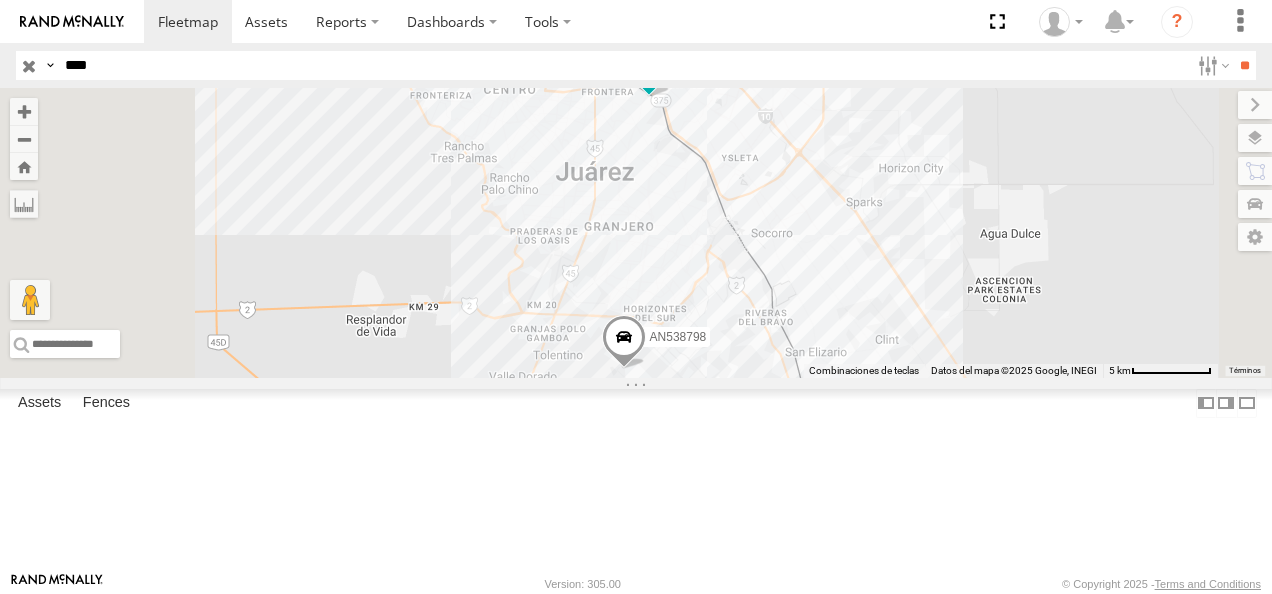 click on "FLEX NORTE" at bounding box center [0, 0] 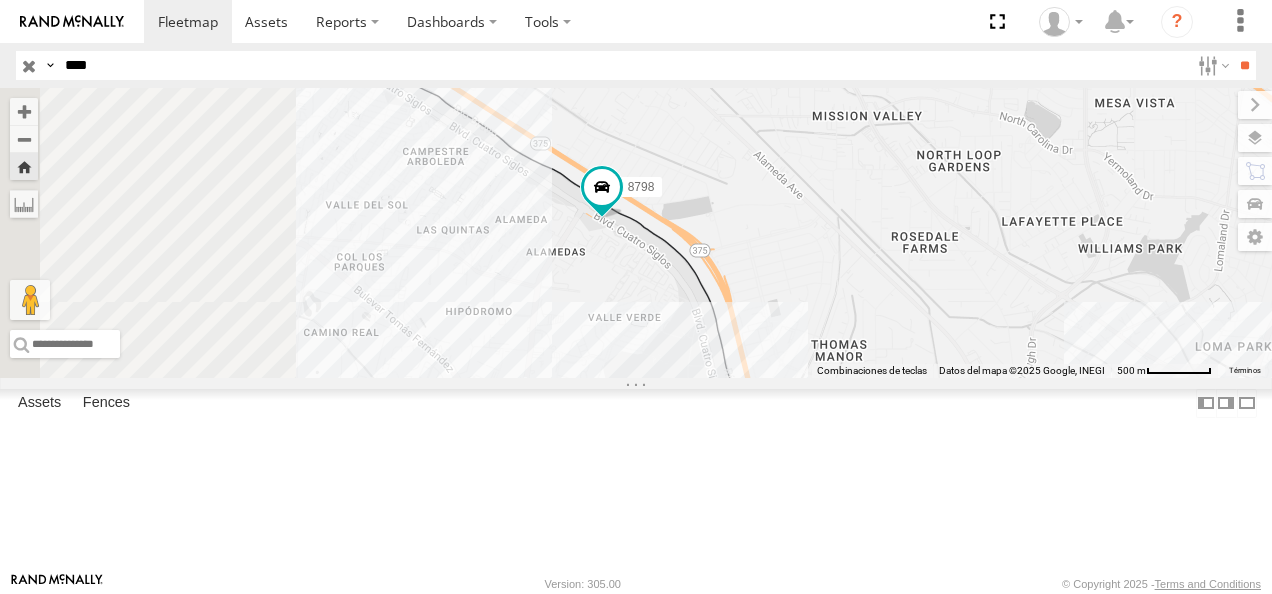 drag, startPoint x: 752, startPoint y: 354, endPoint x: 1062, endPoint y: 432, distance: 319.66232 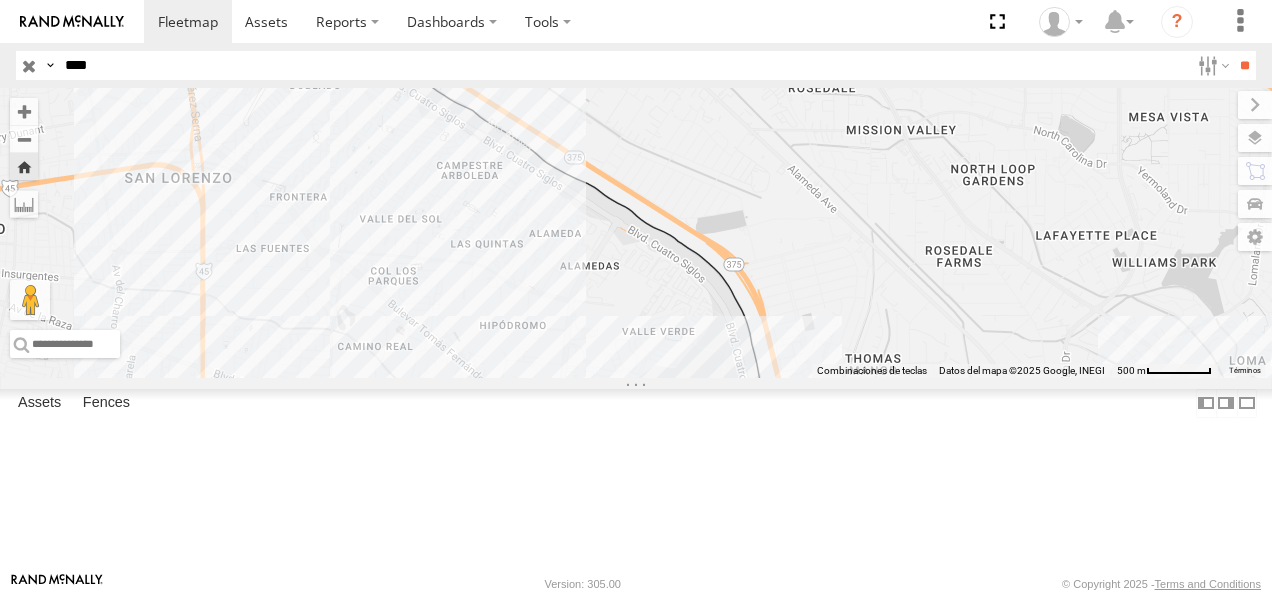 click on "FLEX NORTE" at bounding box center (0, 0) 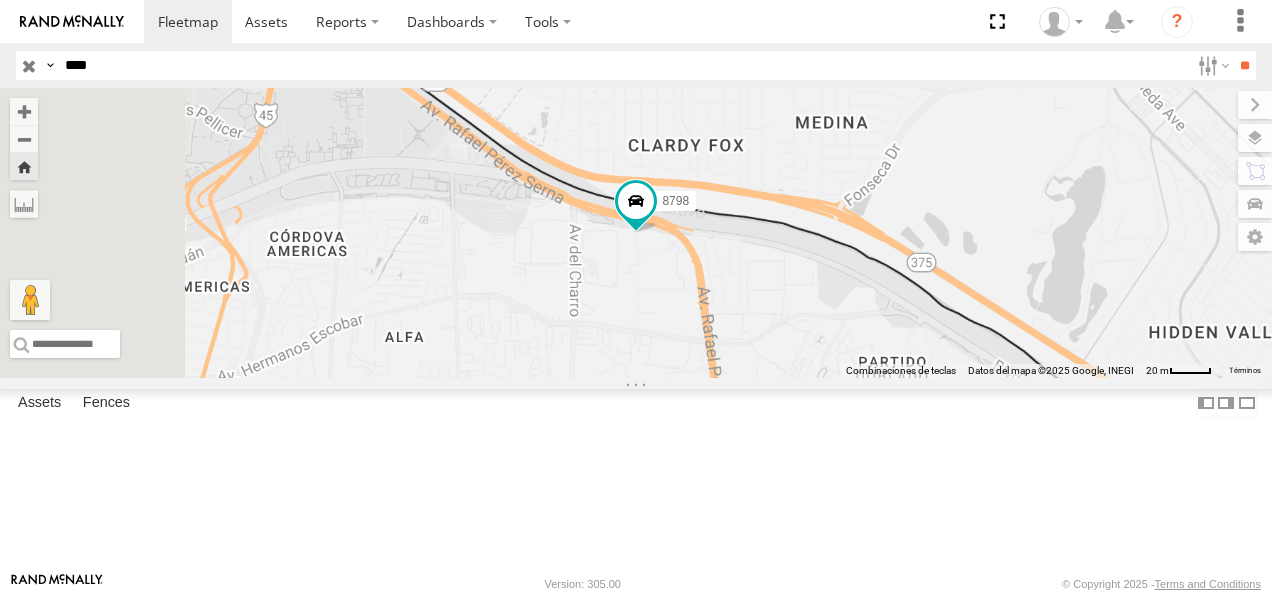 click at bounding box center (0, 0) 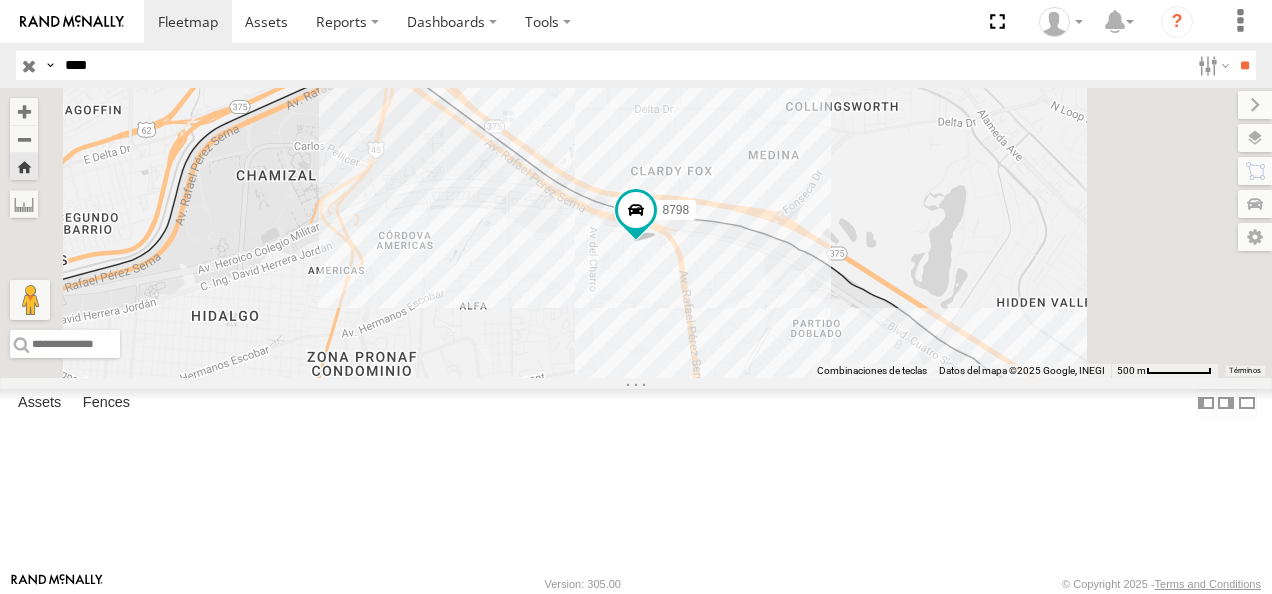 click on "FLEX NORTE" at bounding box center (0, 0) 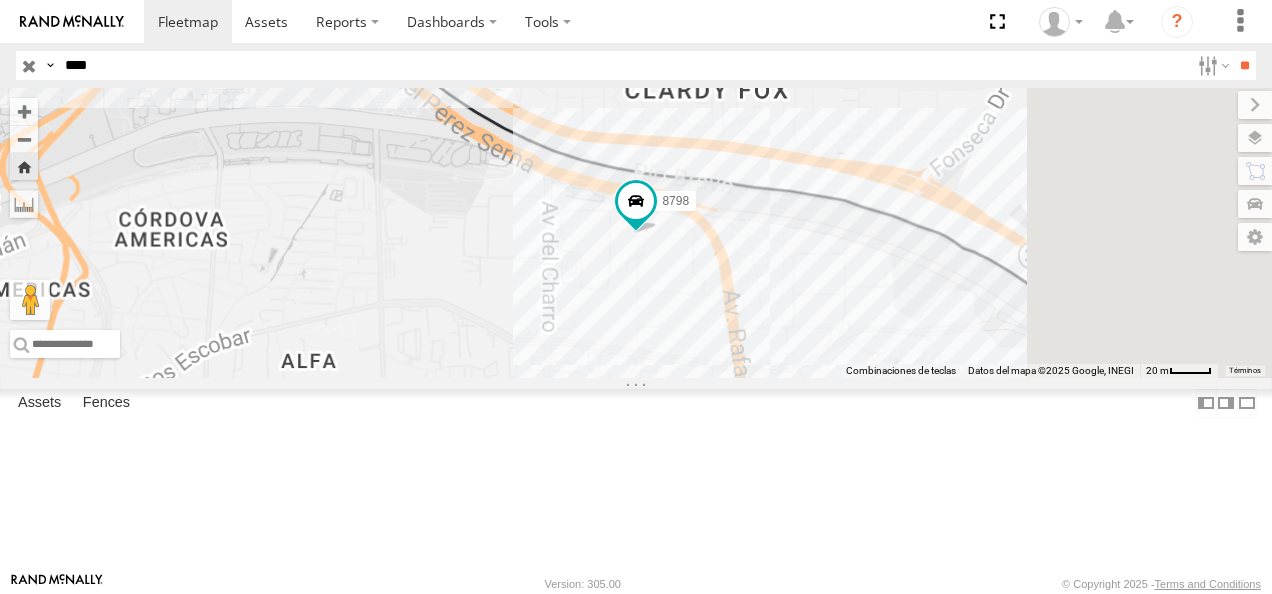 click at bounding box center [0, 0] 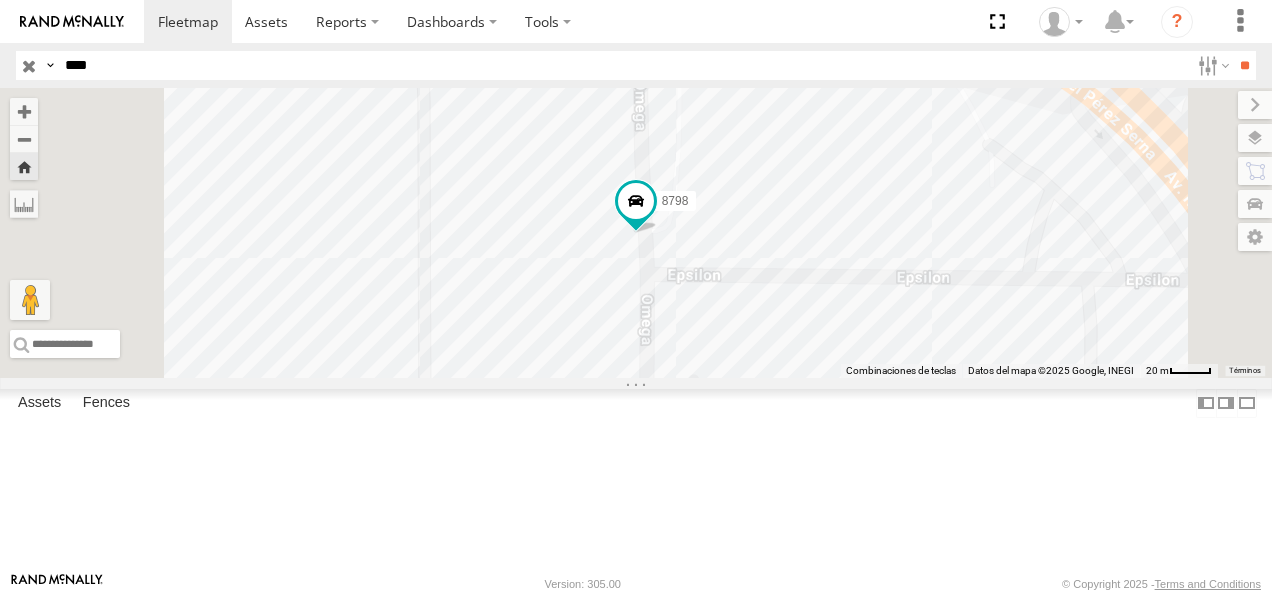 drag, startPoint x: 105, startPoint y: 68, endPoint x: -4, endPoint y: 68, distance: 109 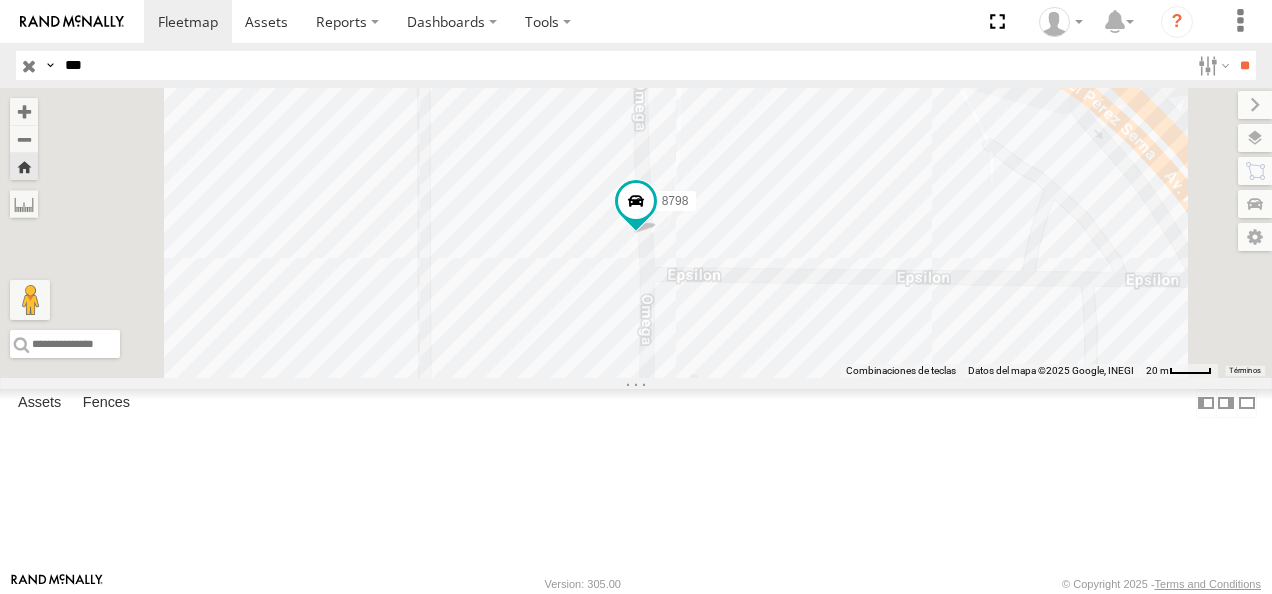click on "**" at bounding box center [1244, 65] 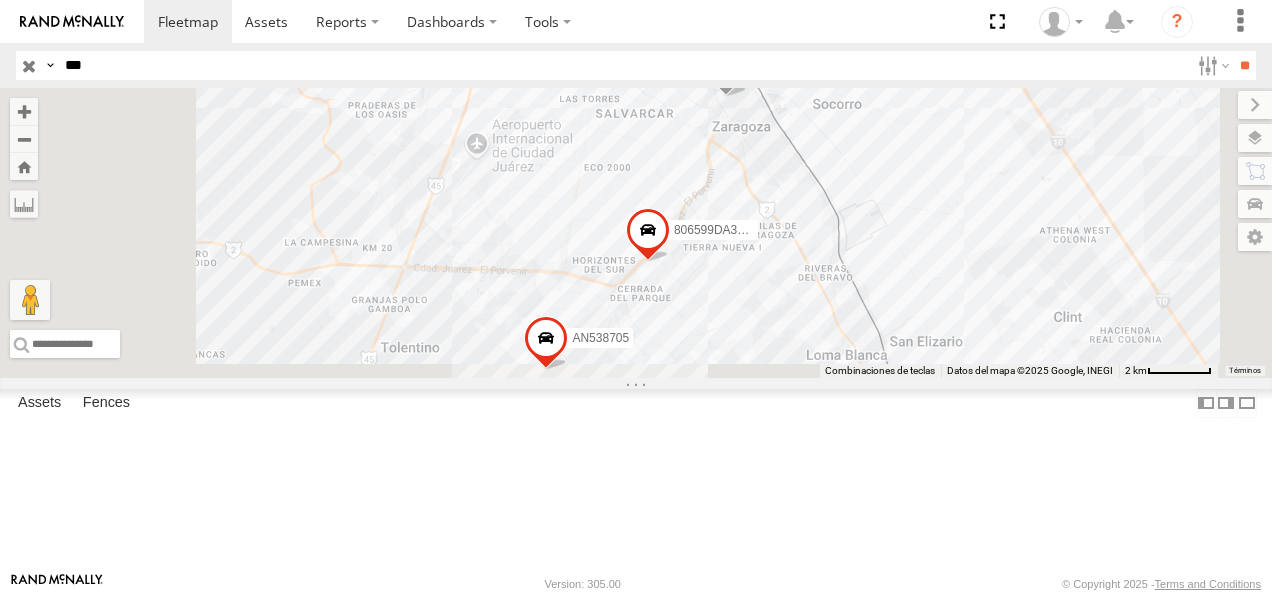 click on "FLEX NORTE" at bounding box center (0, 0) 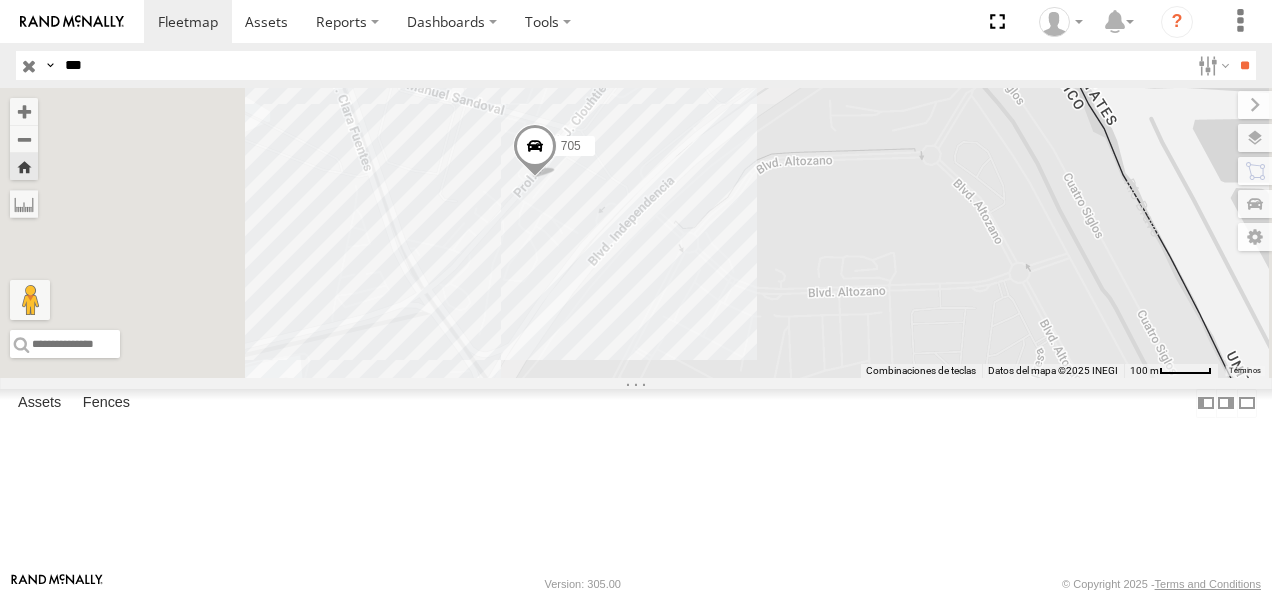 click at bounding box center (535, 151) 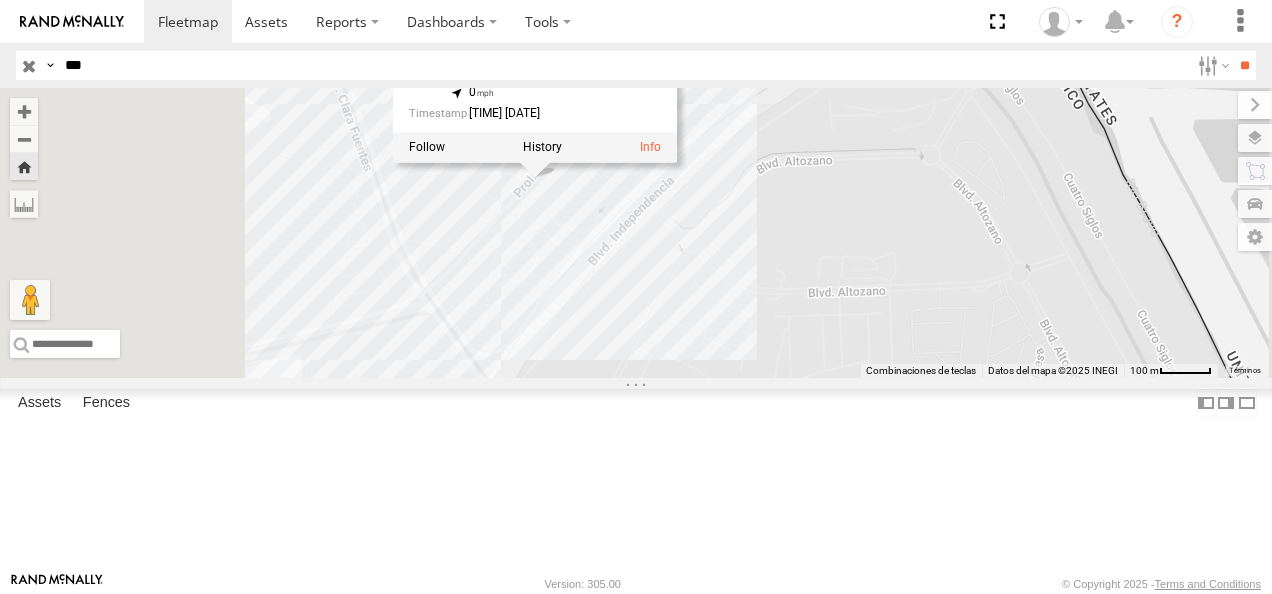 click on "705 705 FLEX NORTE Avenida Manuel J. Clouthier Waterfield 31.65671 ,  -106.34144 0 11:14:58 08/05/2025" at bounding box center [636, 233] 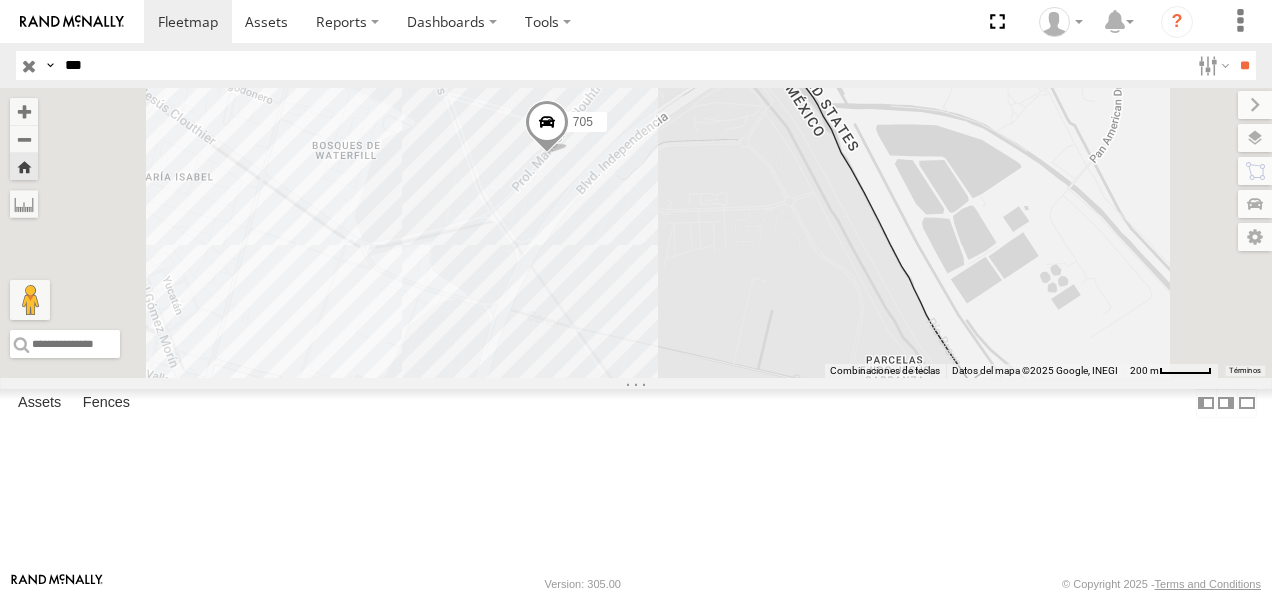 click at bounding box center [547, 127] 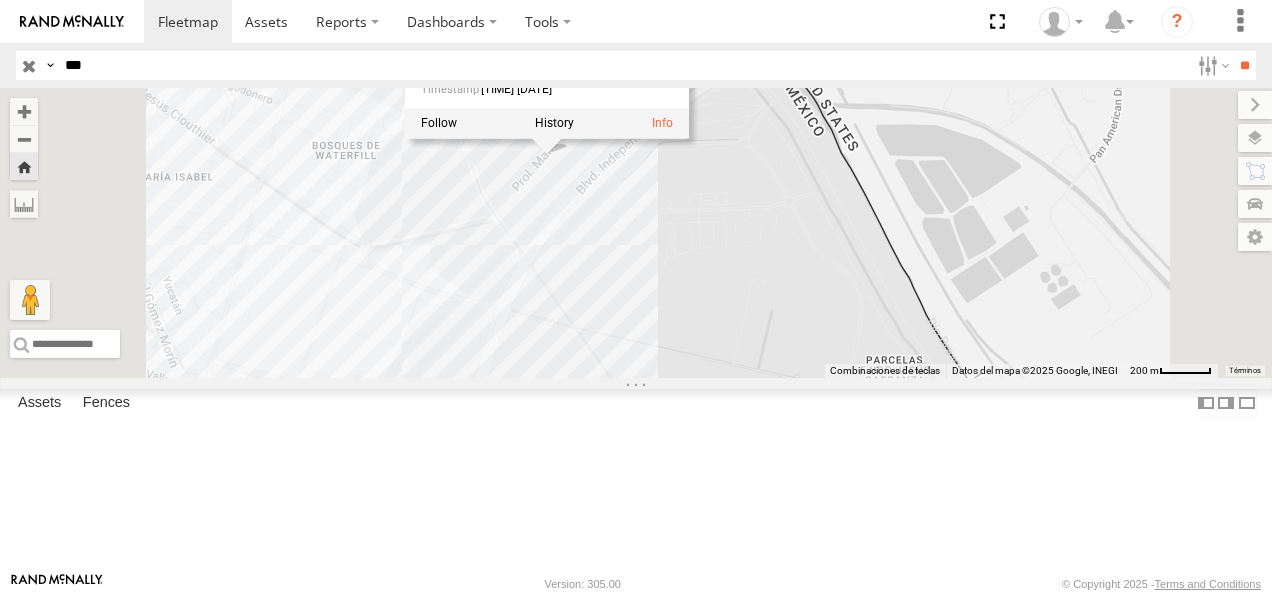 click on "705 705 FLEX NORTE Avenida Manuel J. Clouthier Waterfield 31.65671 ,  -106.34144 0 11:14:58 08/05/2025" at bounding box center [636, 233] 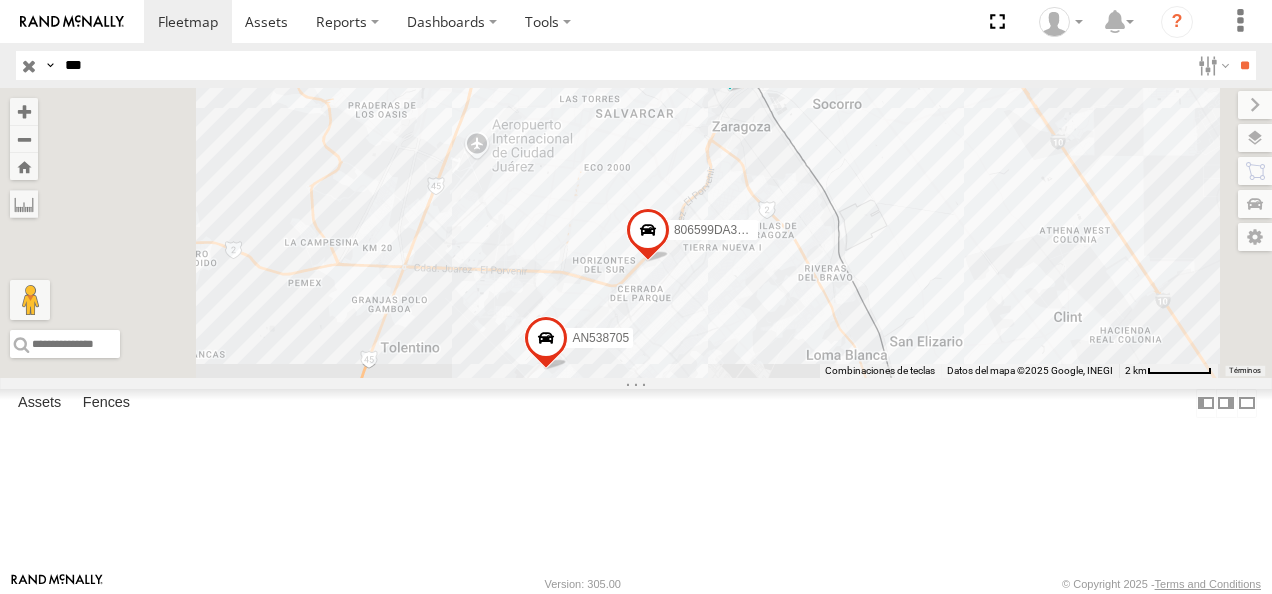 drag, startPoint x: 113, startPoint y: 76, endPoint x: 60, endPoint y: 64, distance: 54.34151 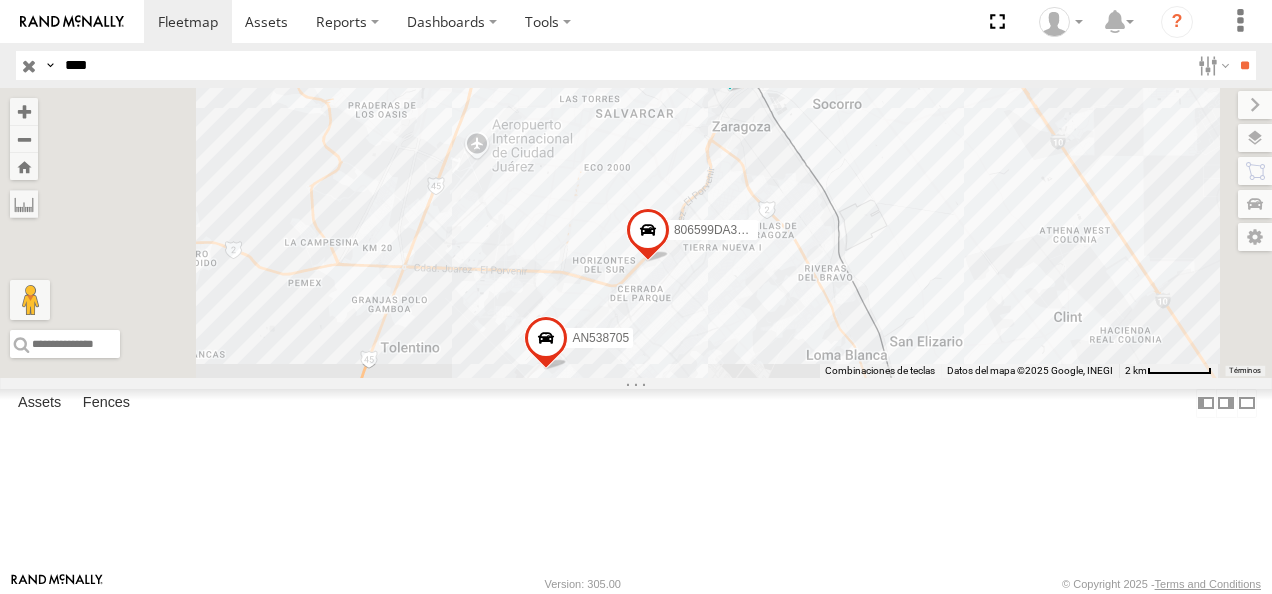 click on "**" at bounding box center [1244, 65] 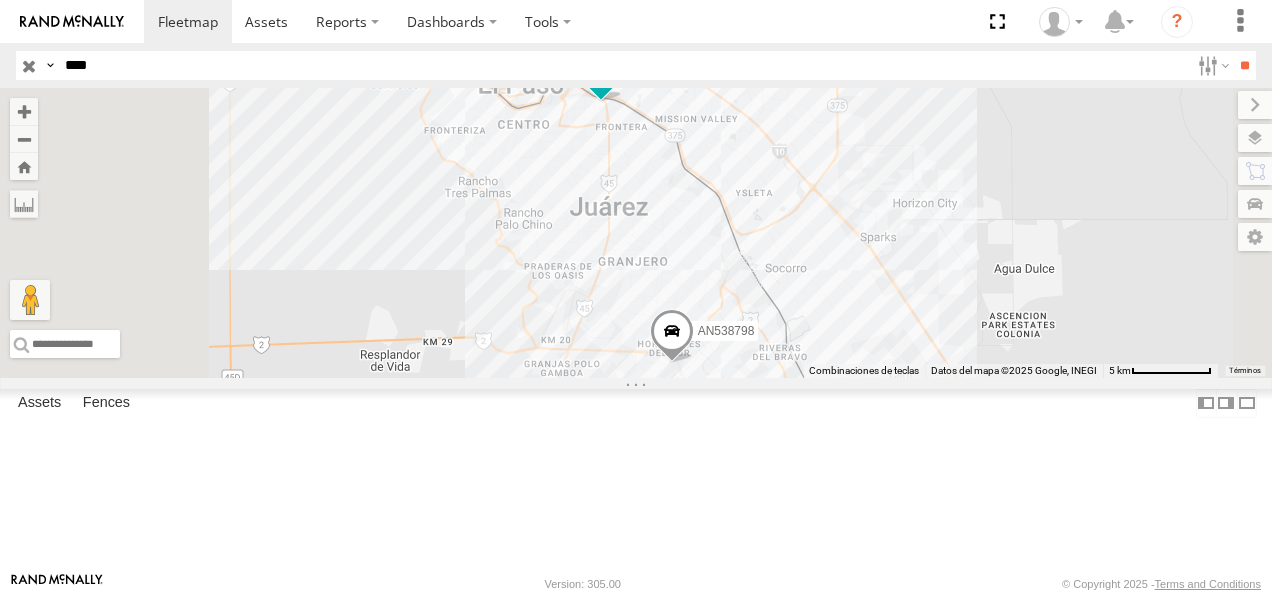 click on "8798" at bounding box center (0, 0) 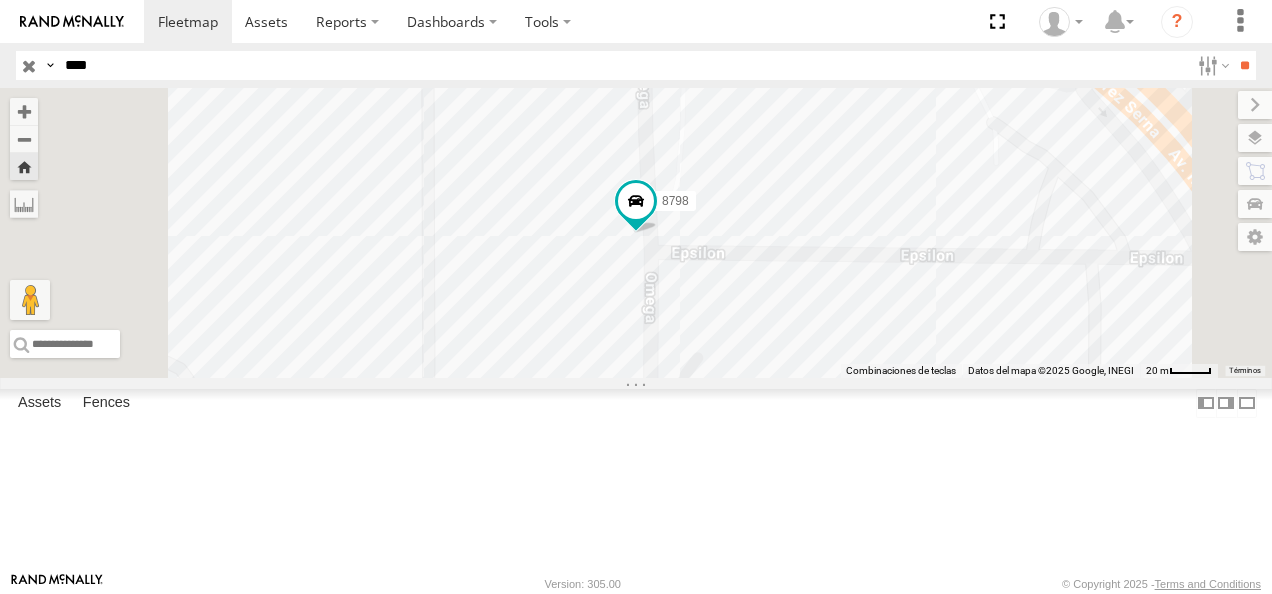 click at bounding box center [0, 0] 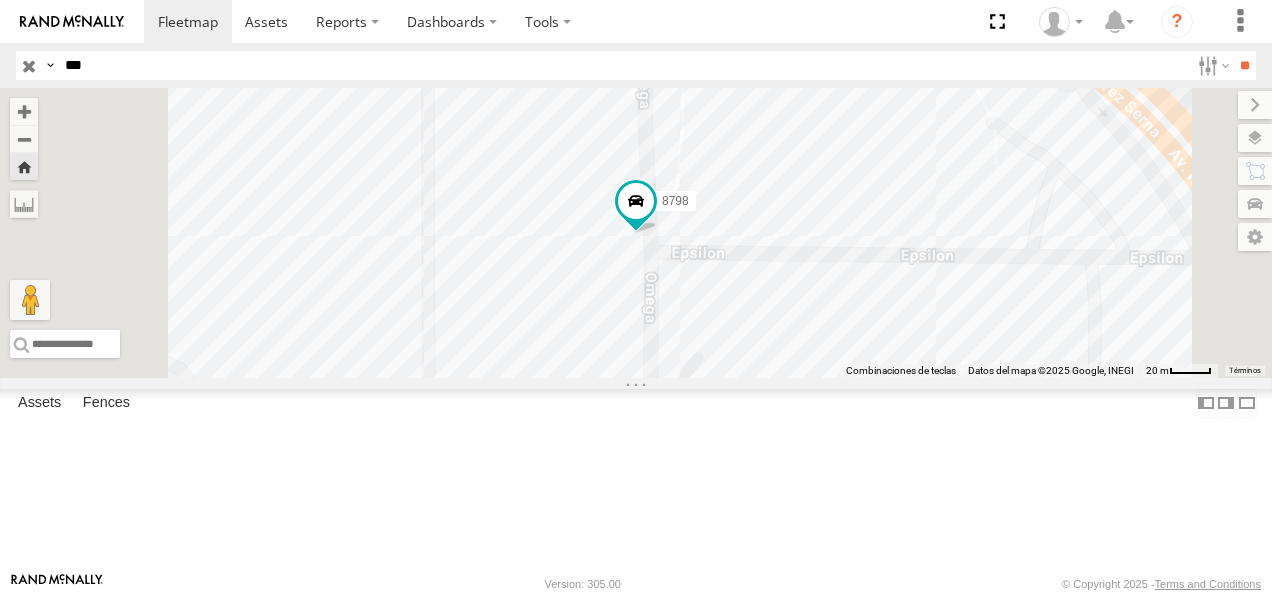 click on "**" at bounding box center [1244, 65] 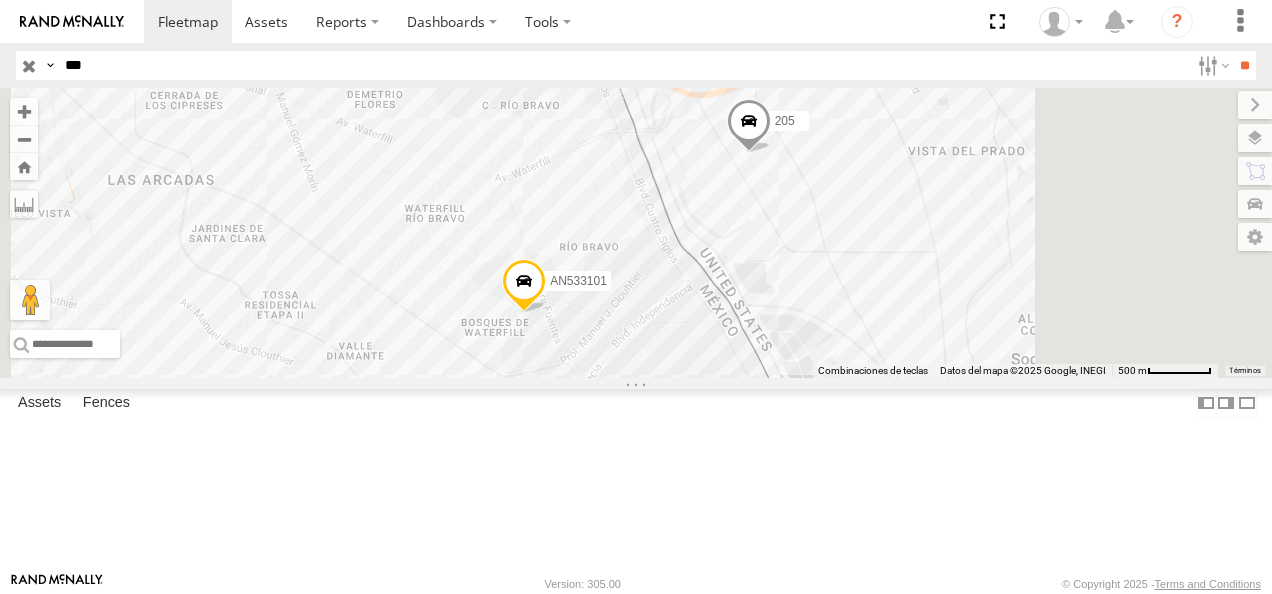 click on "205" at bounding box center [0, 0] 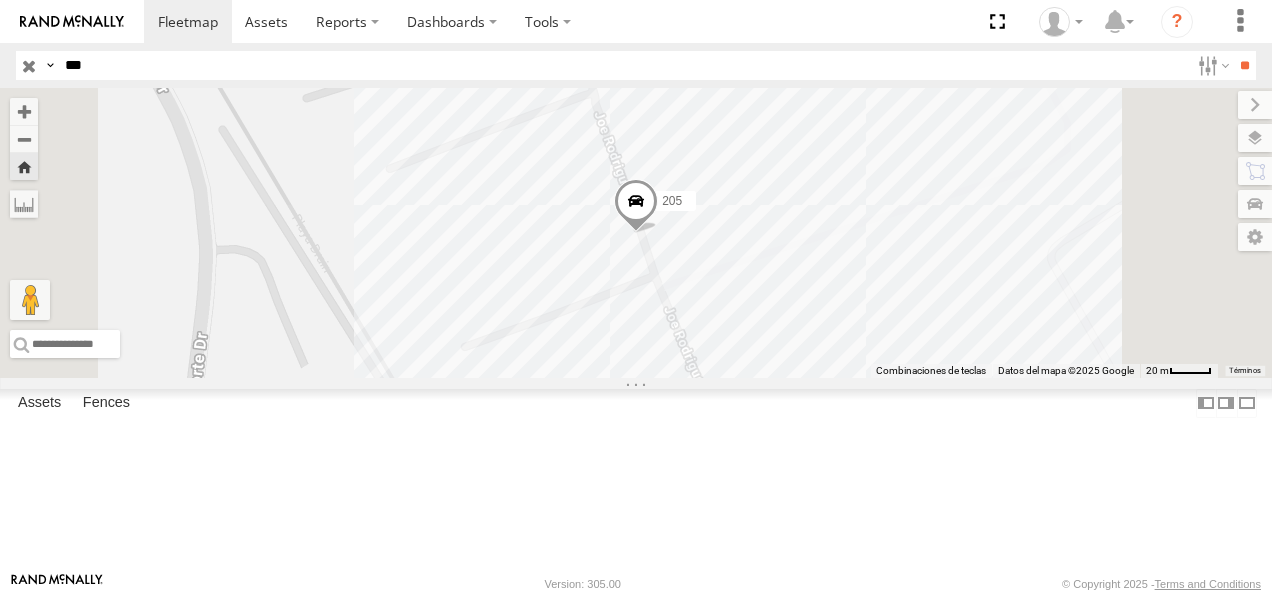 click at bounding box center (0, 0) 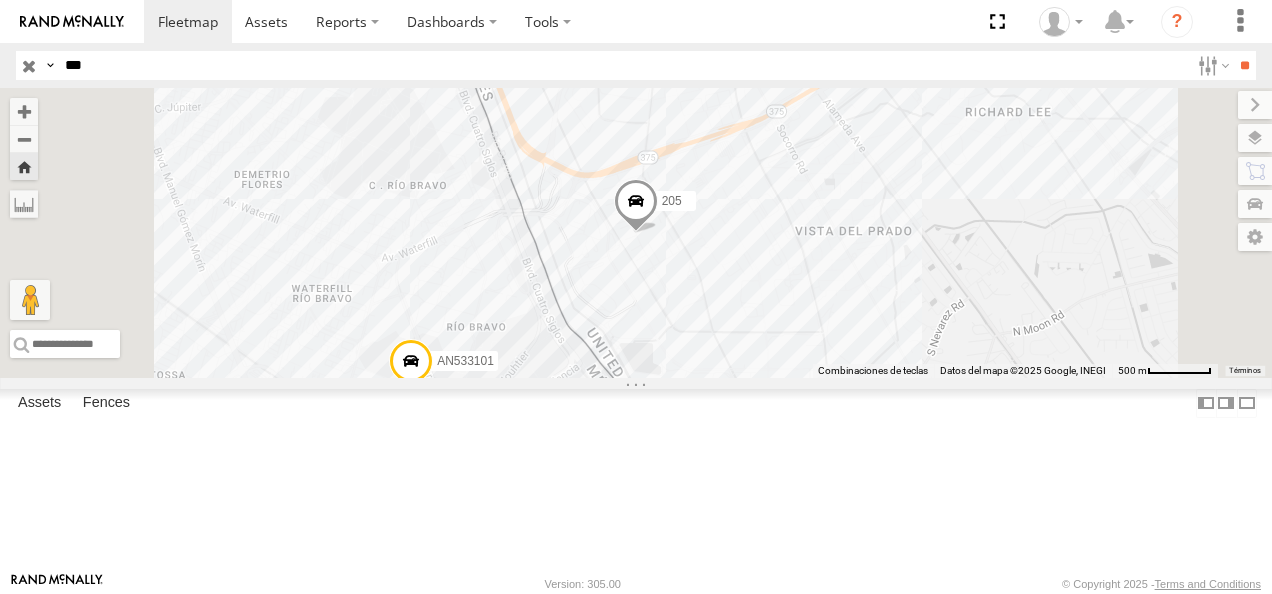 drag, startPoint x: 103, startPoint y: 57, endPoint x: 14, endPoint y: 59, distance: 89.02247 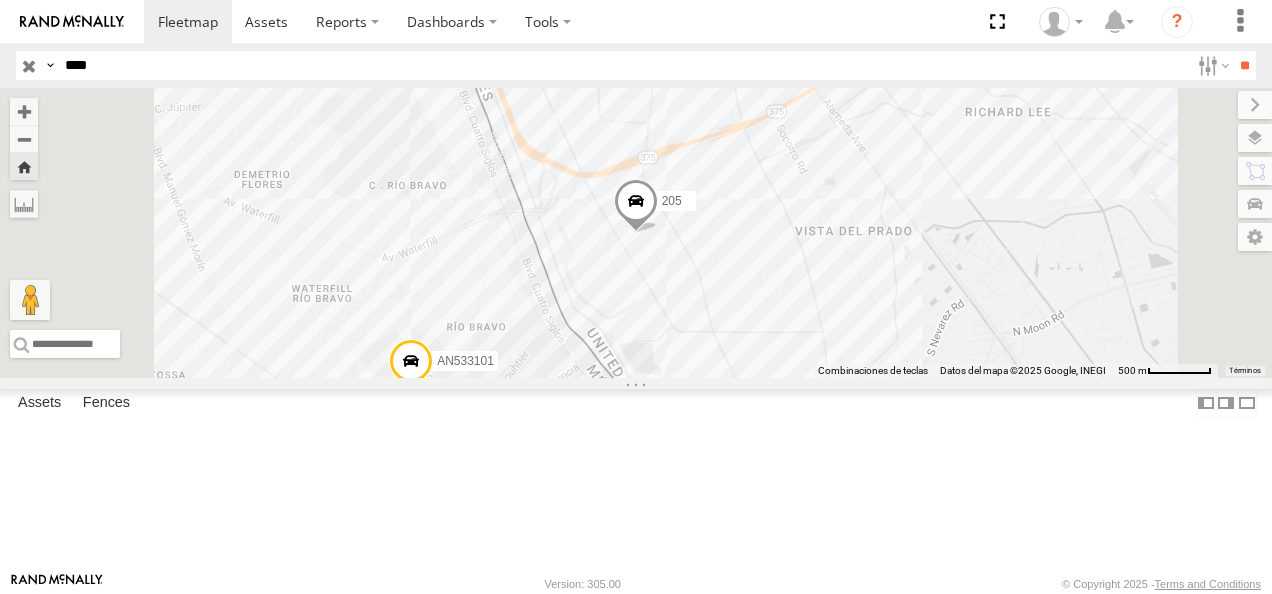 click on "**" at bounding box center [1244, 65] 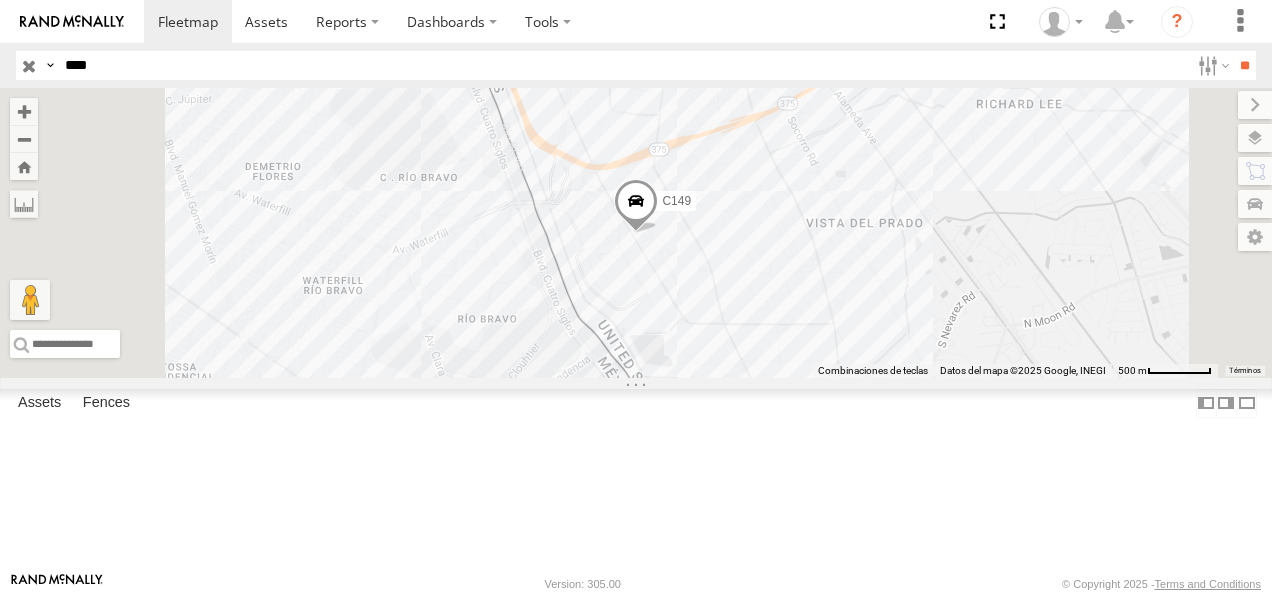 click at bounding box center (0, 0) 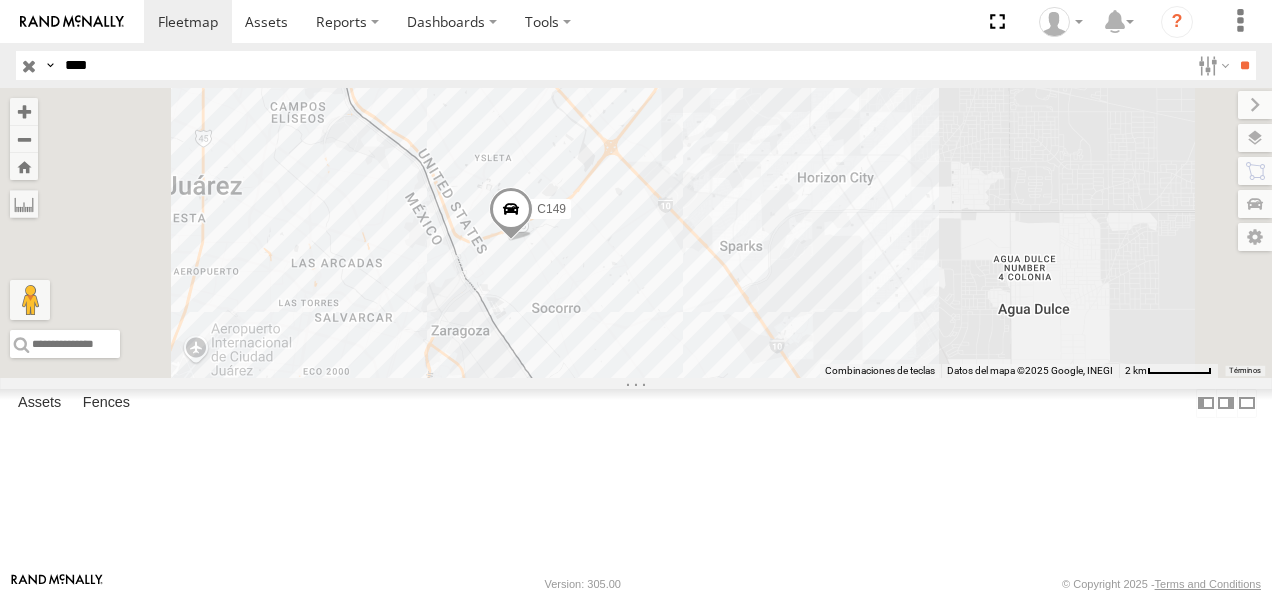 drag, startPoint x: 112, startPoint y: 60, endPoint x: 0, endPoint y: 58, distance: 112.01785 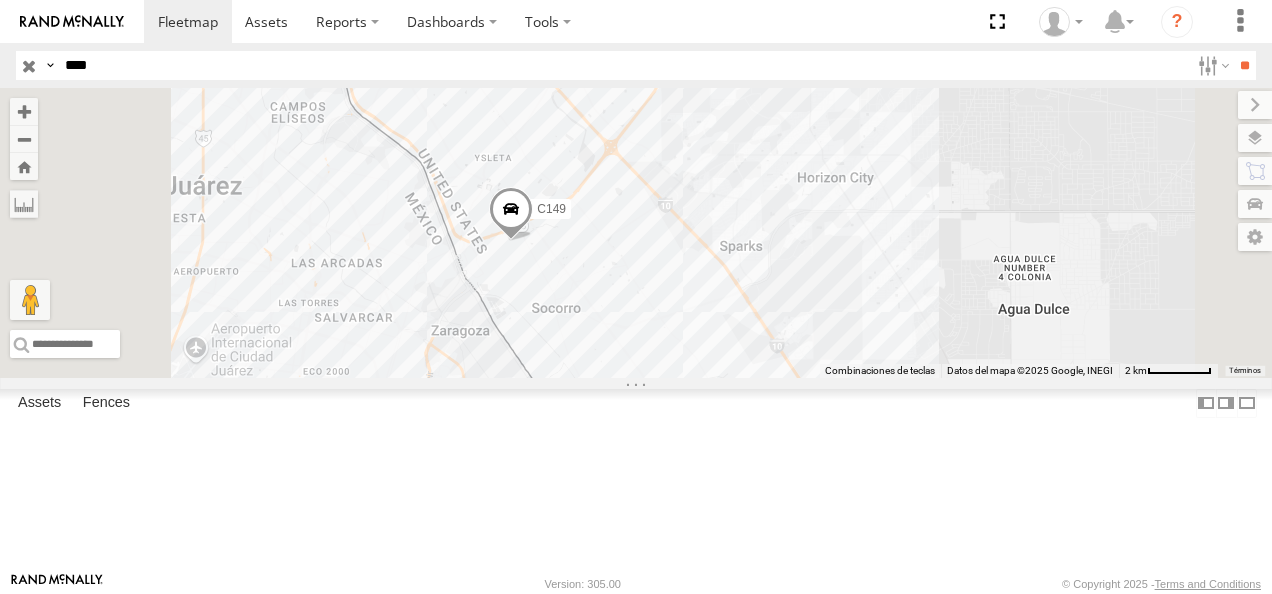 click on "**" at bounding box center [1244, 65] 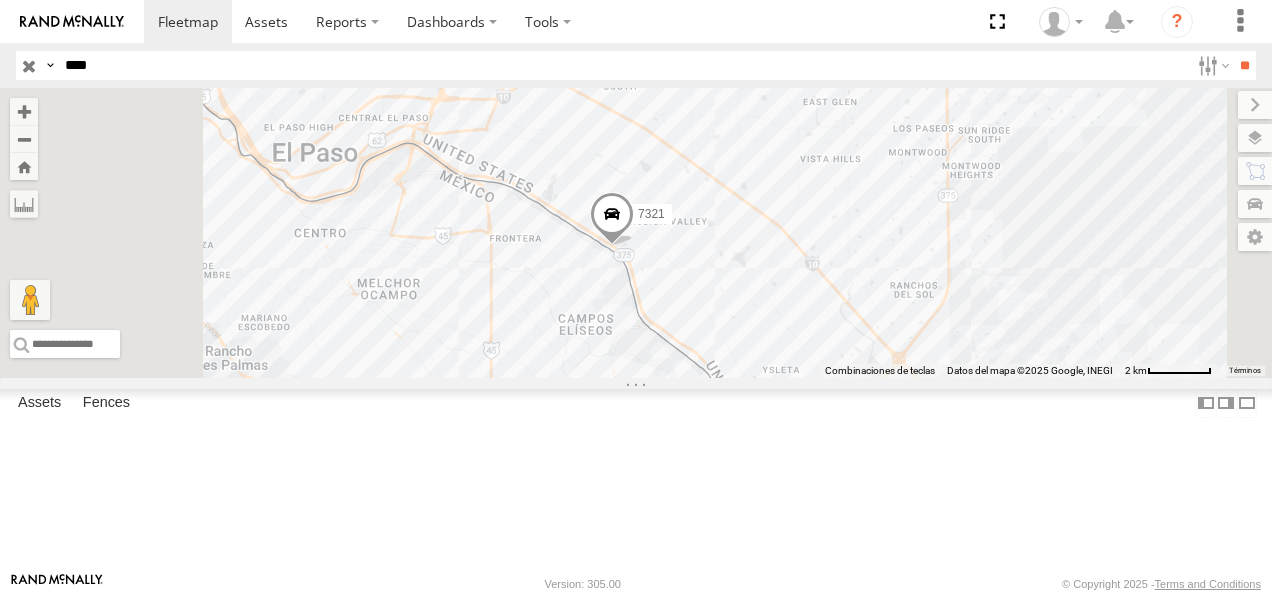 drag, startPoint x: 724, startPoint y: 382, endPoint x: 835, endPoint y: 400, distance: 112.44999 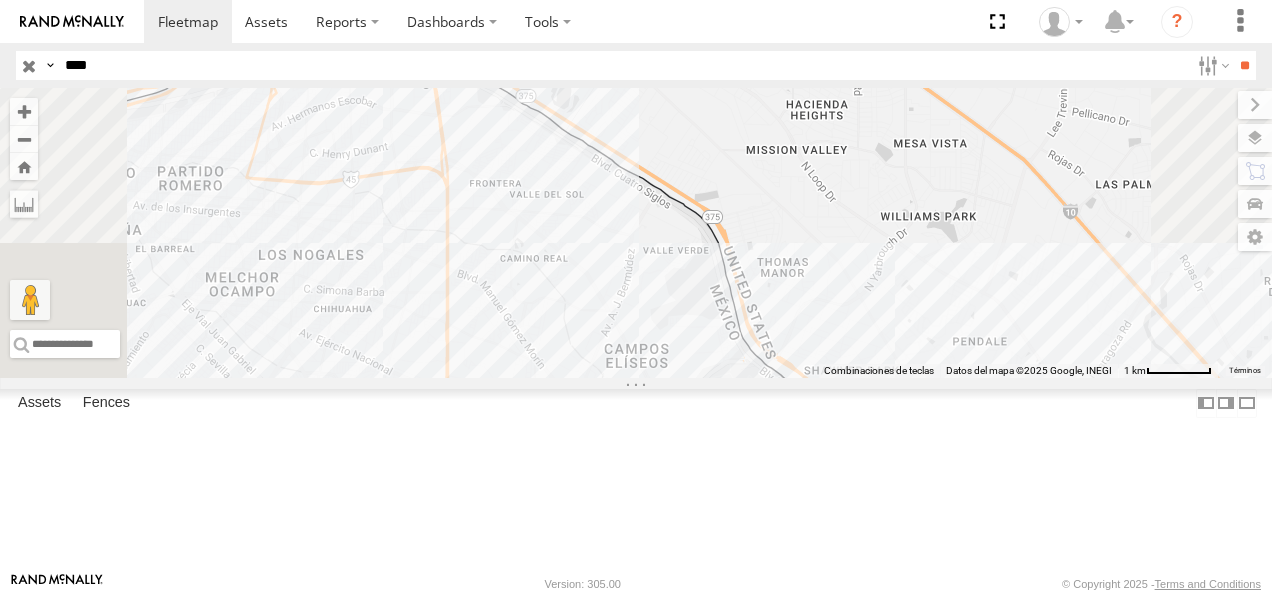 click on "Asset
Current Location" at bounding box center (0, 0) 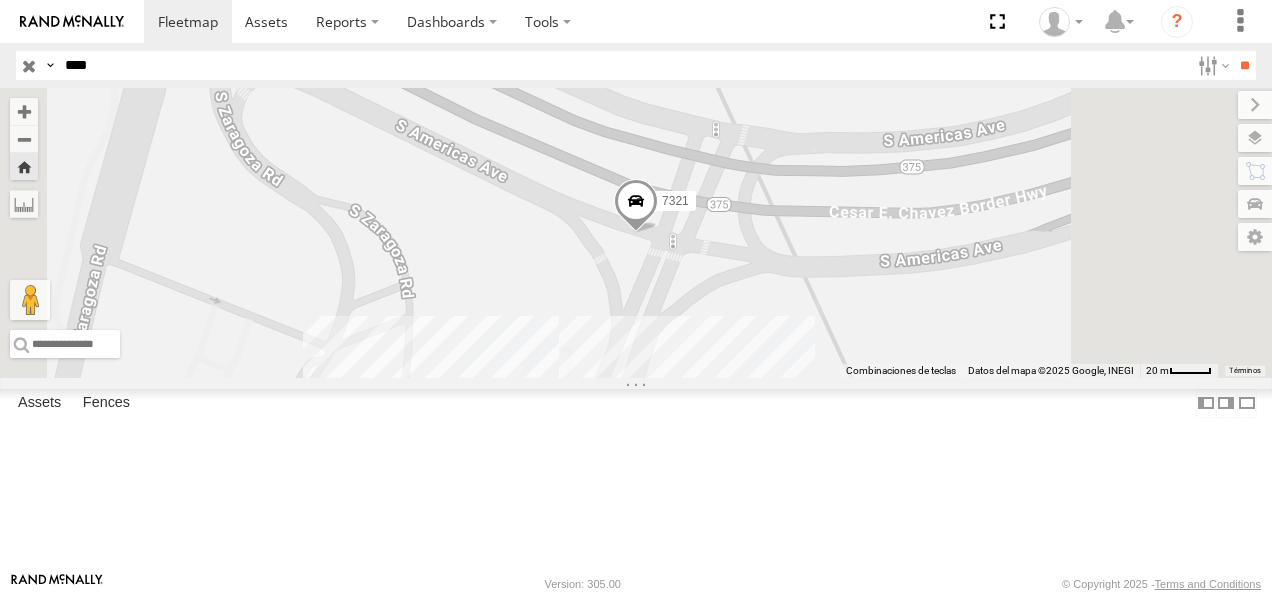 drag, startPoint x: 101, startPoint y: 62, endPoint x: 14, endPoint y: 66, distance: 87.0919 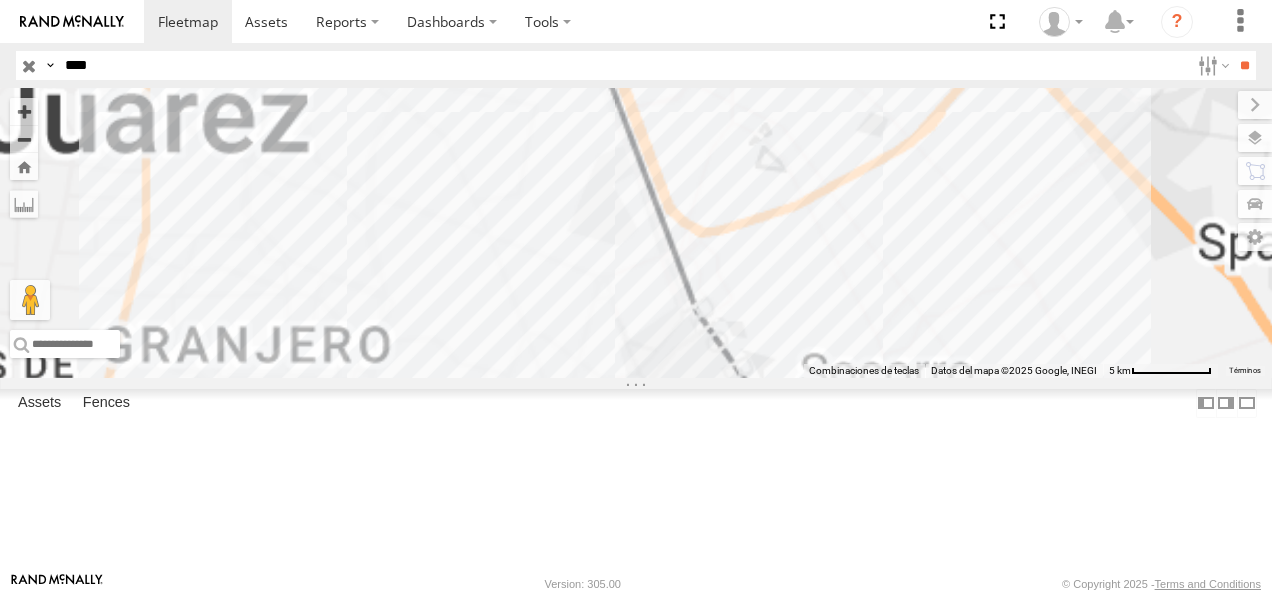 click on "8798" at bounding box center [0, 0] 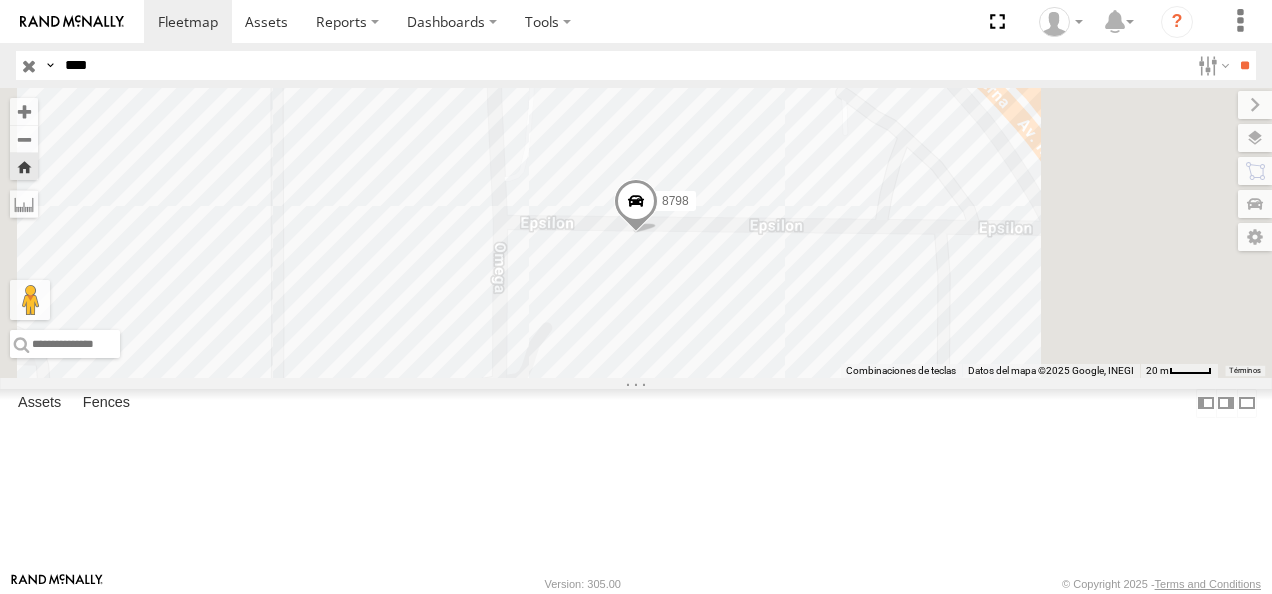 click at bounding box center (636, 207) 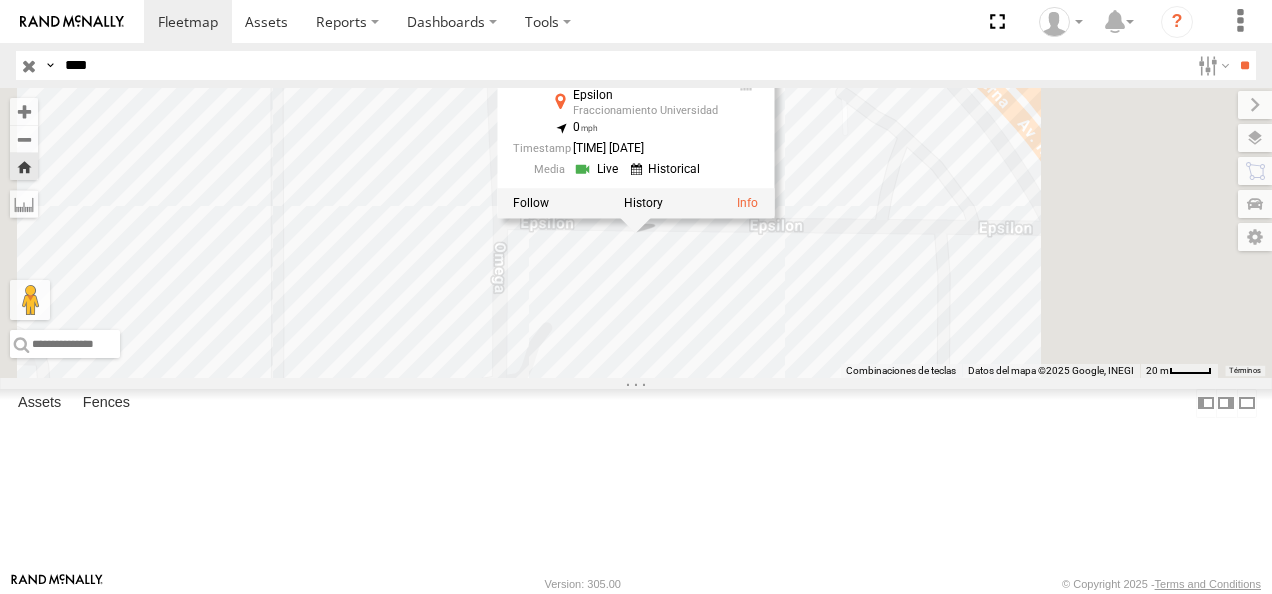 click at bounding box center [598, 169] 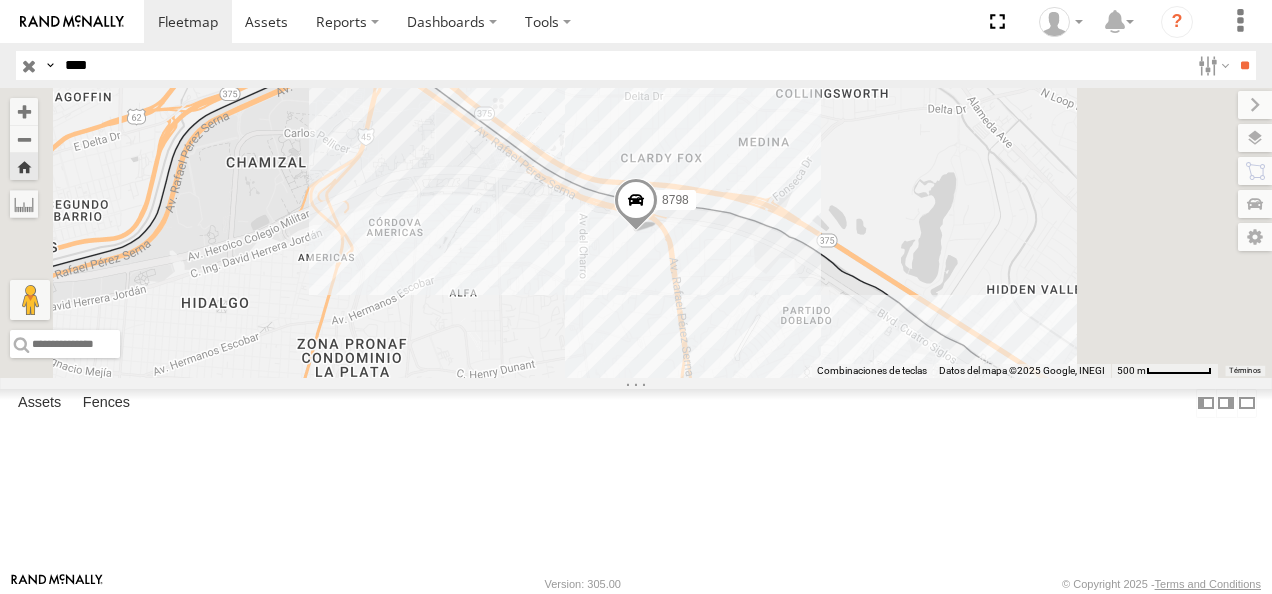 click at bounding box center (0, 0) 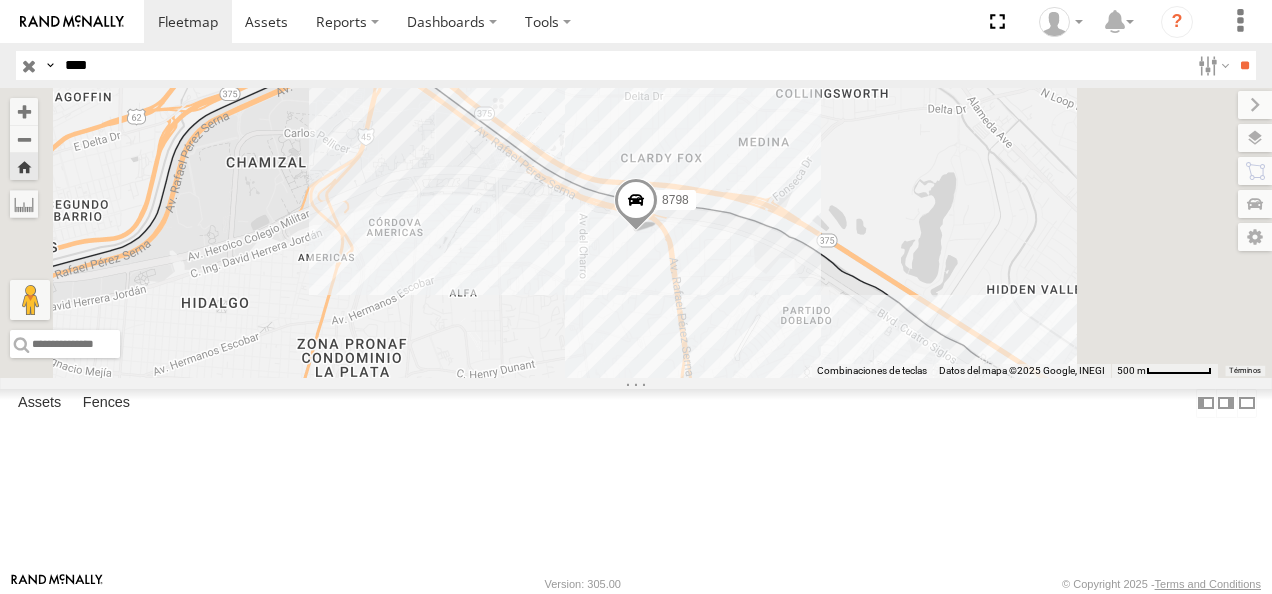 click at bounding box center (0, 0) 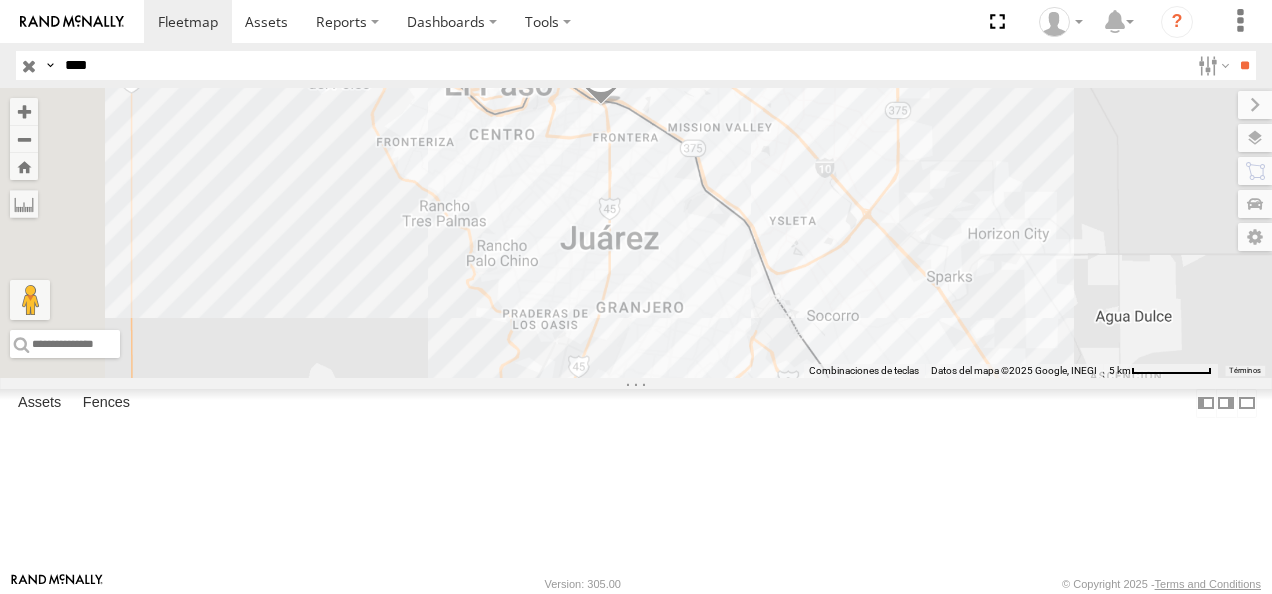drag, startPoint x: 112, startPoint y: 56, endPoint x: 0, endPoint y: 87, distance: 116.21101 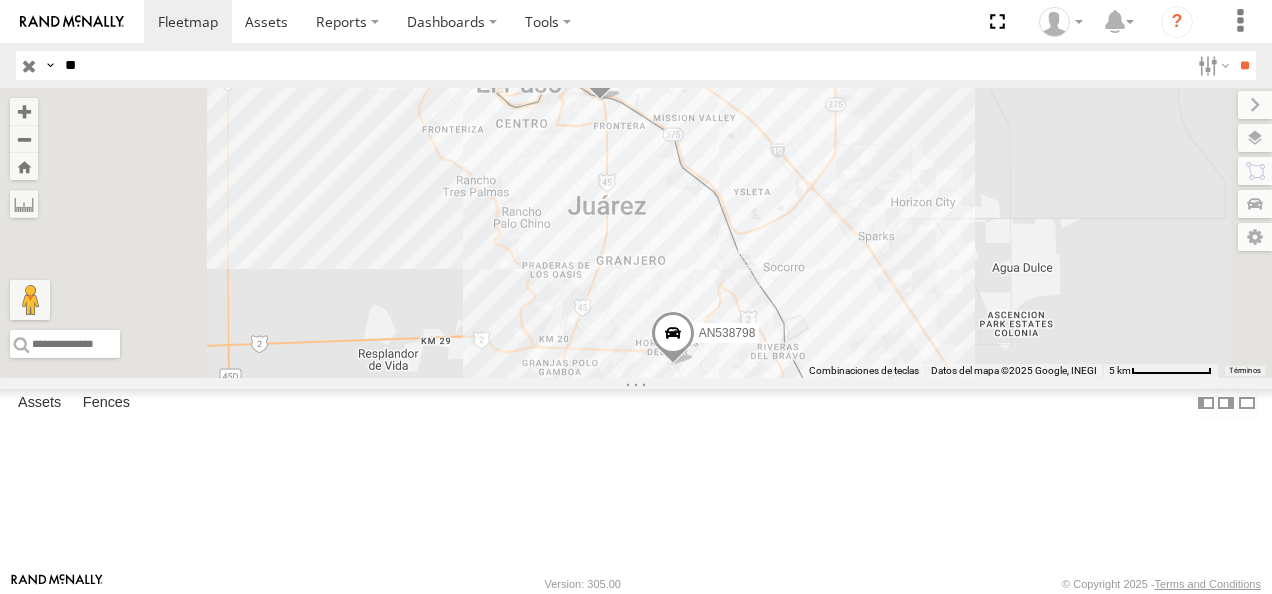 click on "**" at bounding box center [1244, 65] 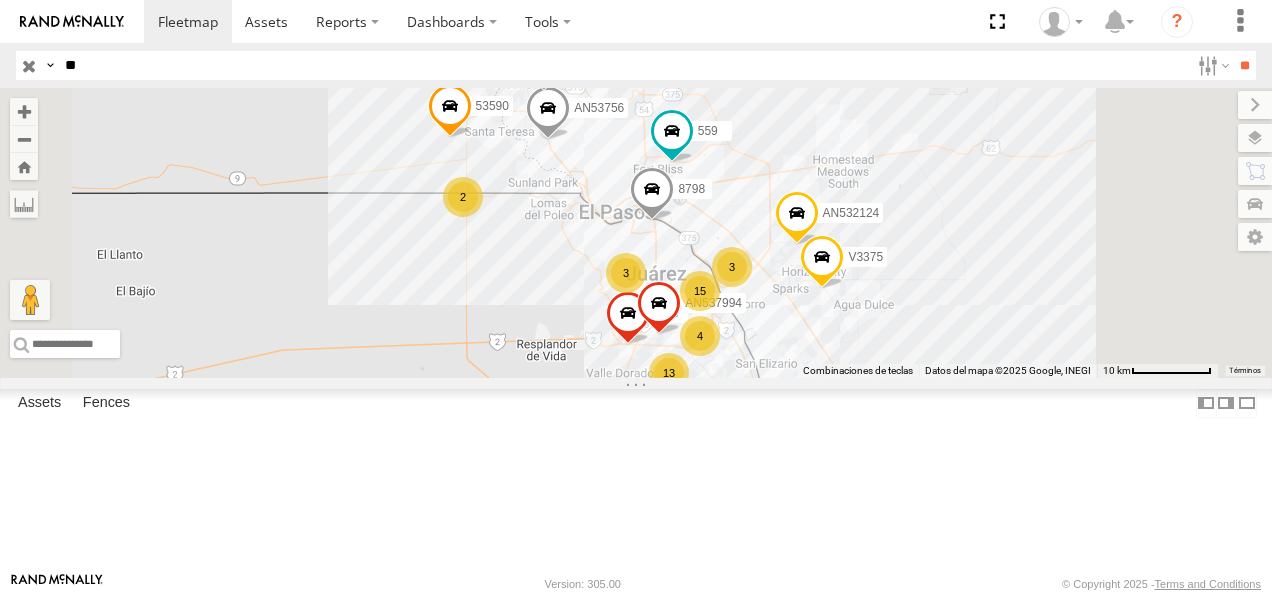 scroll, scrollTop: 300, scrollLeft: 0, axis: vertical 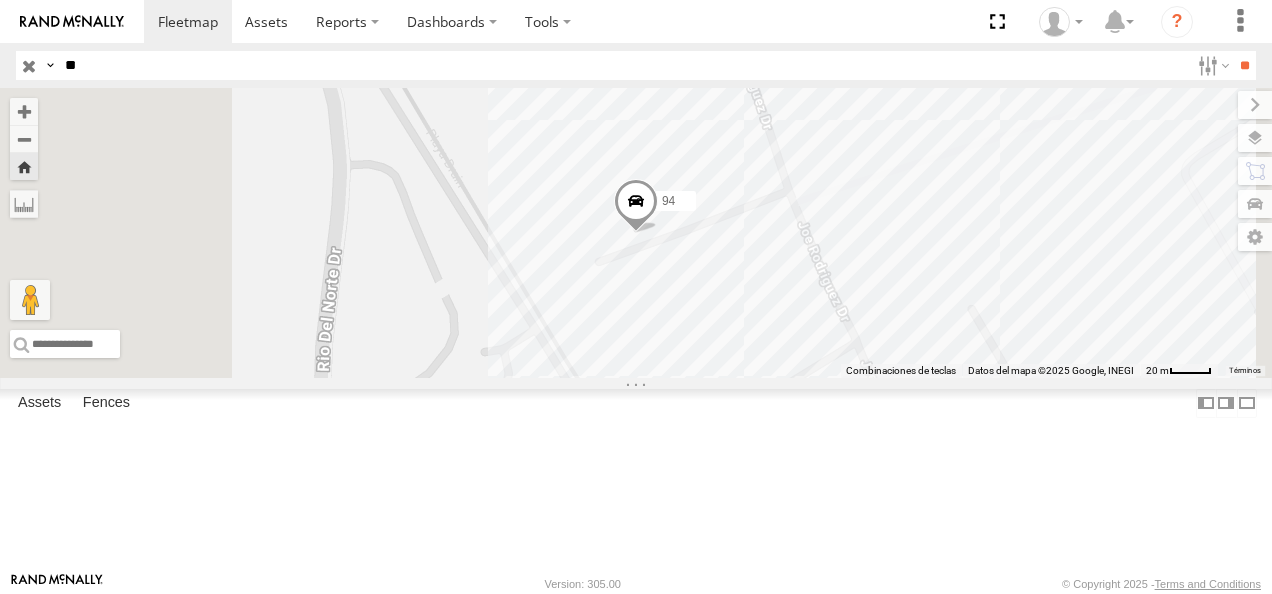 click at bounding box center [0, 0] 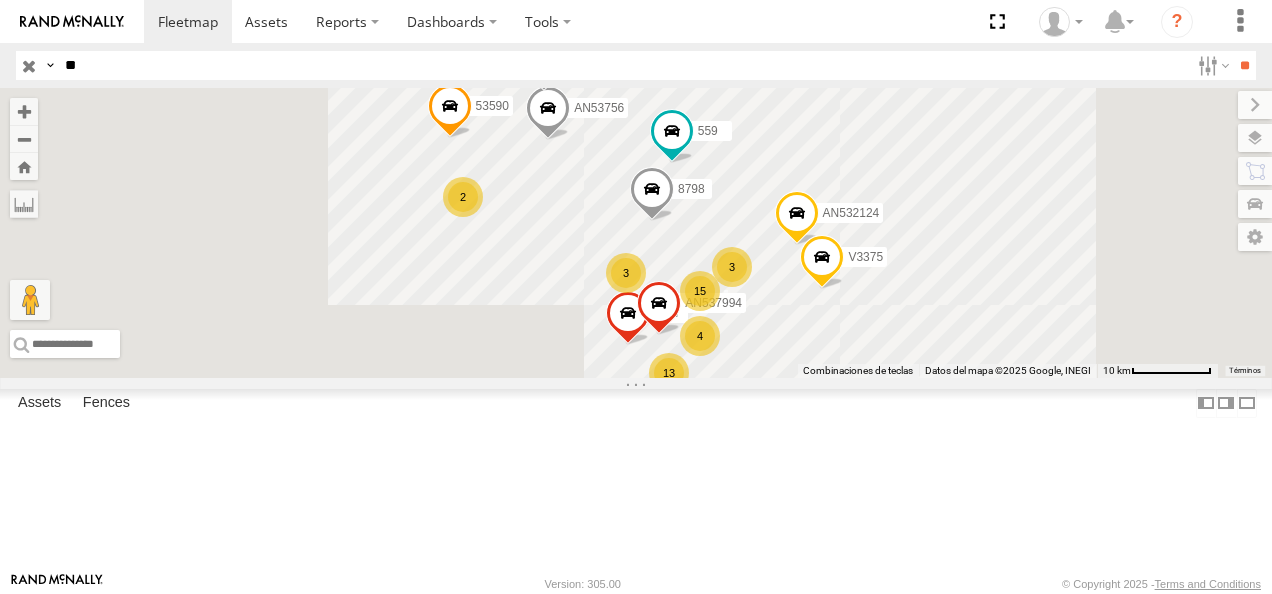 scroll, scrollTop: 0, scrollLeft: 0, axis: both 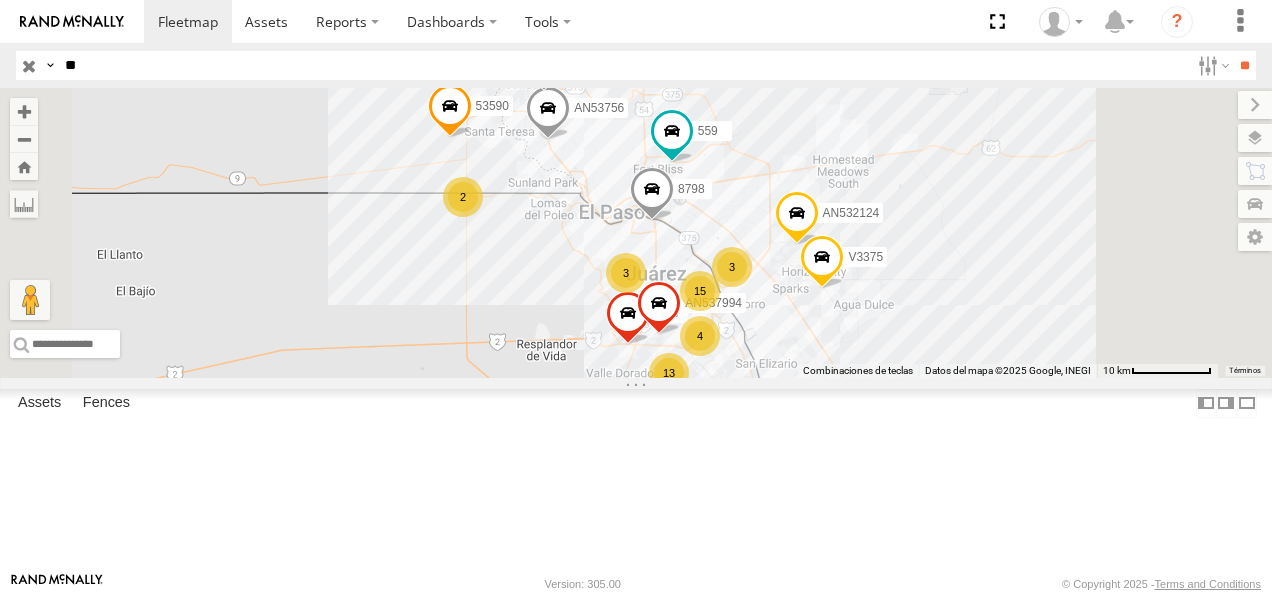 drag, startPoint x: 95, startPoint y: 62, endPoint x: -4, endPoint y: 81, distance: 100.80675 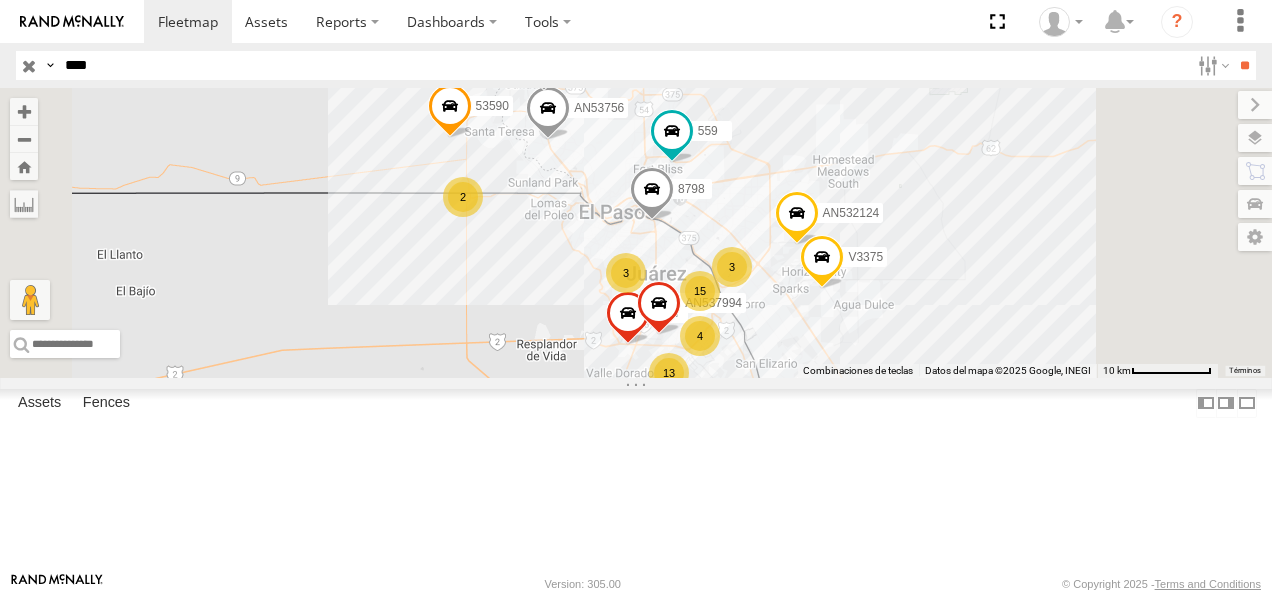 type on "****" 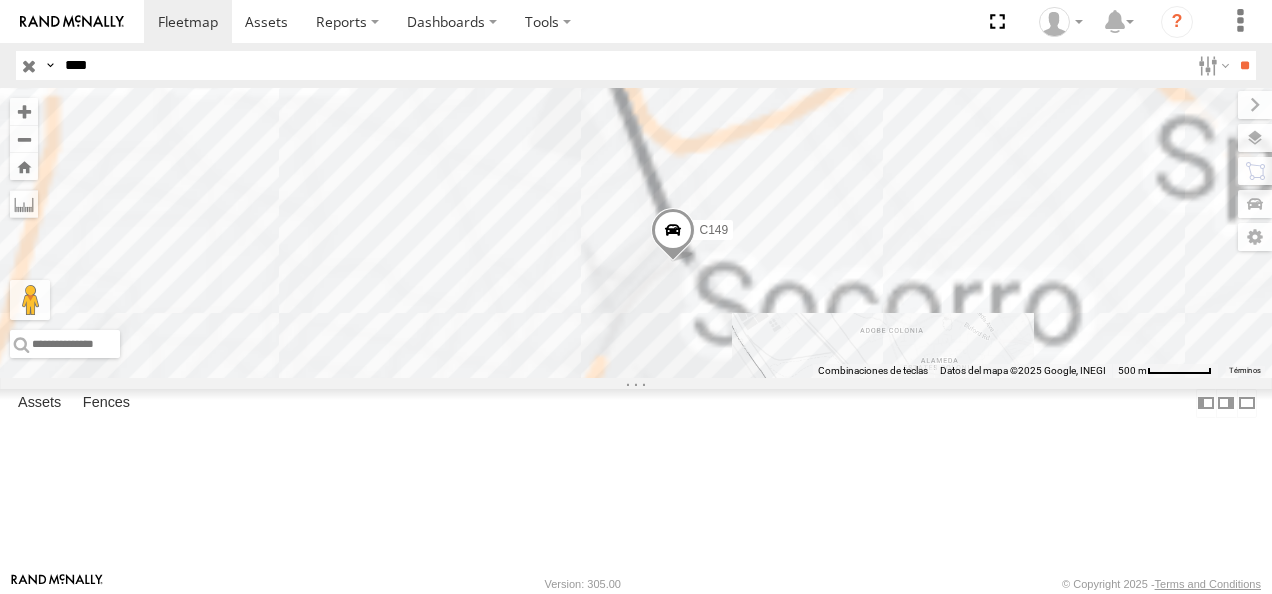 click on "C149" at bounding box center [0, 0] 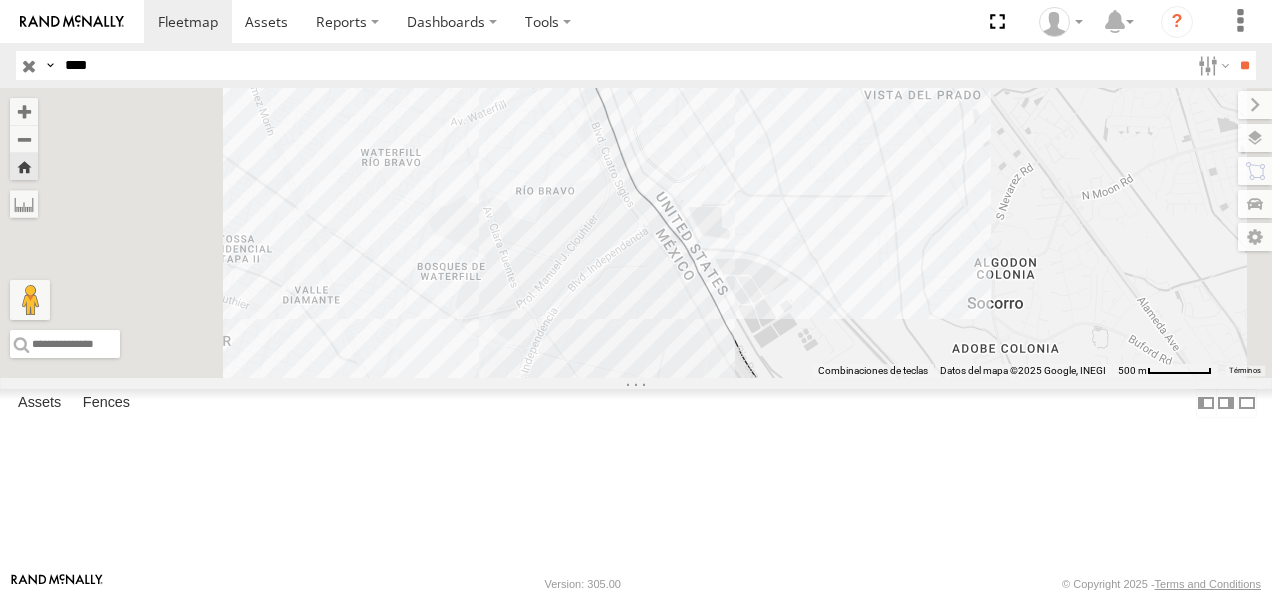 click at bounding box center [29, 65] 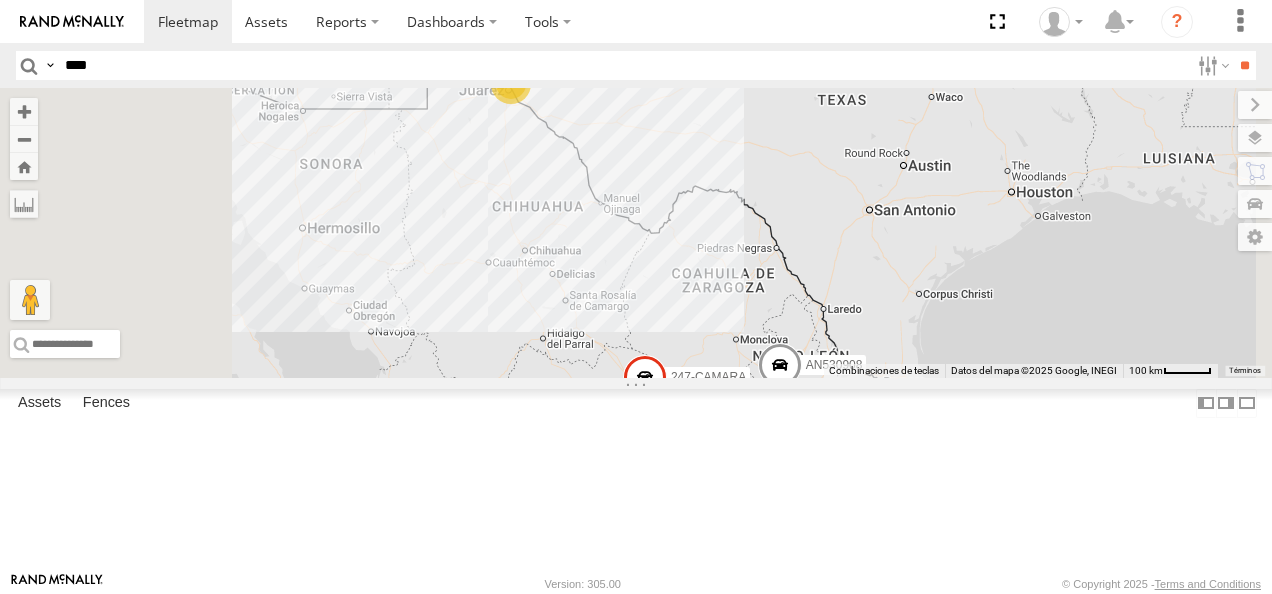 click on "****" at bounding box center (623, 65) 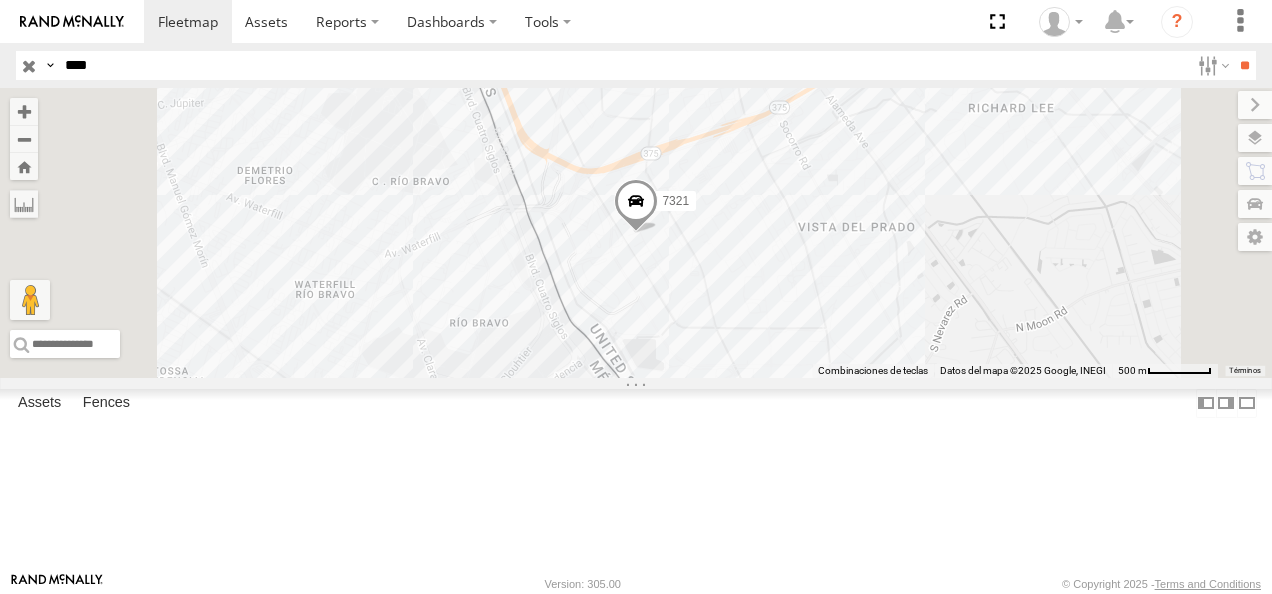 click on "7321" at bounding box center (0, 0) 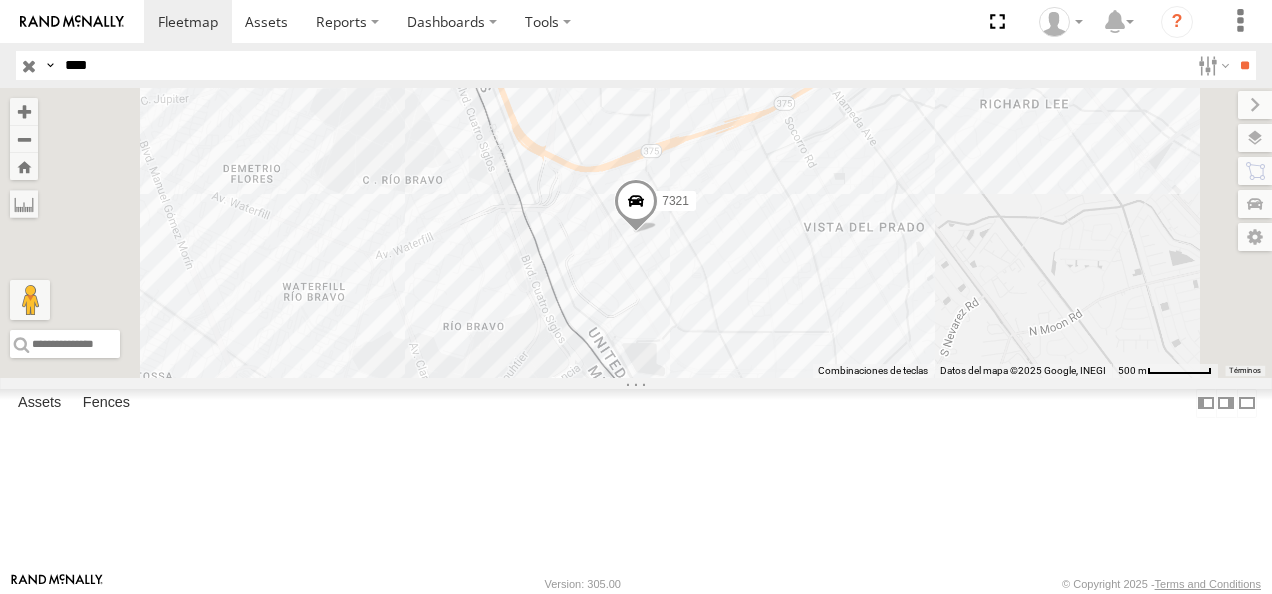 click on "7321" at bounding box center (0, 0) 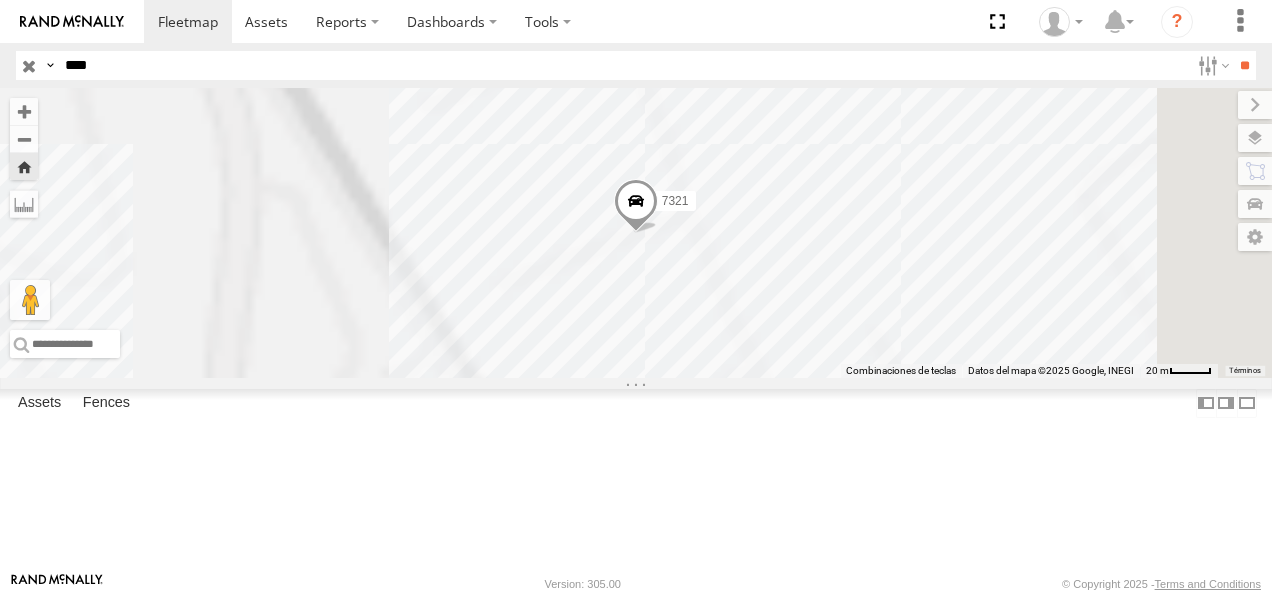 drag, startPoint x: 124, startPoint y: 68, endPoint x: 0, endPoint y: 67, distance: 124.004036 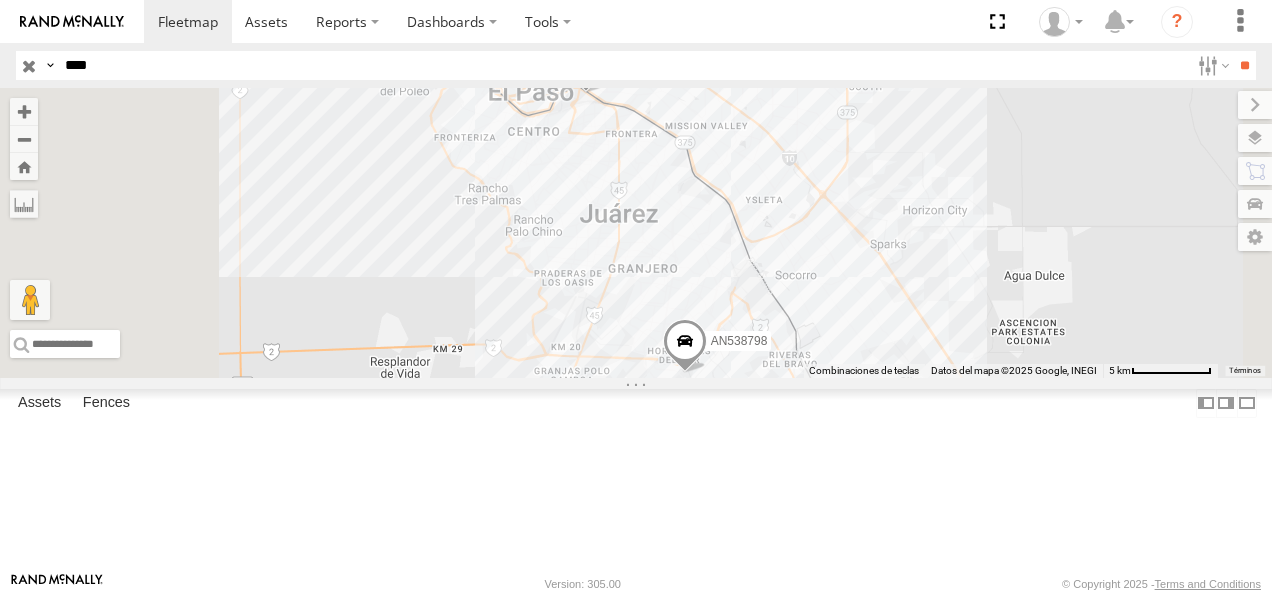 click at bounding box center [0, 0] 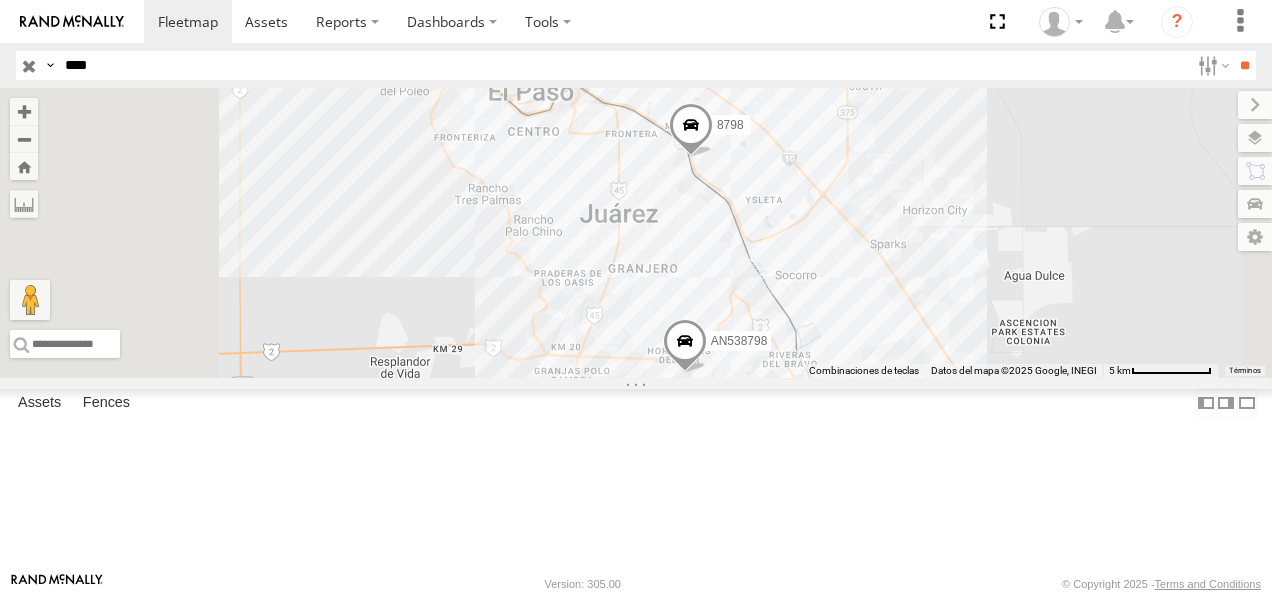 click at bounding box center (0, 0) 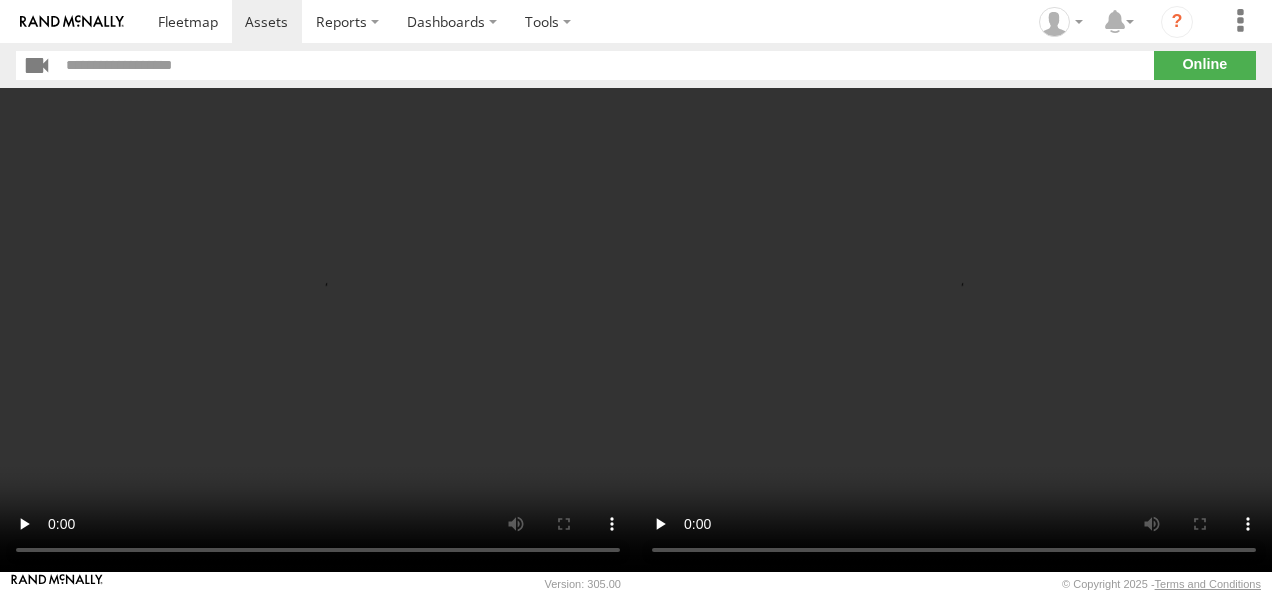 scroll, scrollTop: 0, scrollLeft: 0, axis: both 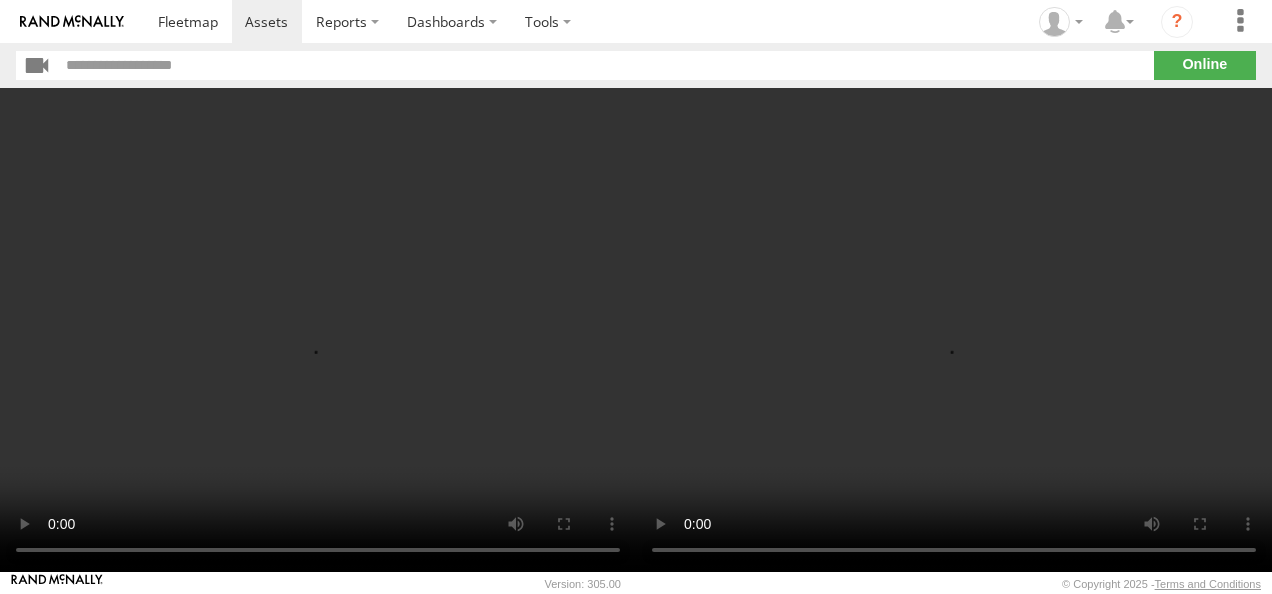 click at bounding box center [954, 330] 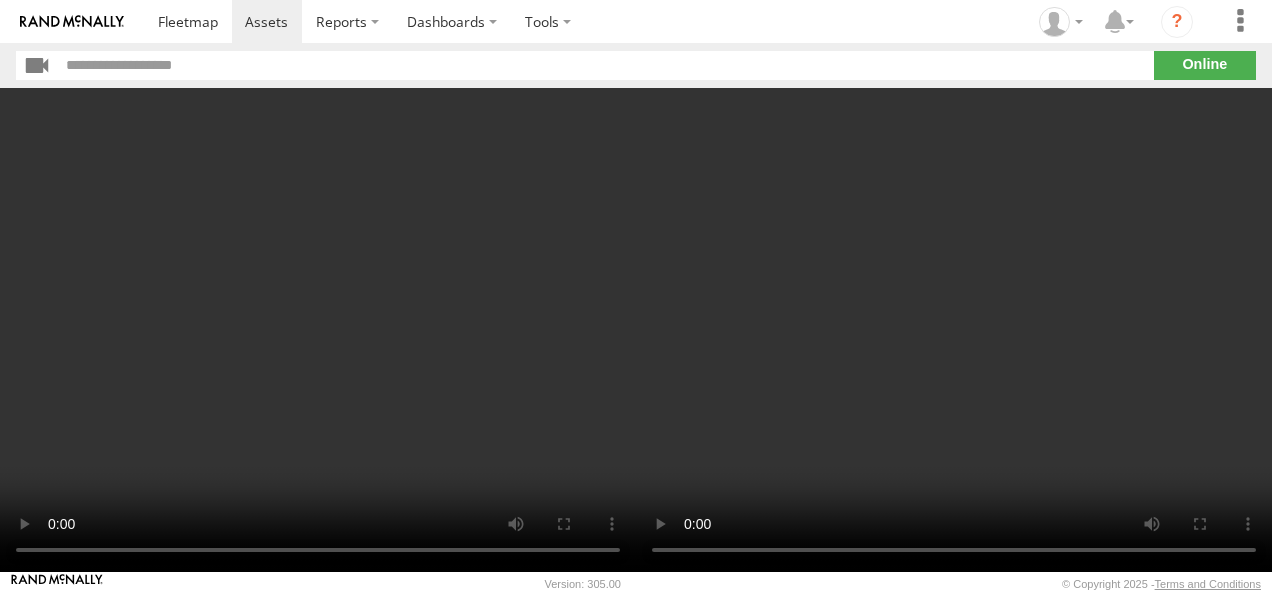 scroll, scrollTop: 0, scrollLeft: 0, axis: both 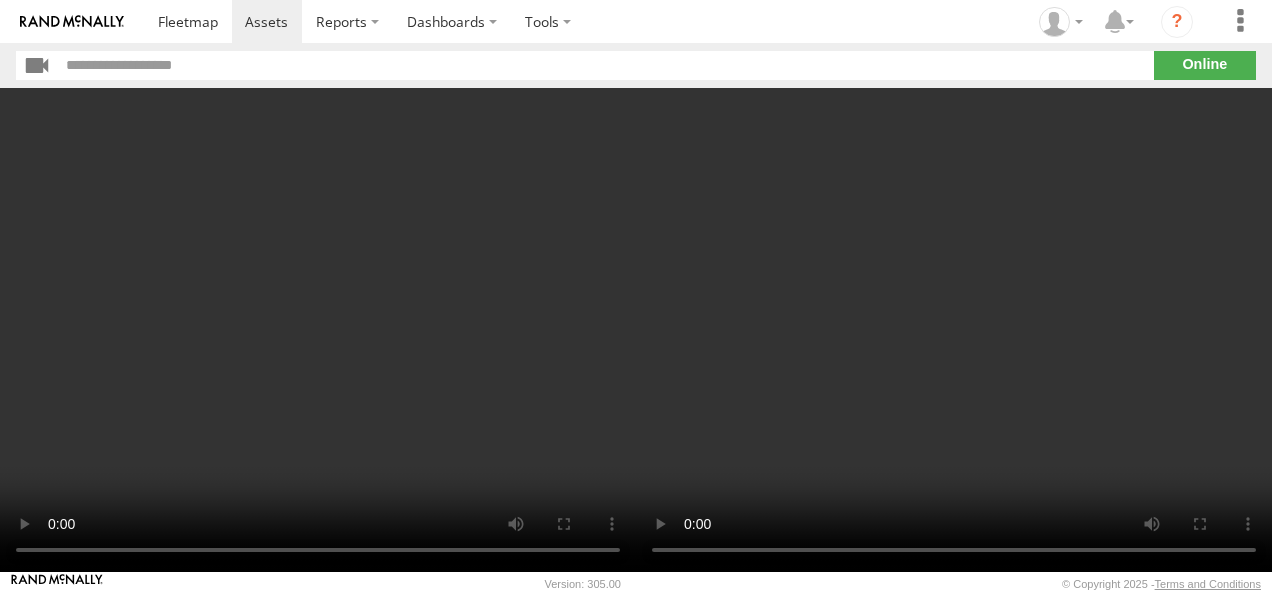 click at bounding box center [954, 330] 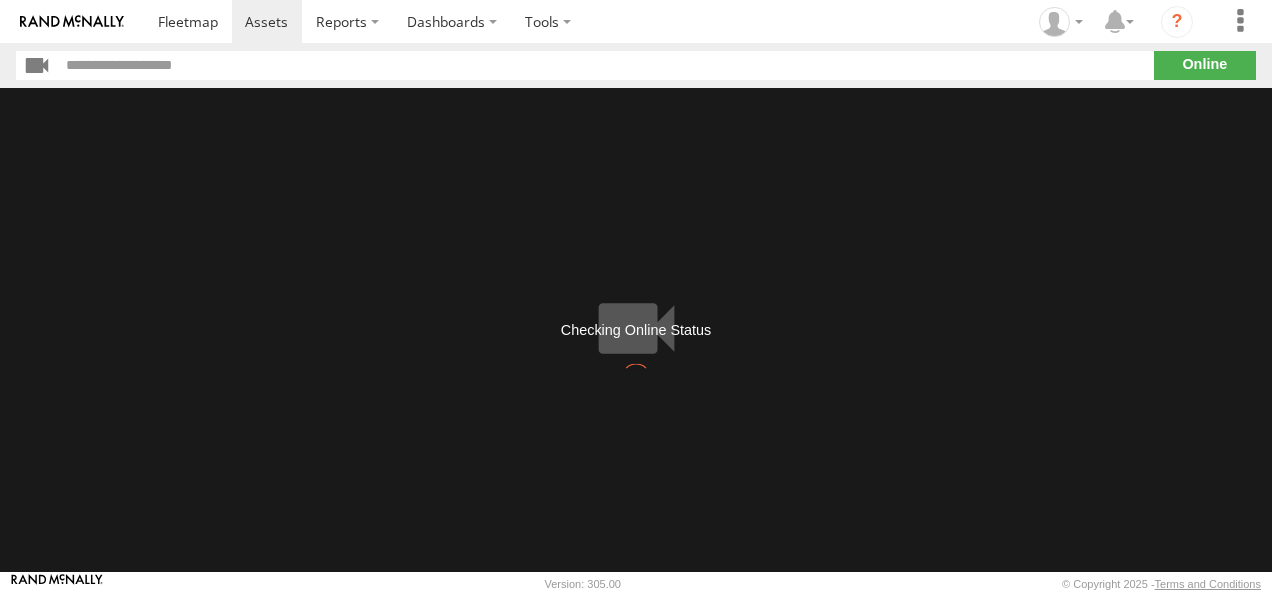 scroll, scrollTop: 0, scrollLeft: 0, axis: both 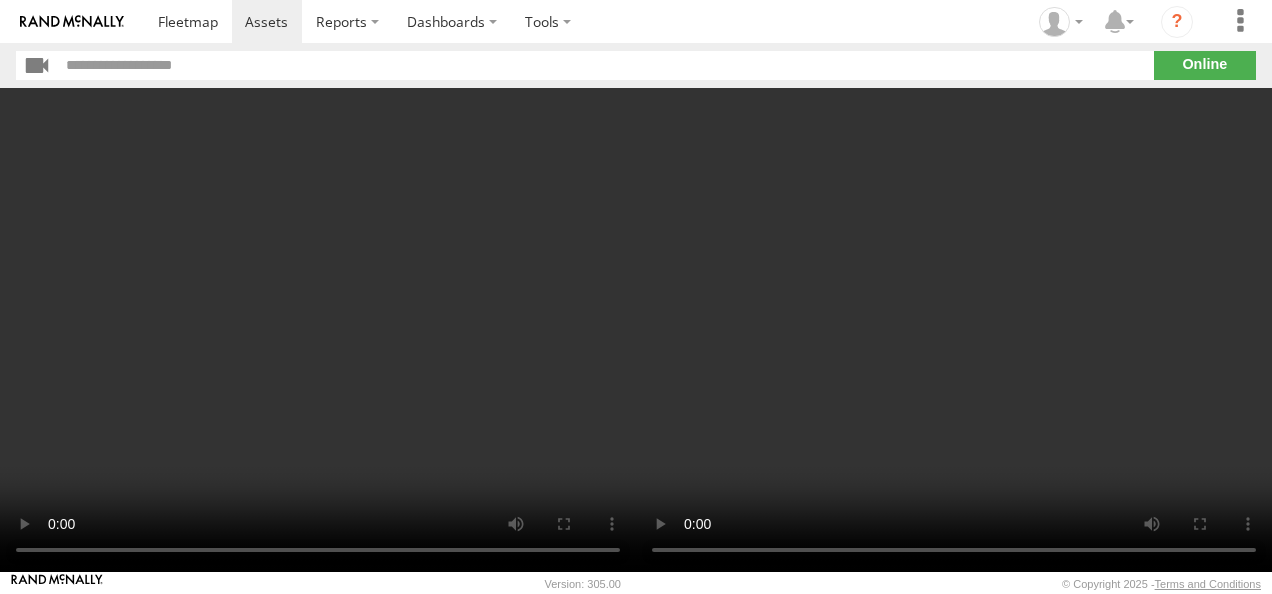 click at bounding box center (954, 330) 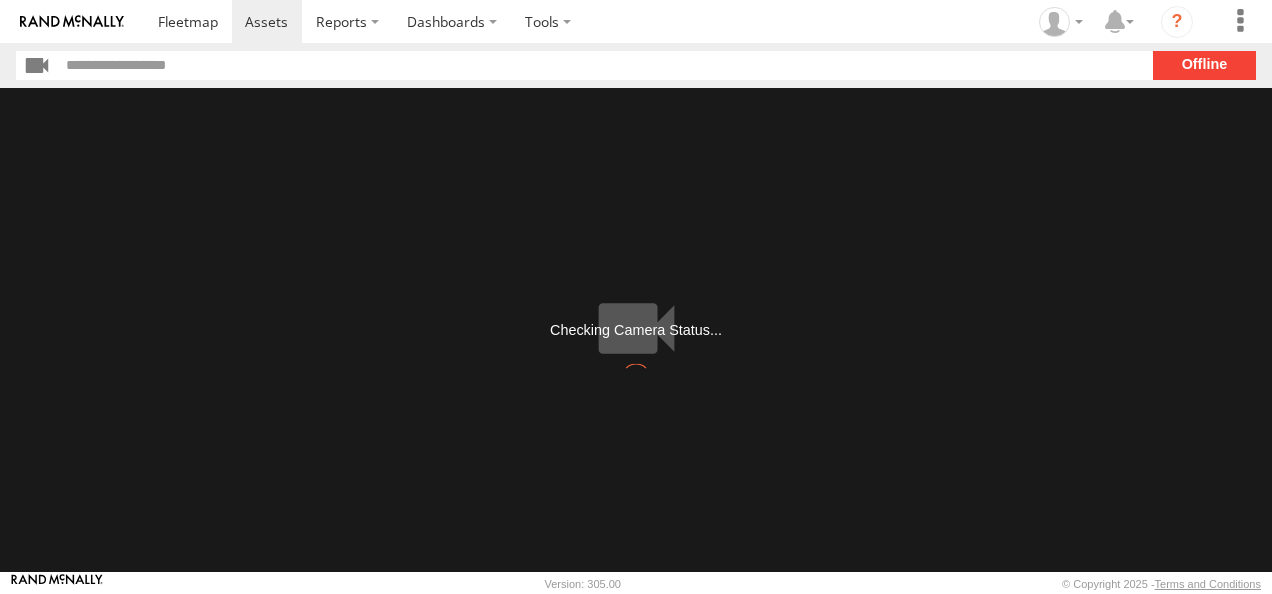 scroll, scrollTop: 0, scrollLeft: 0, axis: both 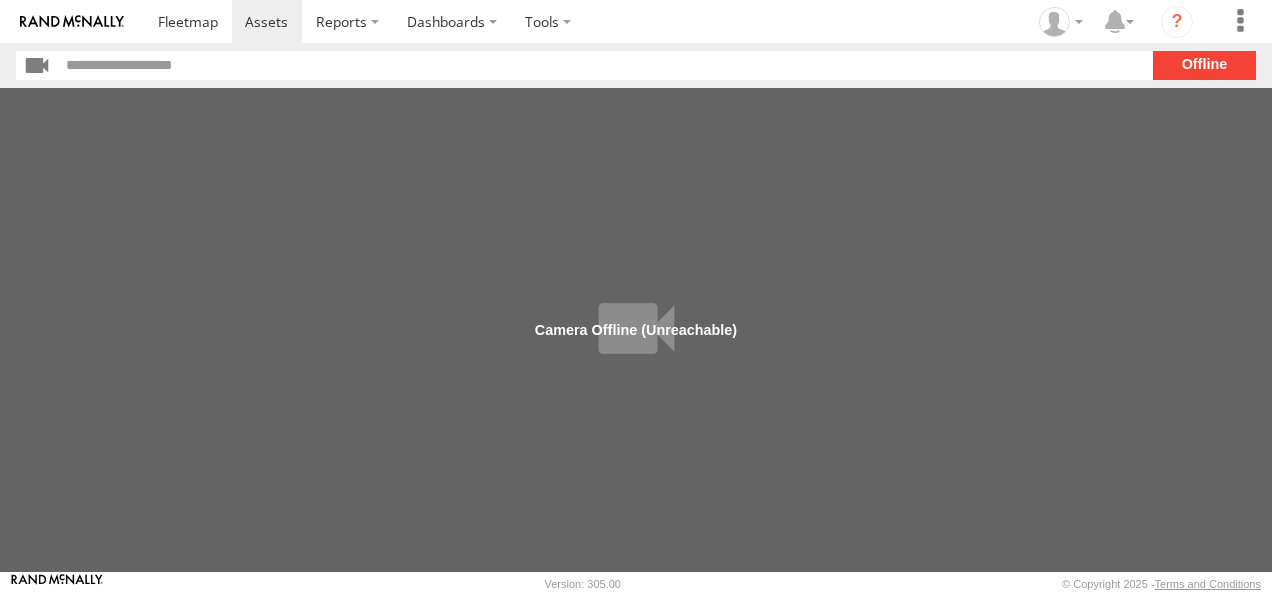 drag, startPoint x: 558, startPoint y: 291, endPoint x: 646, endPoint y: 228, distance: 108.226616 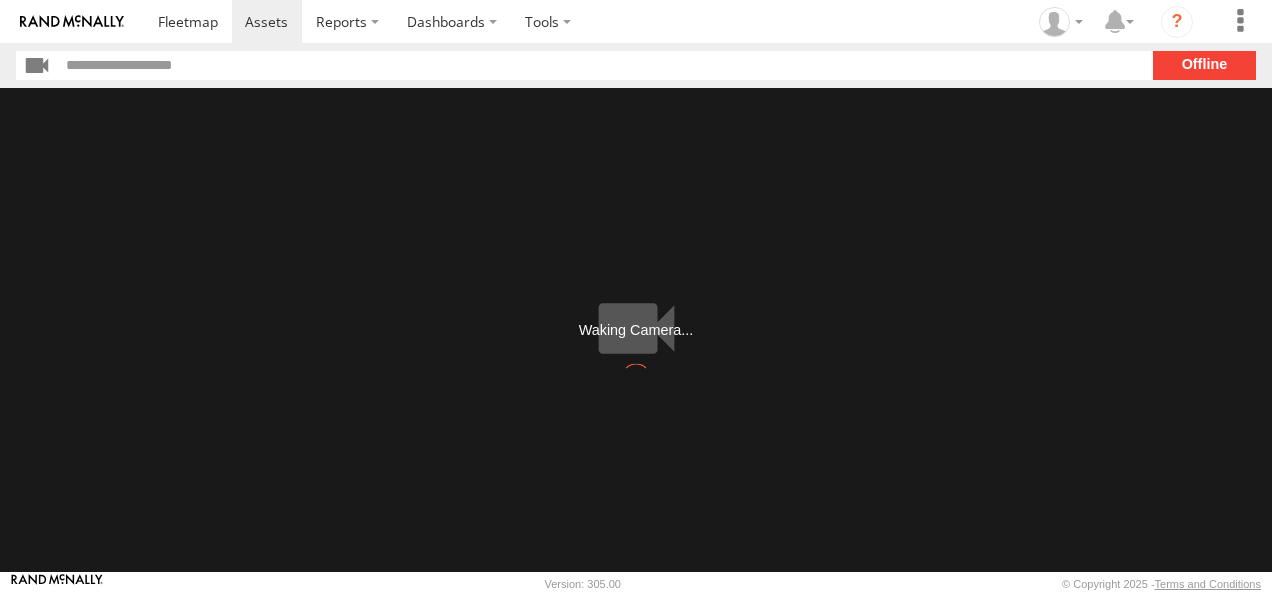 scroll, scrollTop: 0, scrollLeft: 0, axis: both 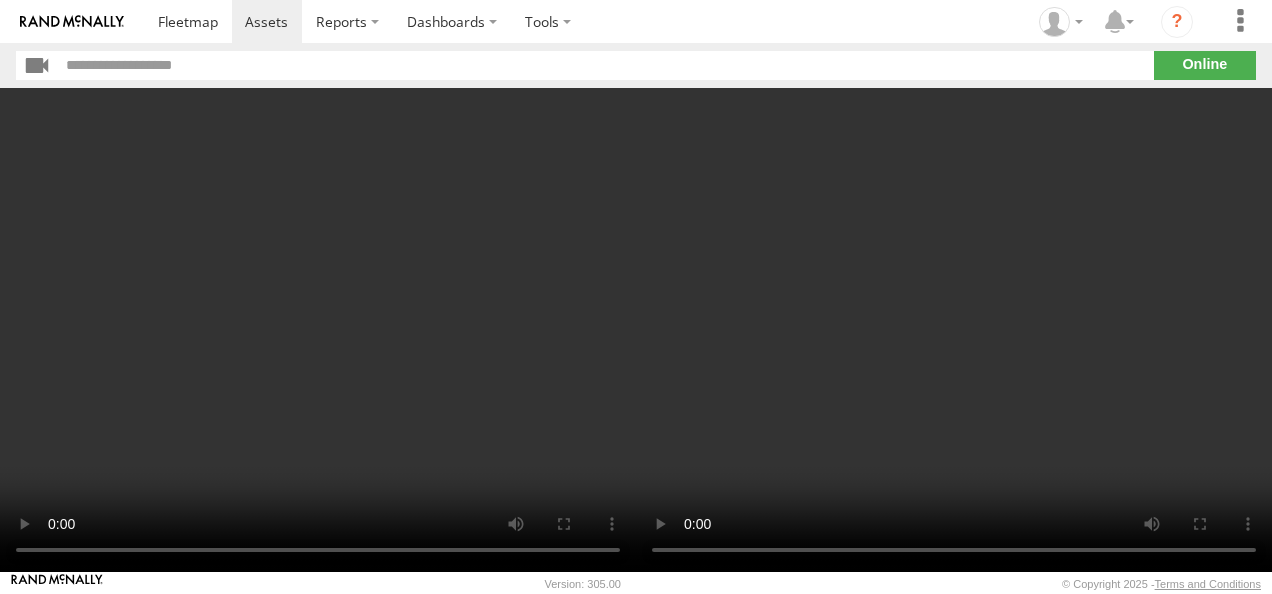 click at bounding box center [954, 330] 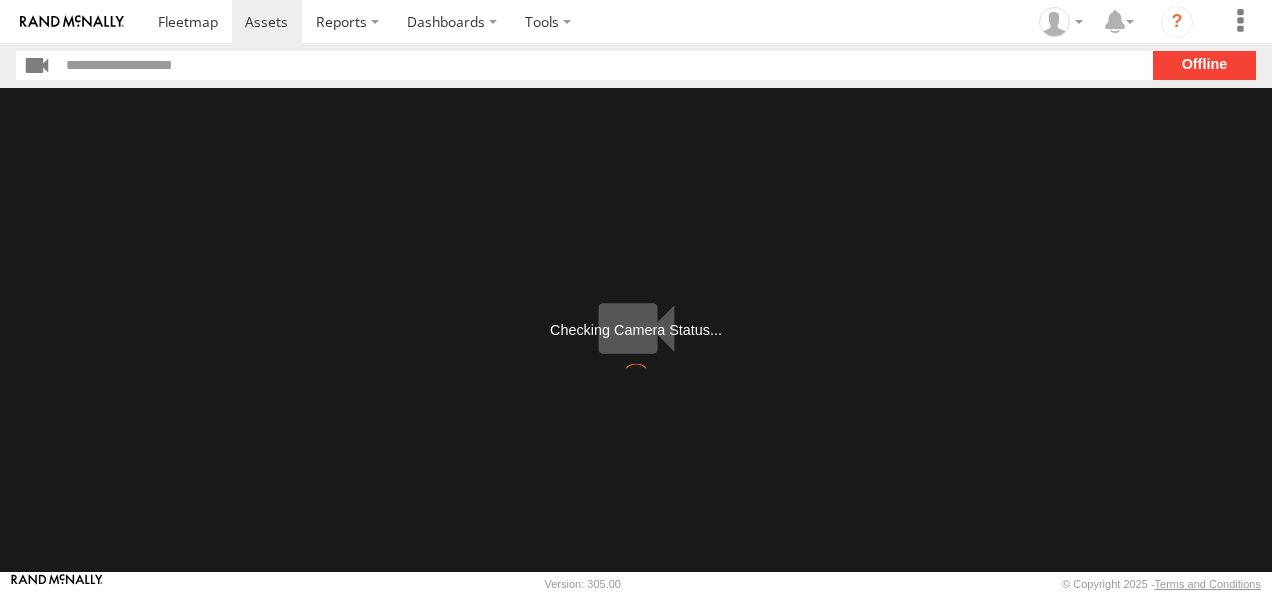 scroll, scrollTop: 0, scrollLeft: 0, axis: both 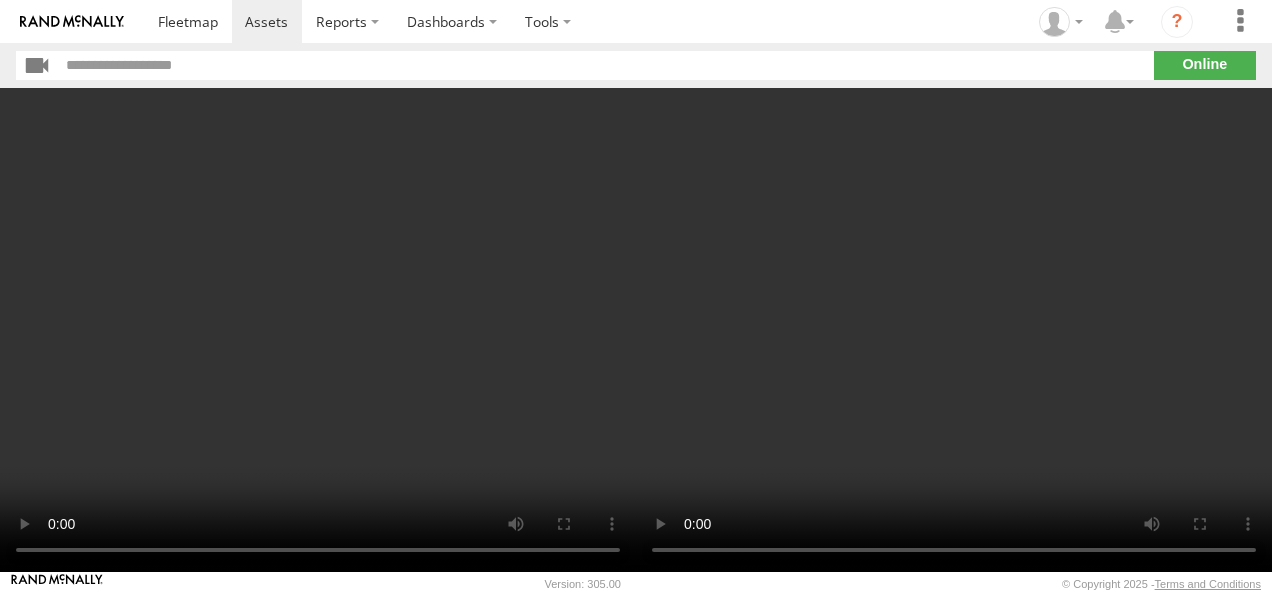 click at bounding box center (954, 330) 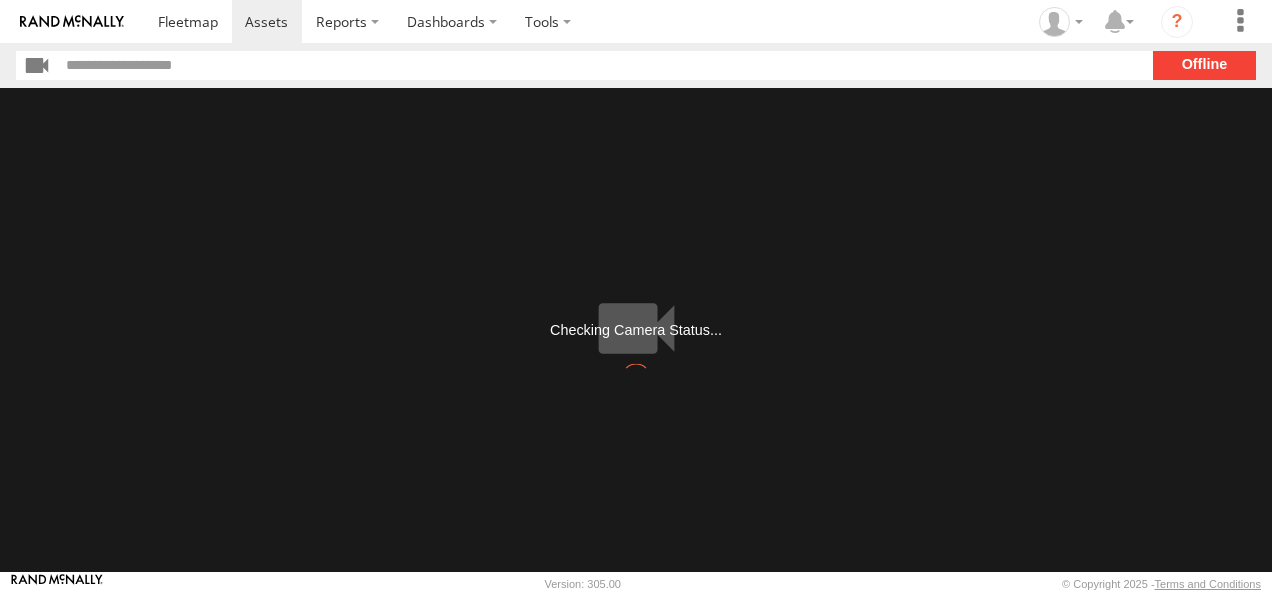 scroll, scrollTop: 0, scrollLeft: 0, axis: both 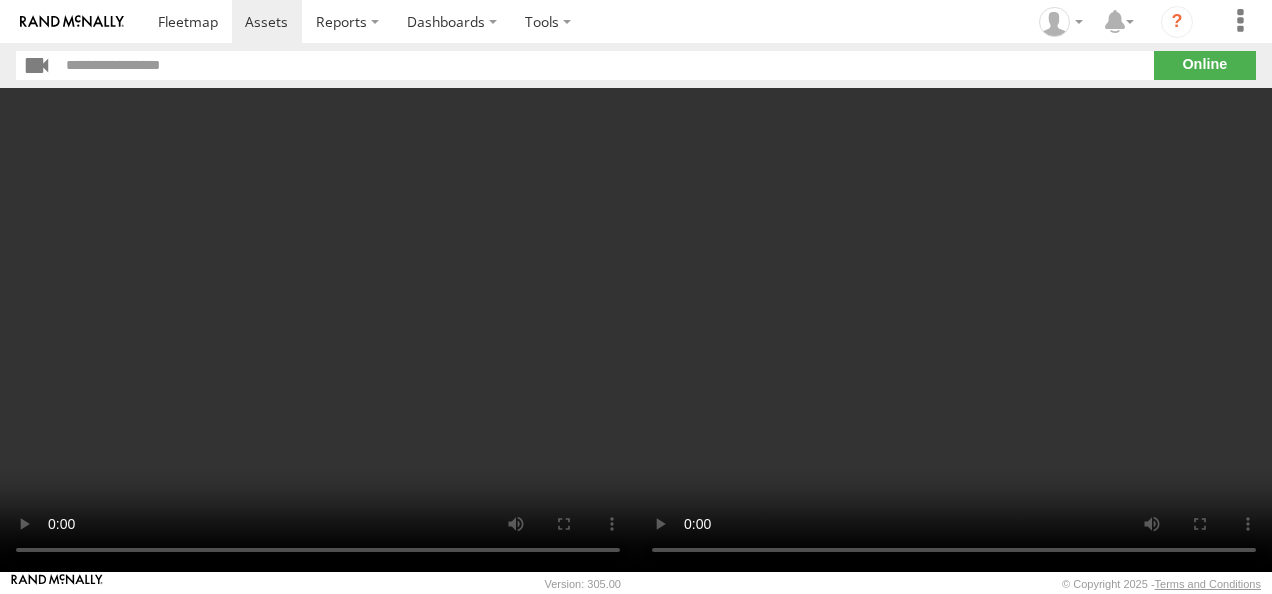 click at bounding box center (318, 330) 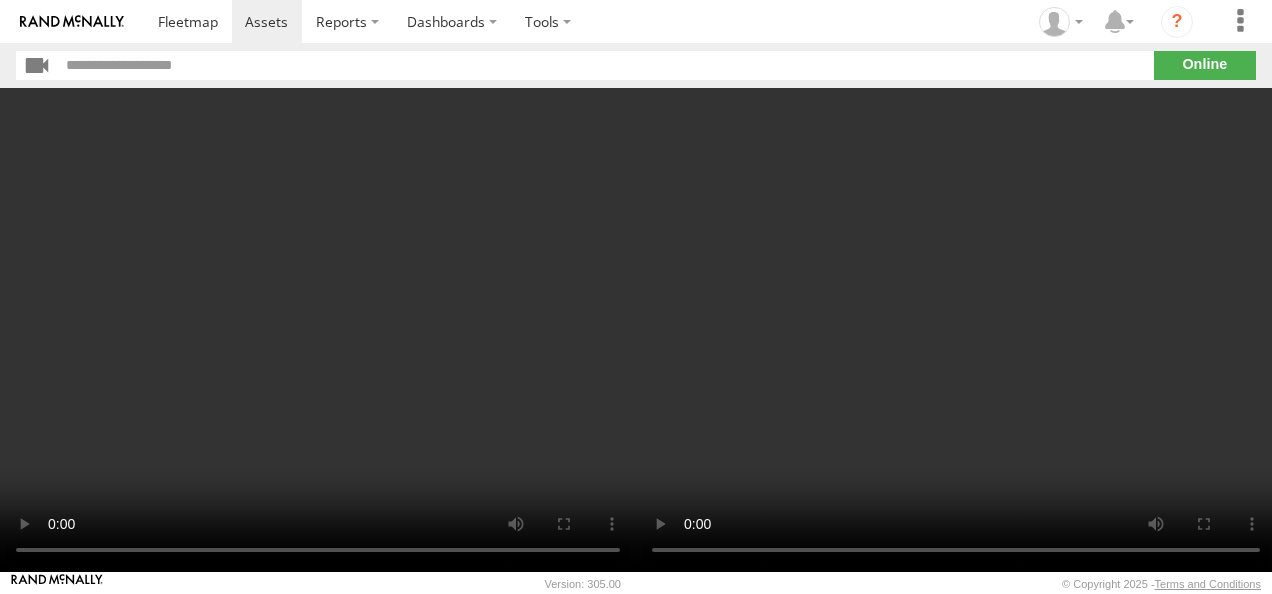 scroll, scrollTop: 0, scrollLeft: 0, axis: both 